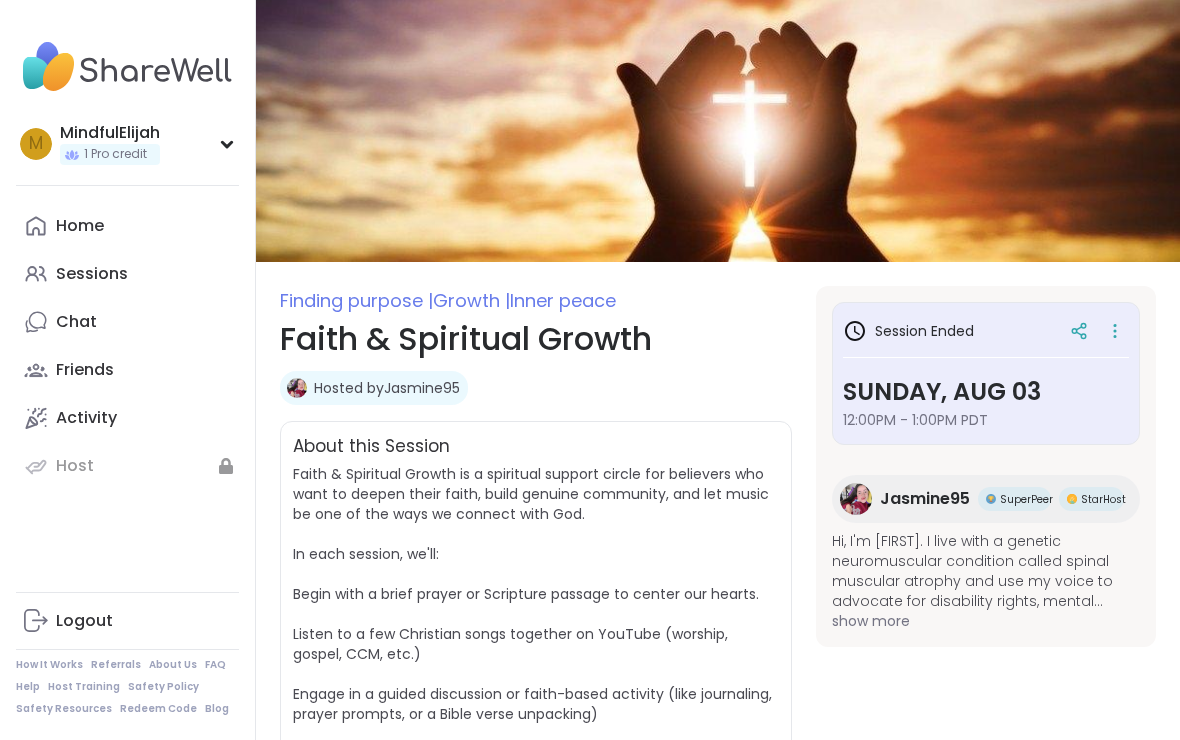 click on "Home" at bounding box center [80, 226] 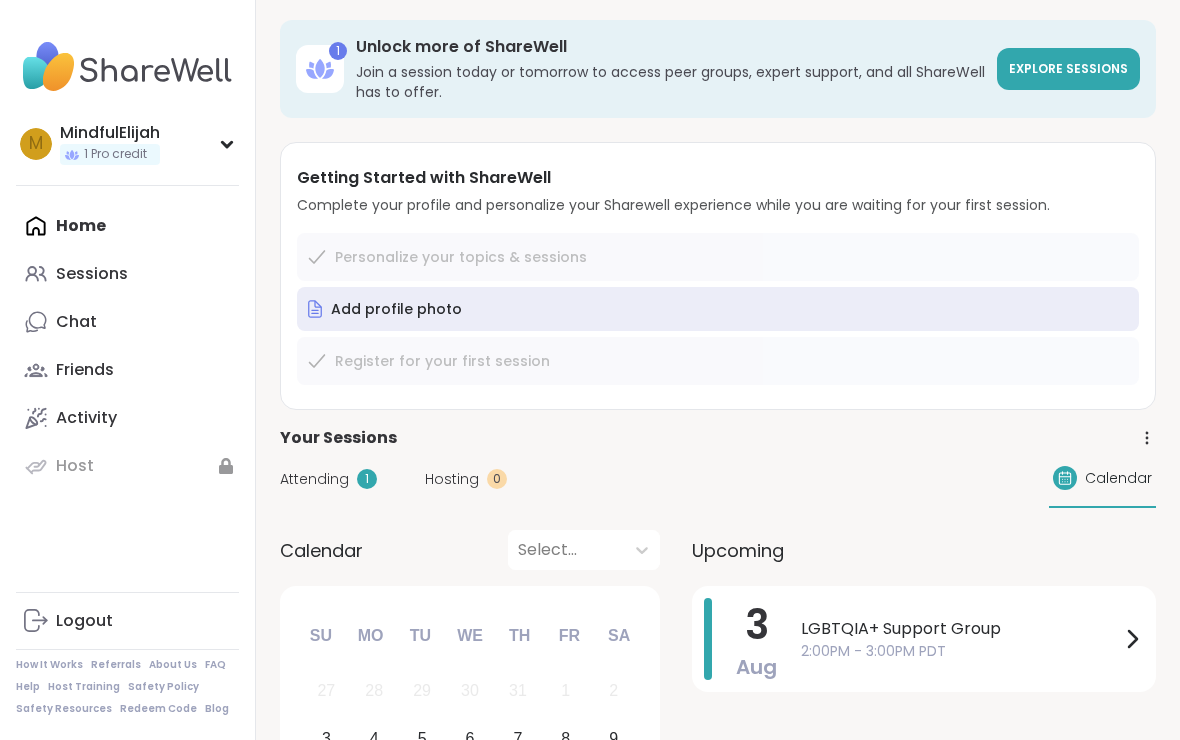 scroll, scrollTop: 0, scrollLeft: 0, axis: both 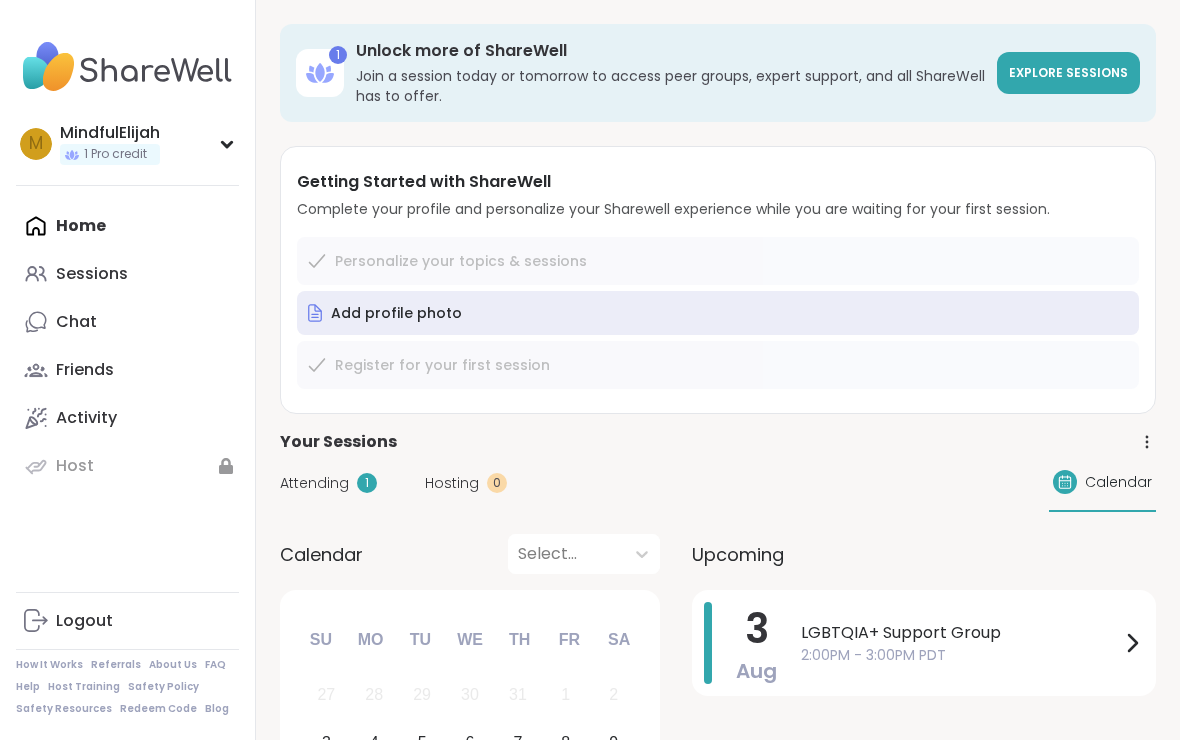 click on "Activity" at bounding box center [86, 418] 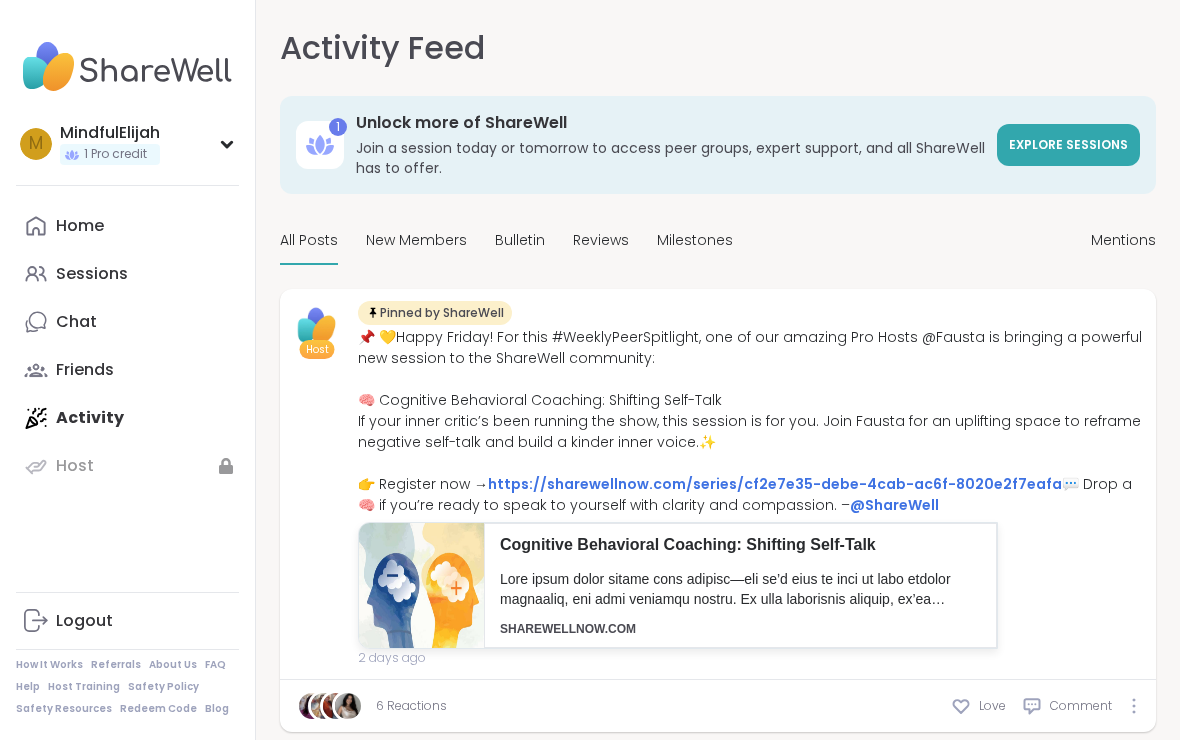 click on "Chat" at bounding box center [76, 322] 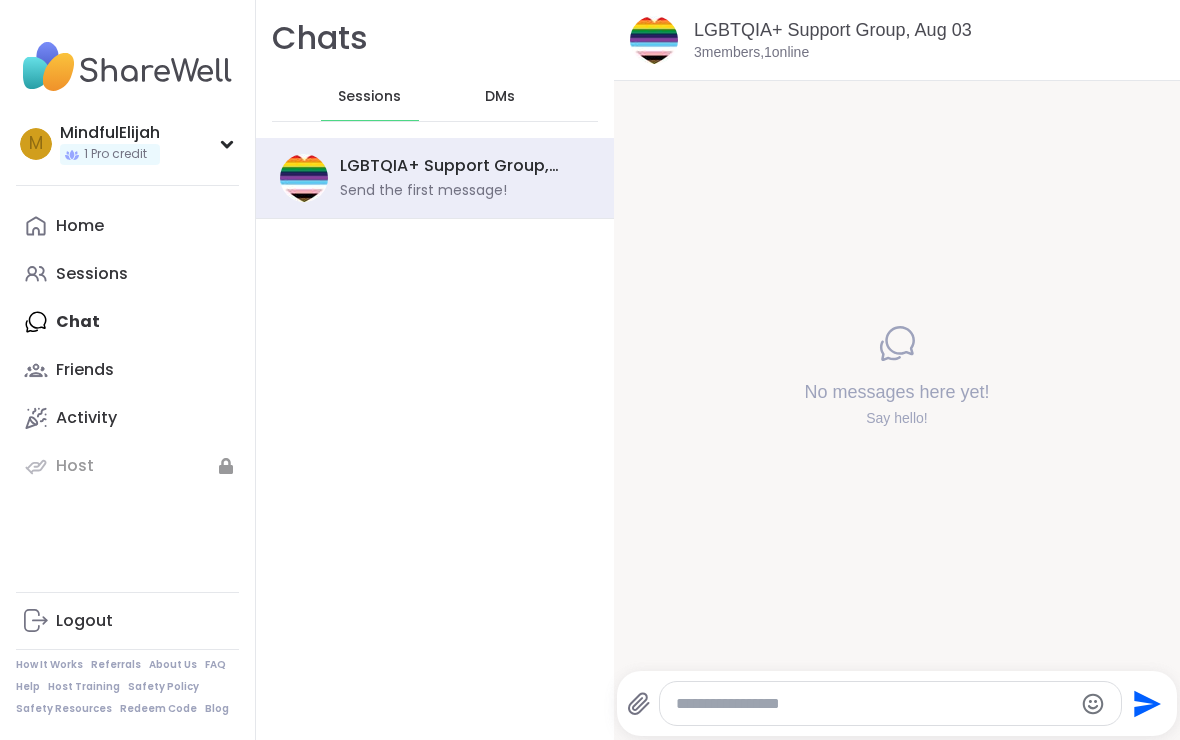 scroll, scrollTop: 0, scrollLeft: 0, axis: both 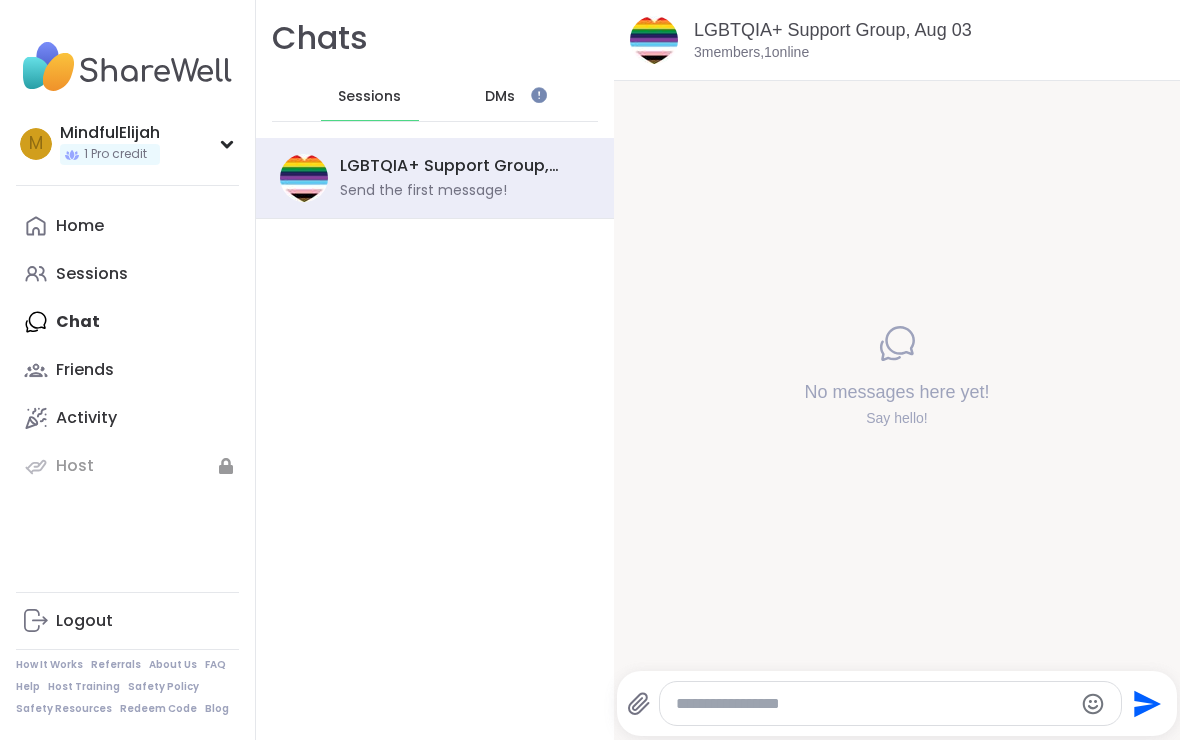 click on "DMs" at bounding box center (501, 97) 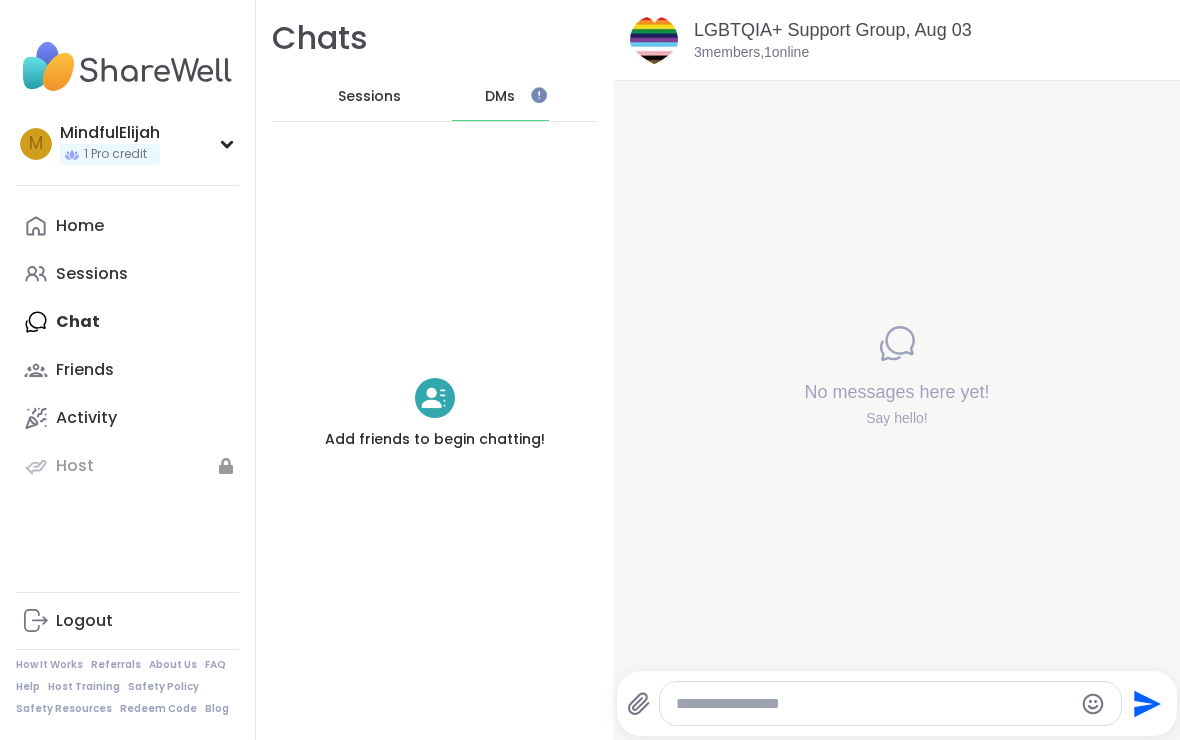 click on "Sessions" at bounding box center (369, 97) 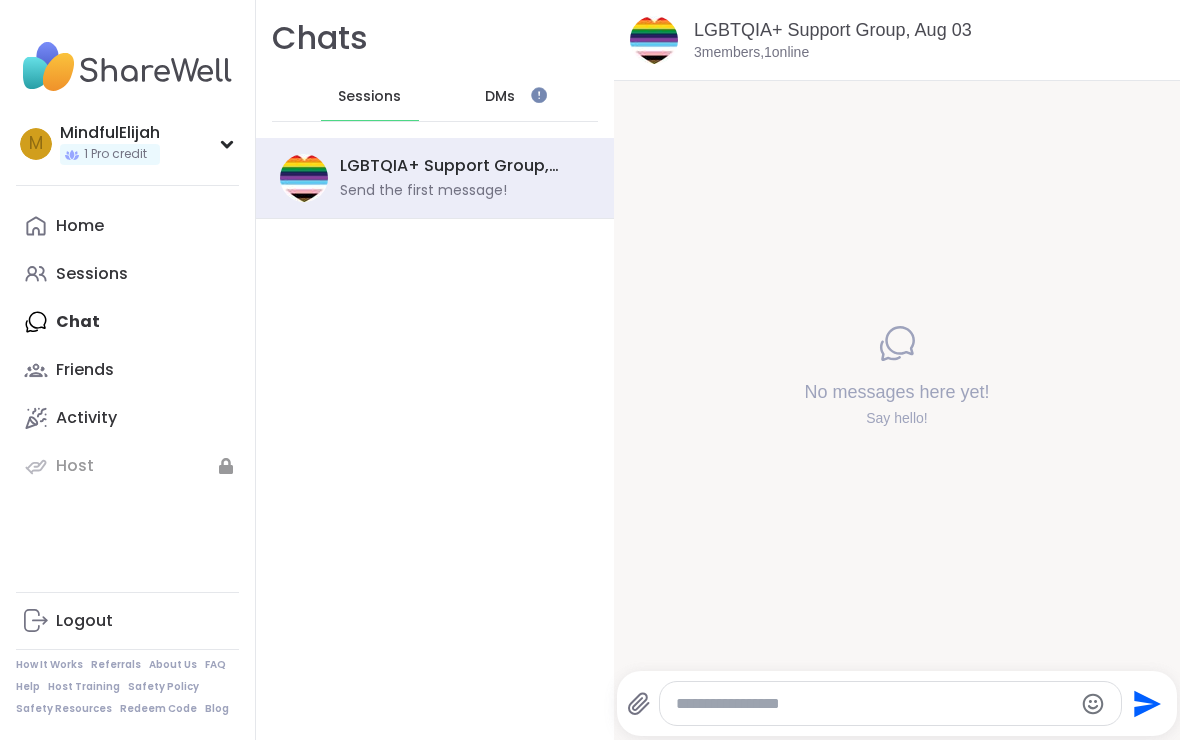 click on "Home" at bounding box center (80, 226) 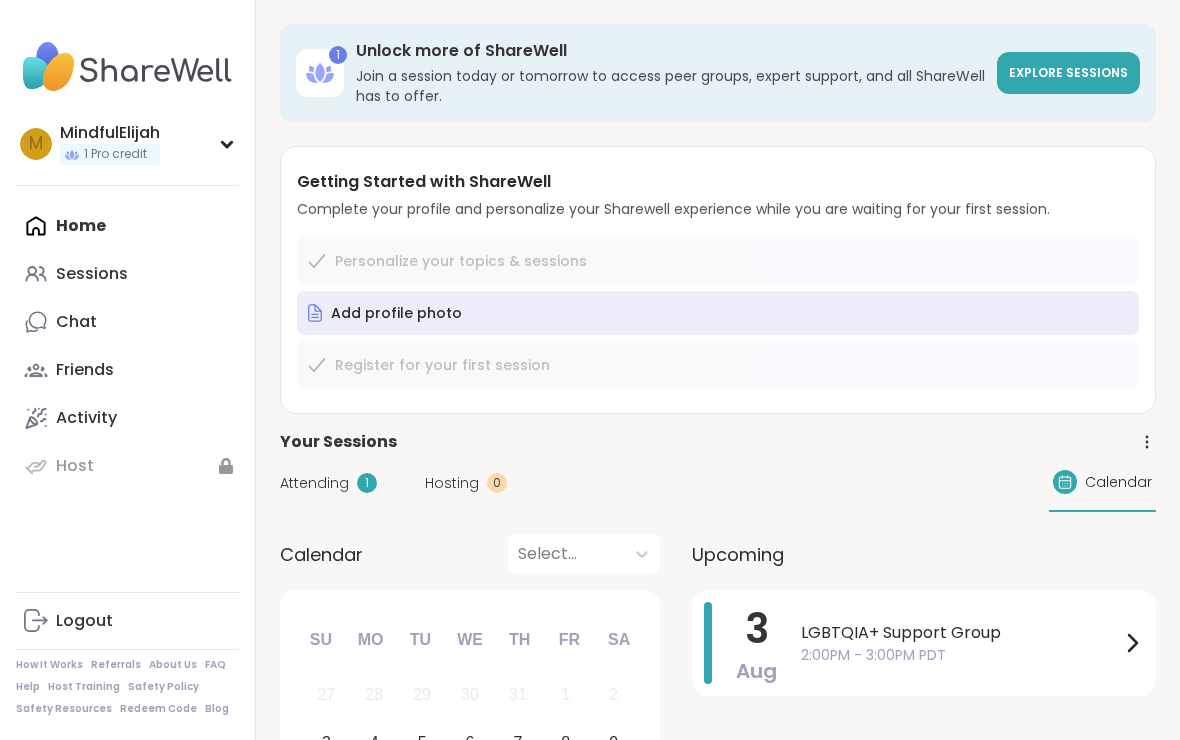 click on "Sessions" at bounding box center (92, 274) 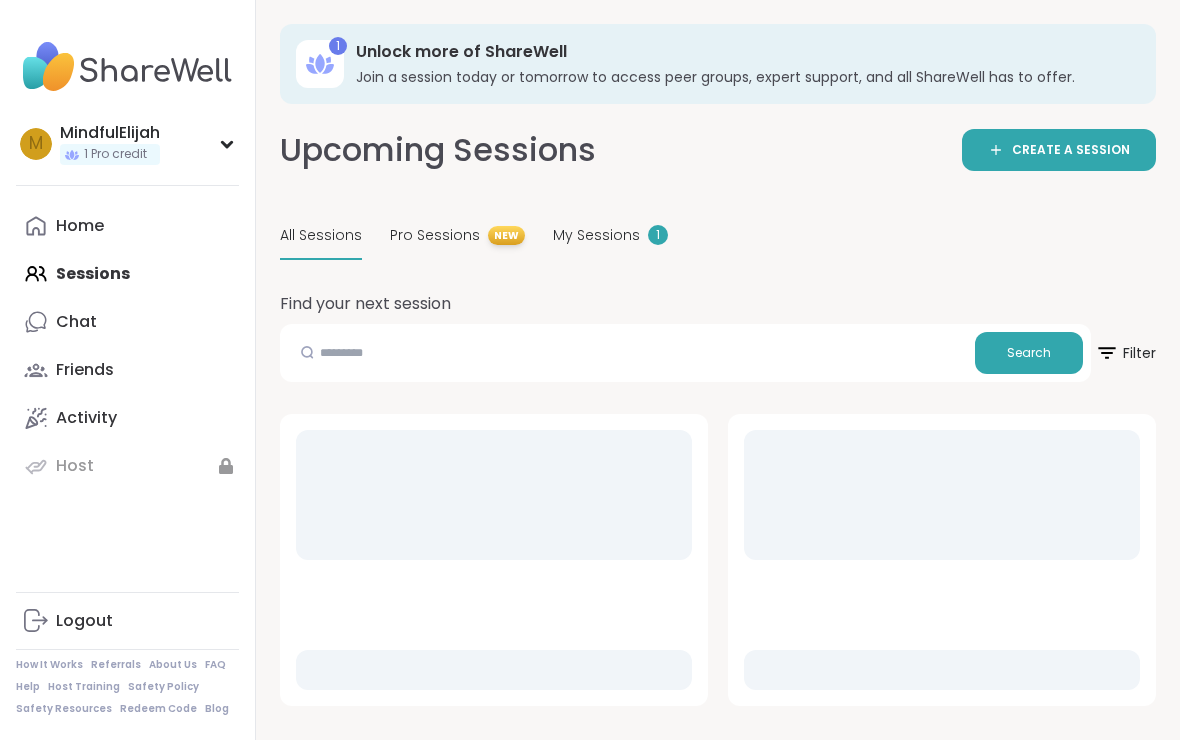 click on "My Sessions 1" at bounding box center (610, 236) 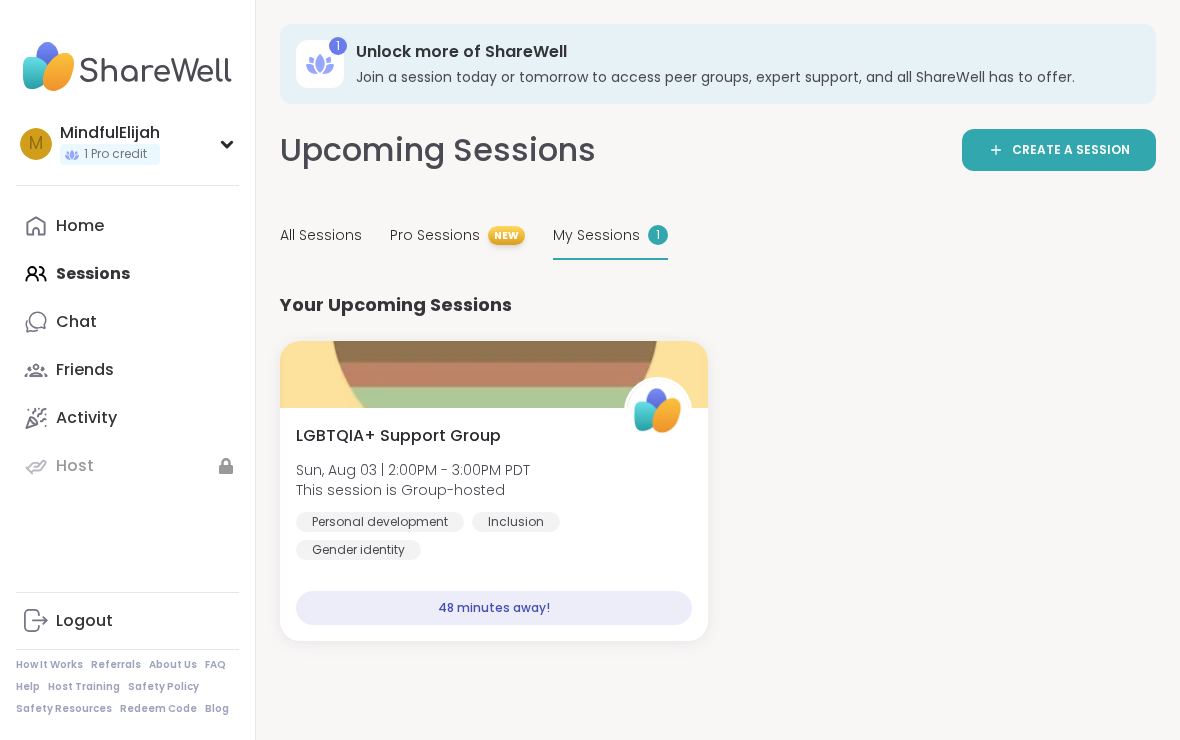 click at bounding box center (494, 374) 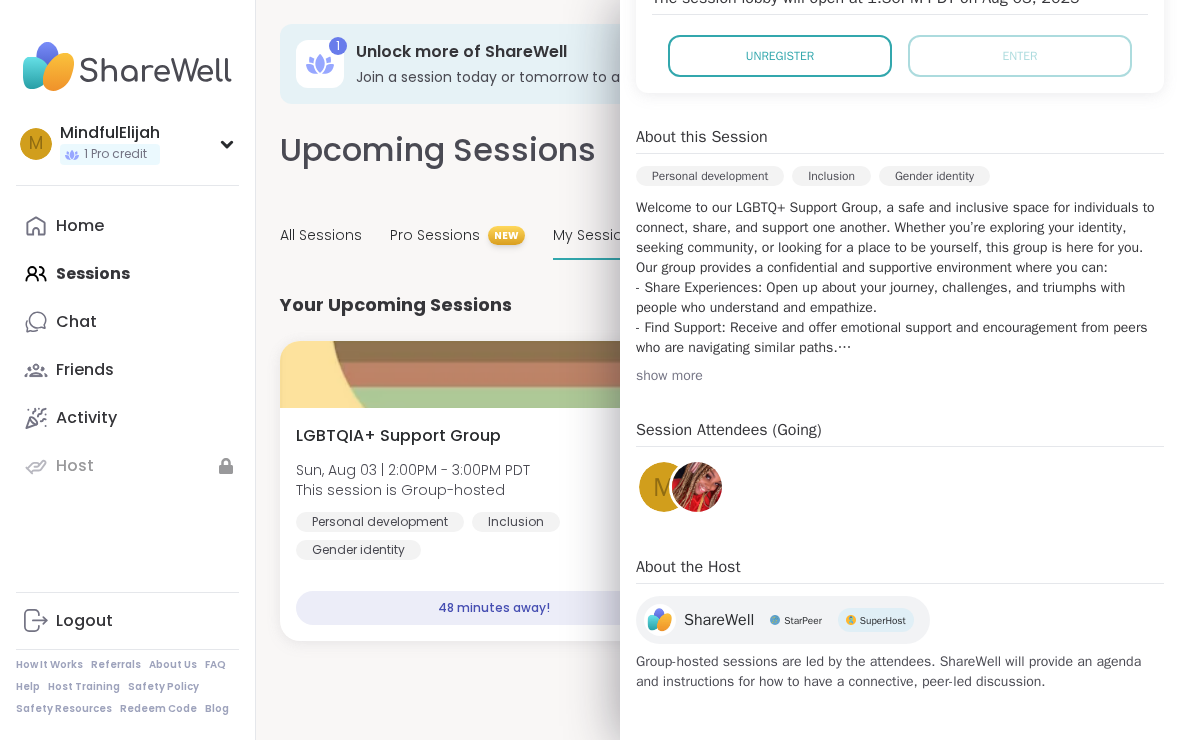 scroll, scrollTop: 452, scrollLeft: 0, axis: vertical 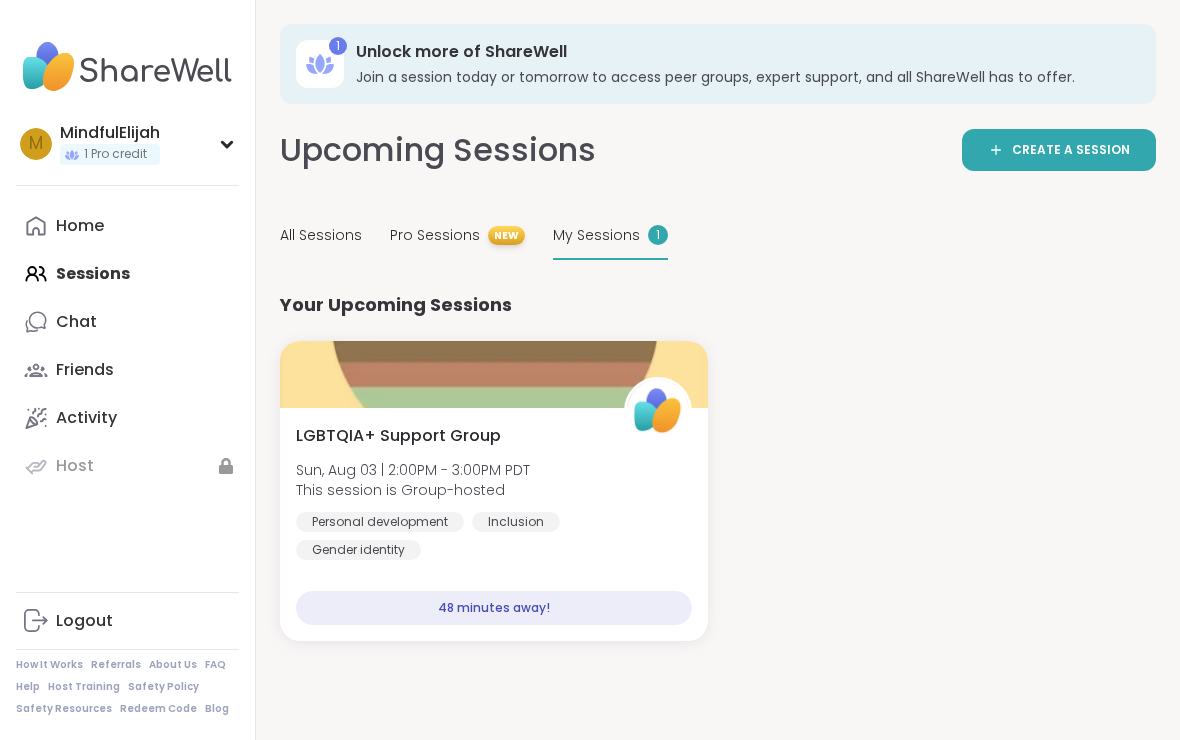 click on "All Sessions" at bounding box center (321, 235) 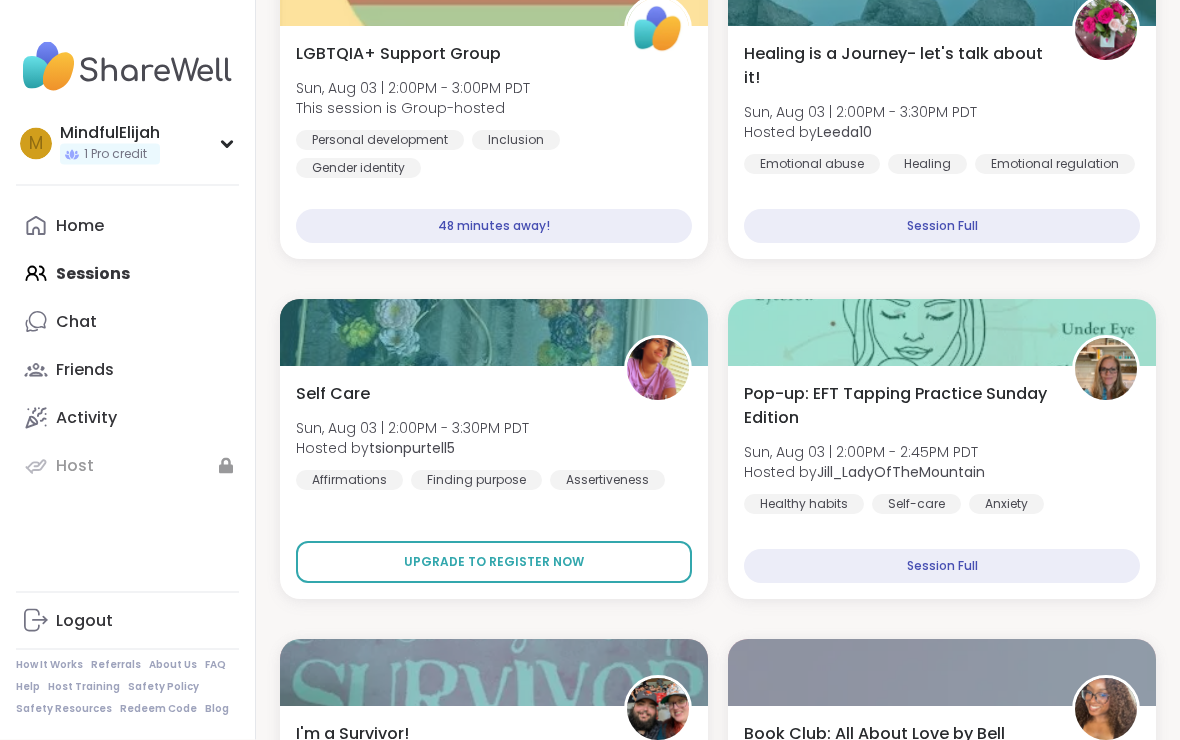 scroll, scrollTop: 1135, scrollLeft: 0, axis: vertical 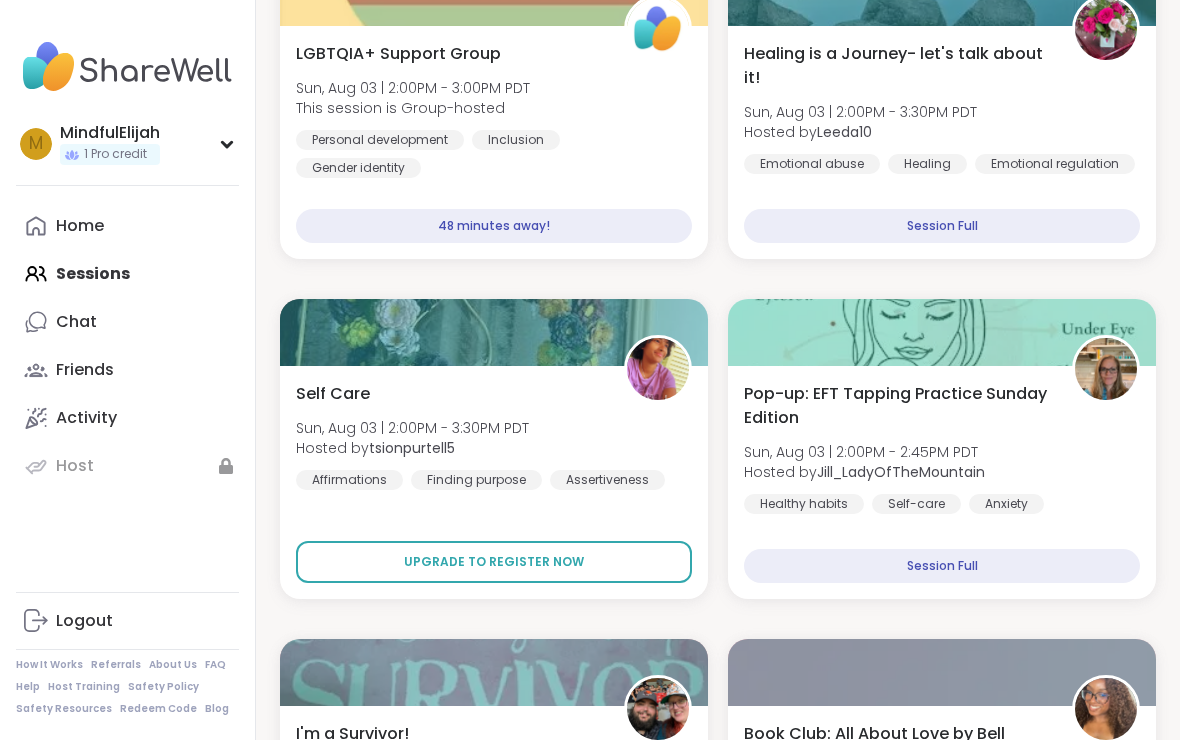 click on "Upgrade to register now" at bounding box center (494, 562) 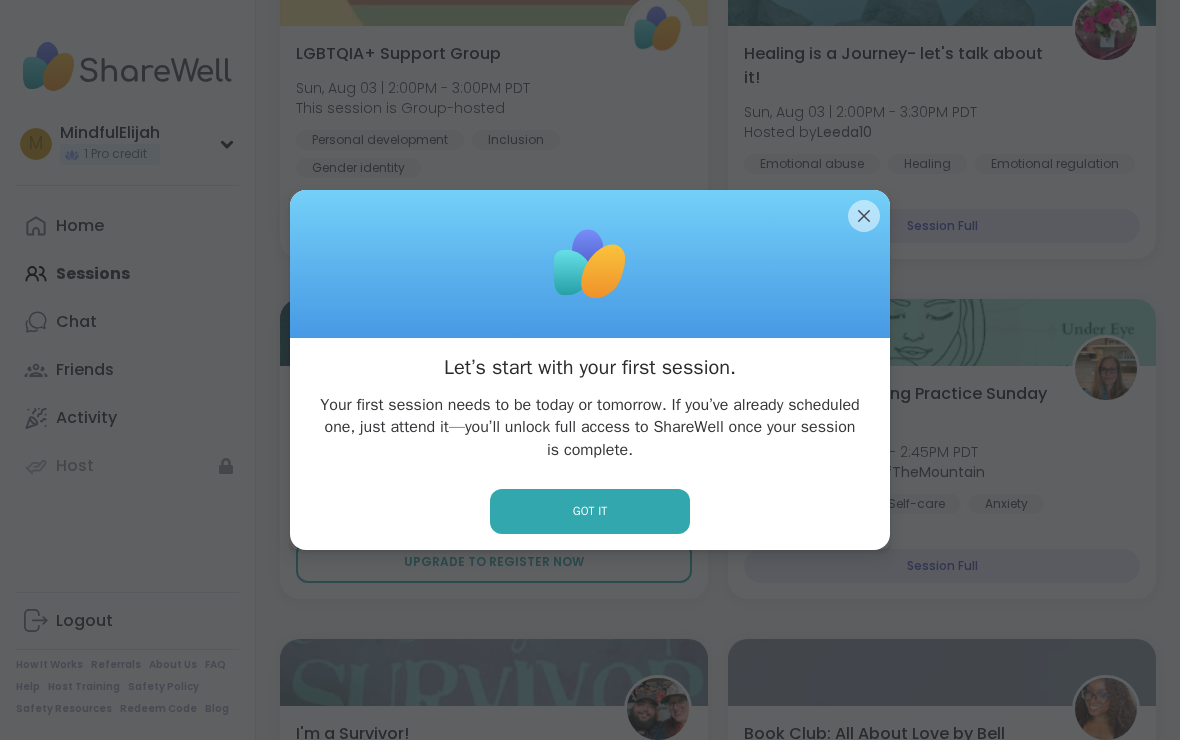 click on "Got it" at bounding box center [590, 511] 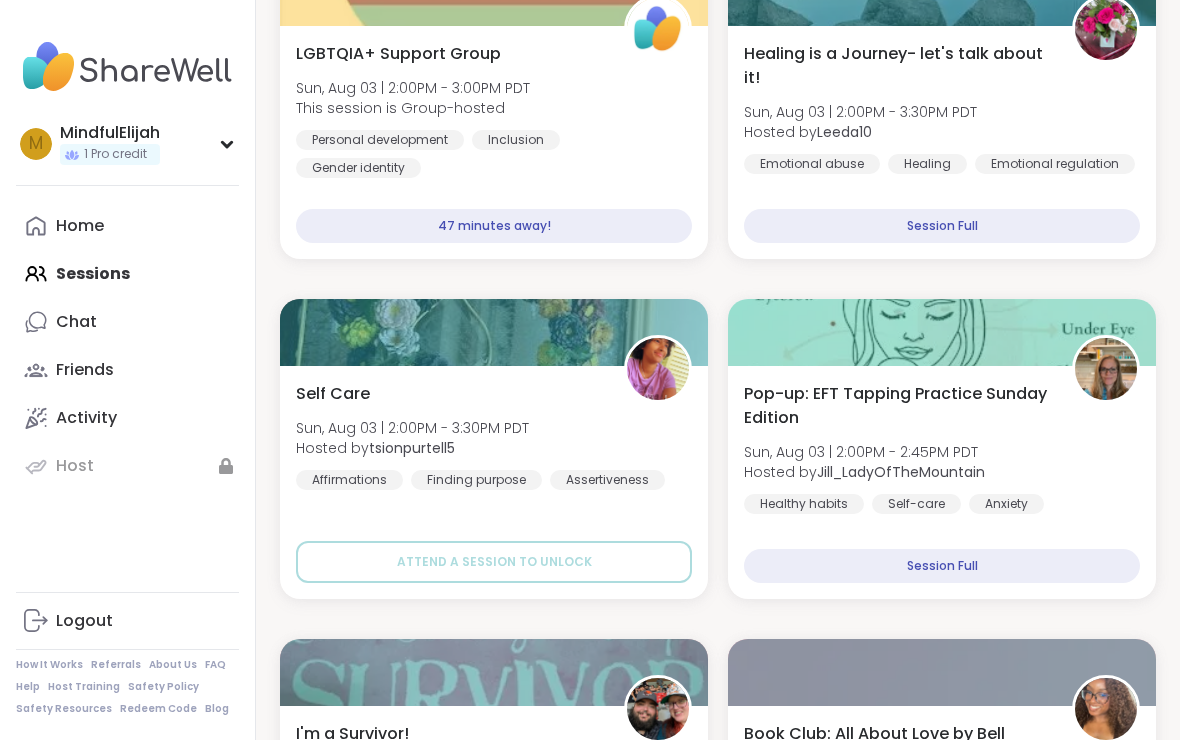 click on "Self Care  Sun, Aug 03 | 2:00PM - 3:30PM PDT Hosted by  tsionpurtell5 Affirmations Finding purpose Assertiveness Attend a session to unlock" at bounding box center [494, 482] 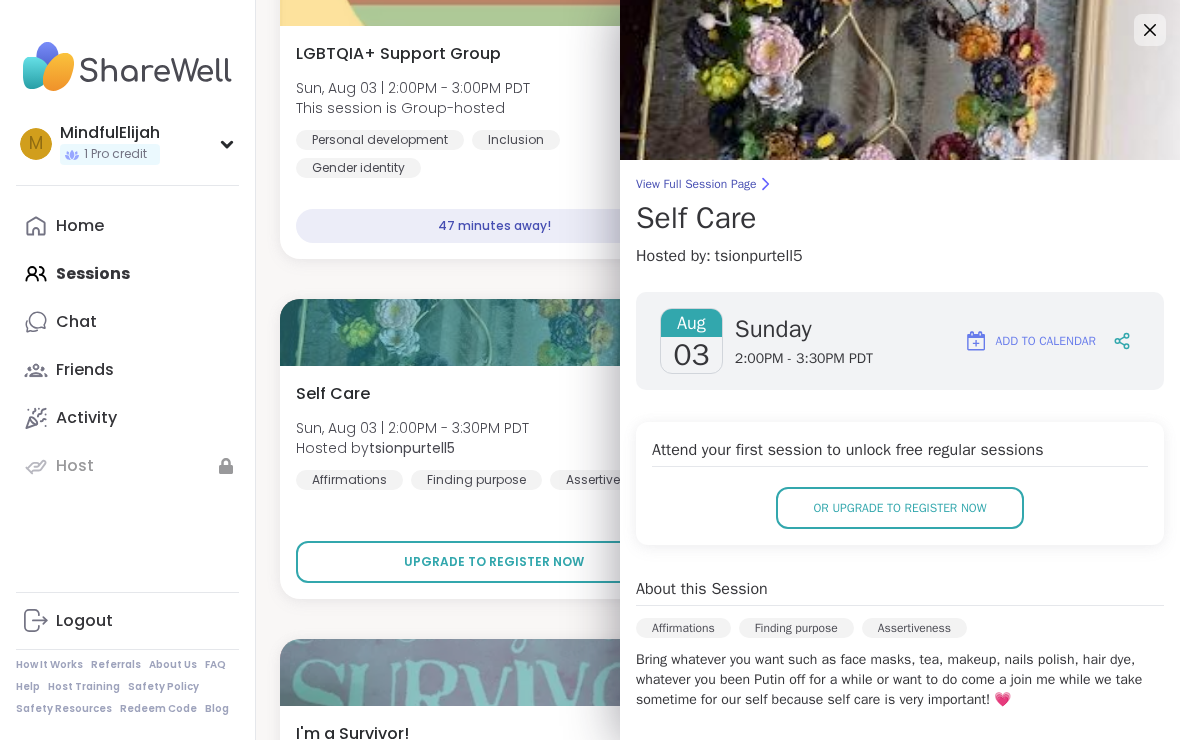 click on "Upgrade to register now" at bounding box center (494, 562) 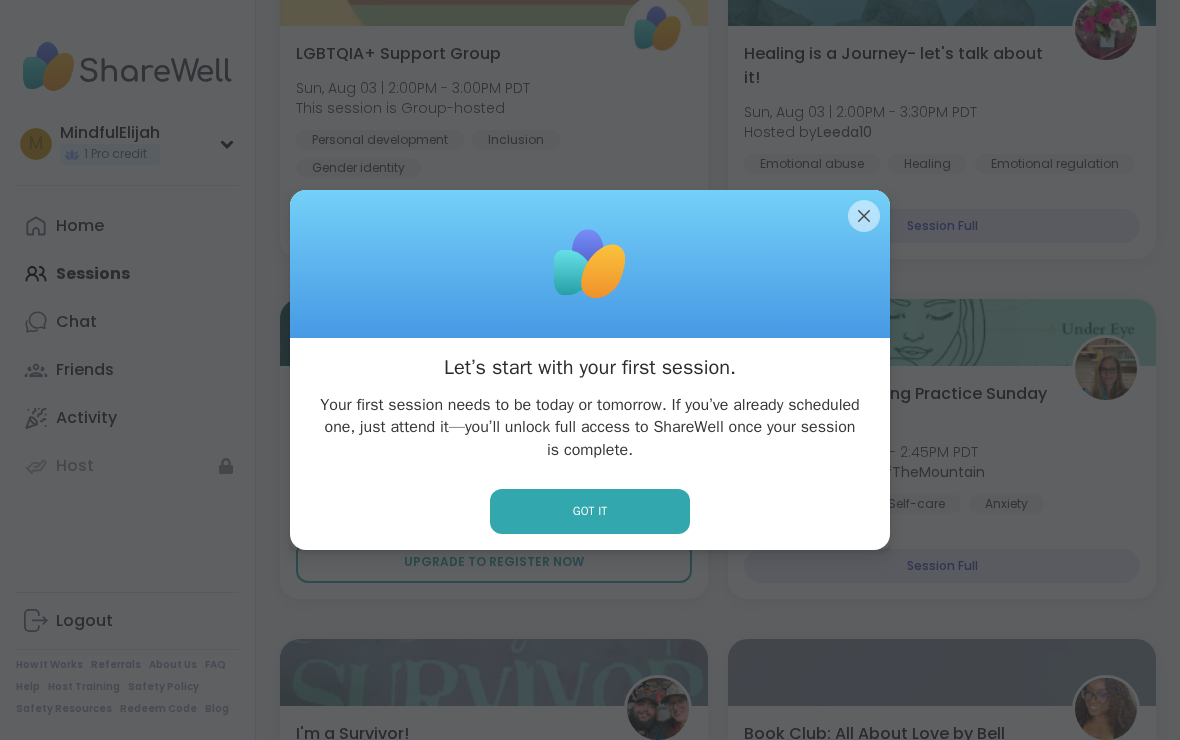 click on "Got it" at bounding box center [590, 511] 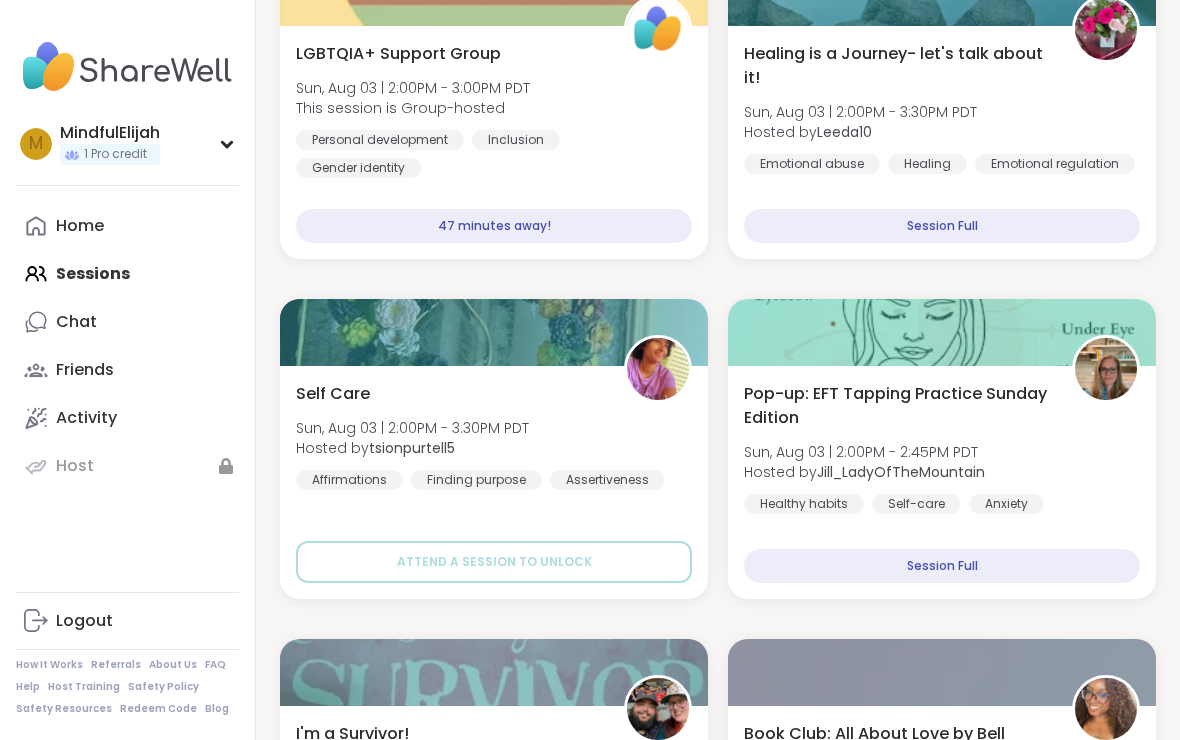 click on "Self Care  Sun, Aug 03 | 2:00PM - 3:30PM PDT Hosted by  tsionpurtell5 Affirmations Finding purpose Assertiveness" at bounding box center [494, 436] 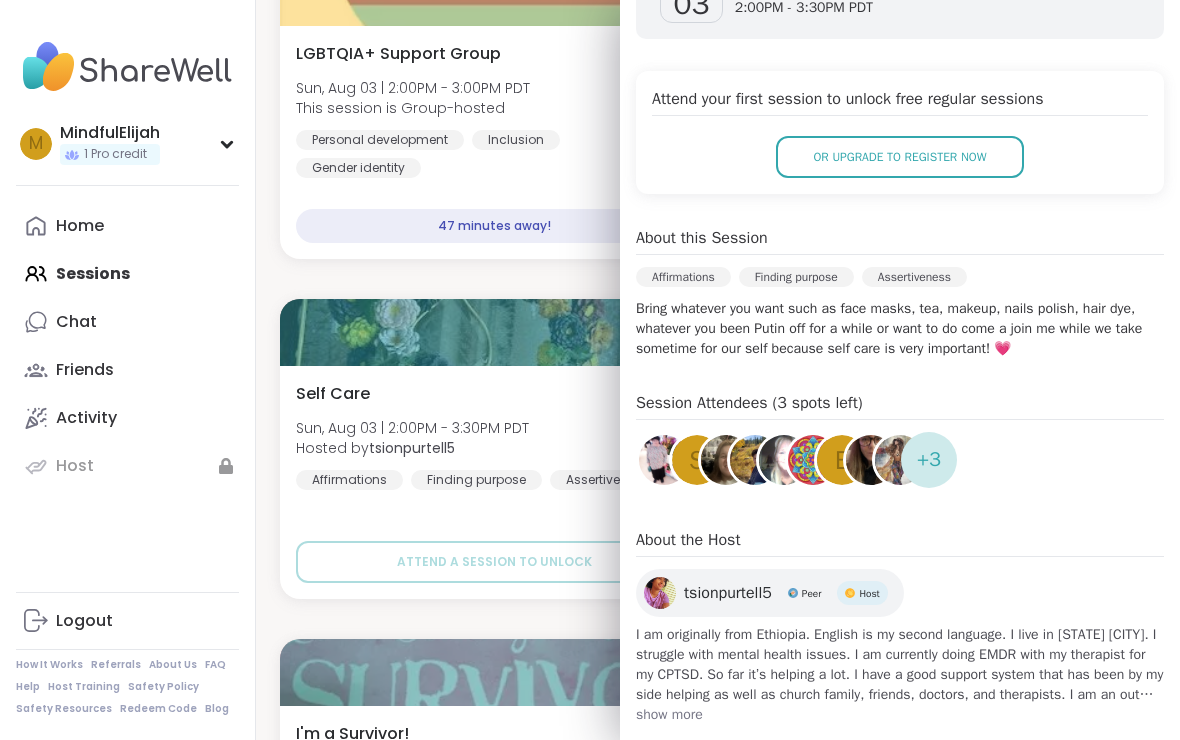 scroll, scrollTop: 350, scrollLeft: 0, axis: vertical 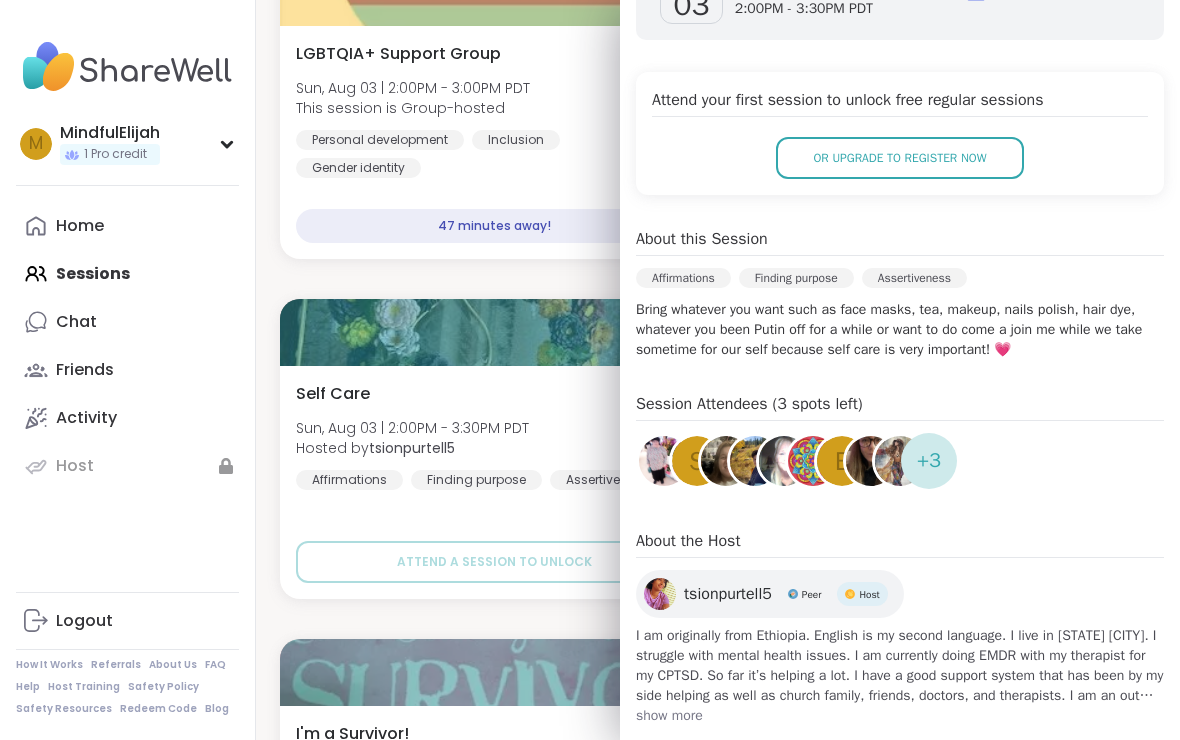 click on "I am originally from Ethiopia. English is my second language. I live in WISCONSIN West Bend. I struggle with mental health issues. I am currently doing EMDR with my therapist for my CPTSD. So far it’s helping a lot. I have a good support system that has been by my side helping as well as church family, friends, doctors, and therapists. I am an out going person who loves to share my life journey with others and be helpful in any way I can. I enjoy listening to music, writing, art, nature, walking, running, cooking as well as cleaning and organizing things." at bounding box center (900, 666) 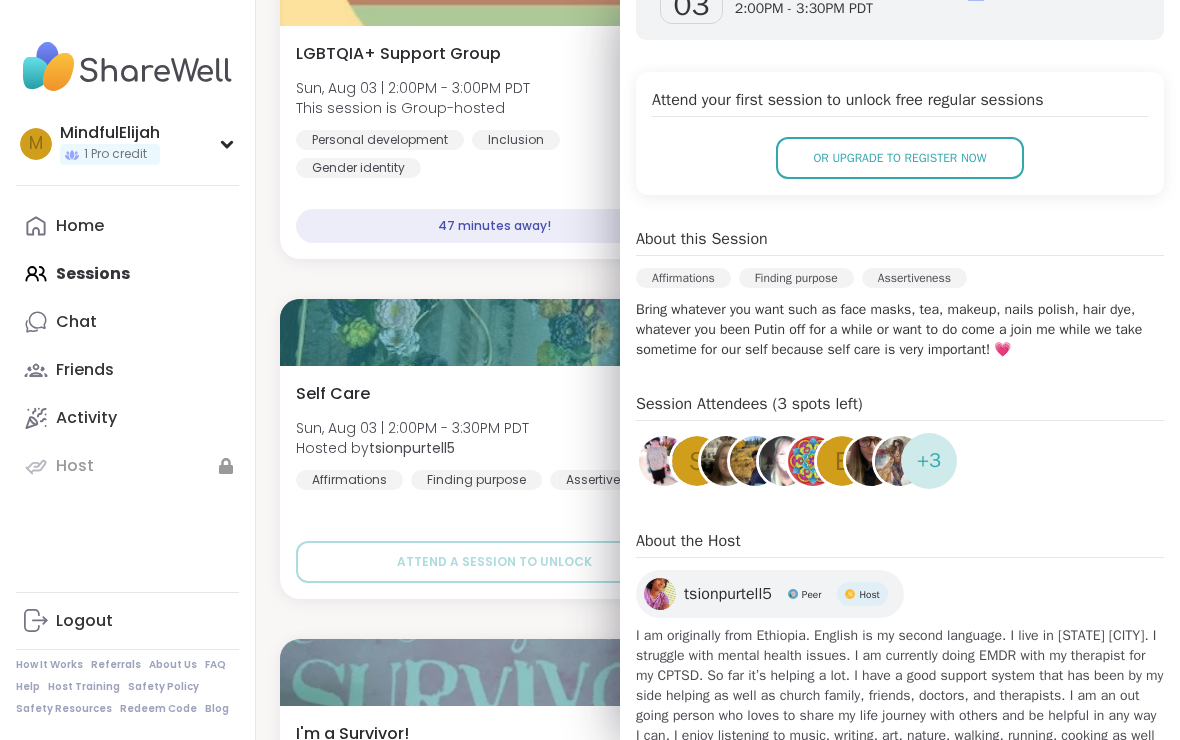 click on "I am originally from Ethiopia. English is my second language. I live in WISCONSIN West Bend. I struggle with mental health issues. I am currently doing EMDR with my therapist for my CPTSD. So far it’s helping a lot. I have a good support system that has been by my side helping as well as church family, friends, doctors, and therapists. I am an out going person who loves to share my life journey with others and be helpful in any way I can. I enjoy listening to music, writing, art, nature, walking, running, cooking as well as cleaning and organizing things." at bounding box center [900, 696] 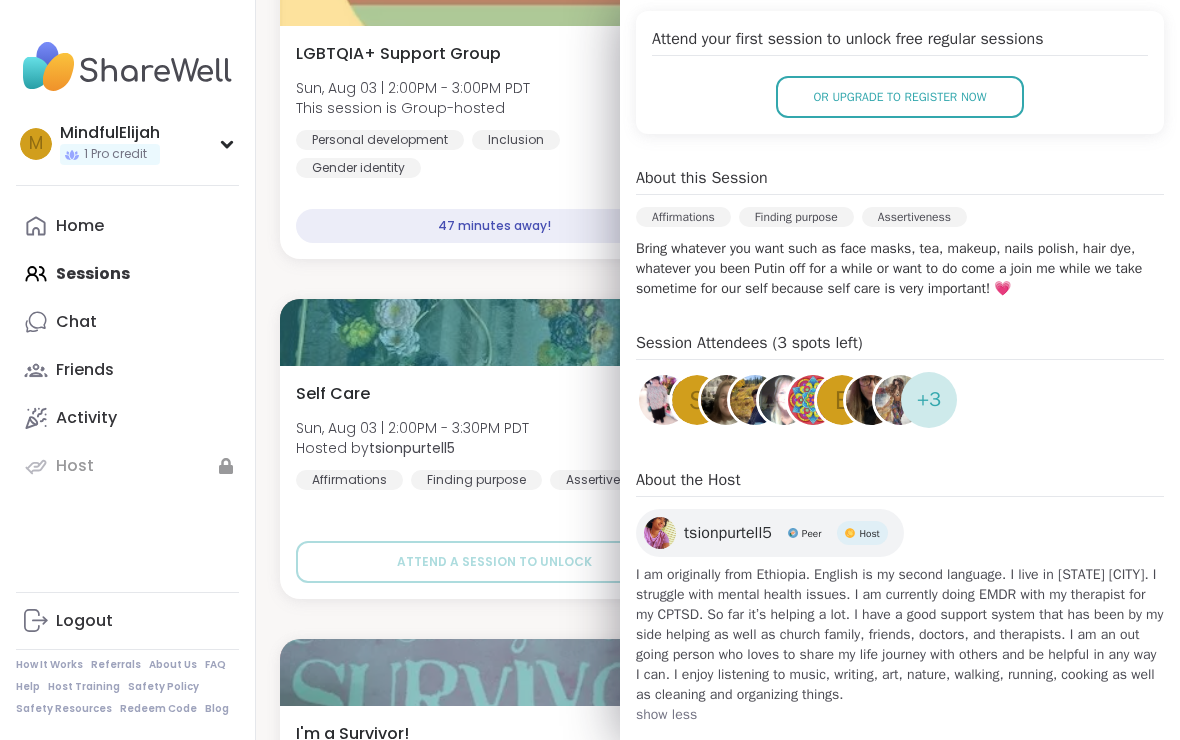 scroll, scrollTop: 410, scrollLeft: 0, axis: vertical 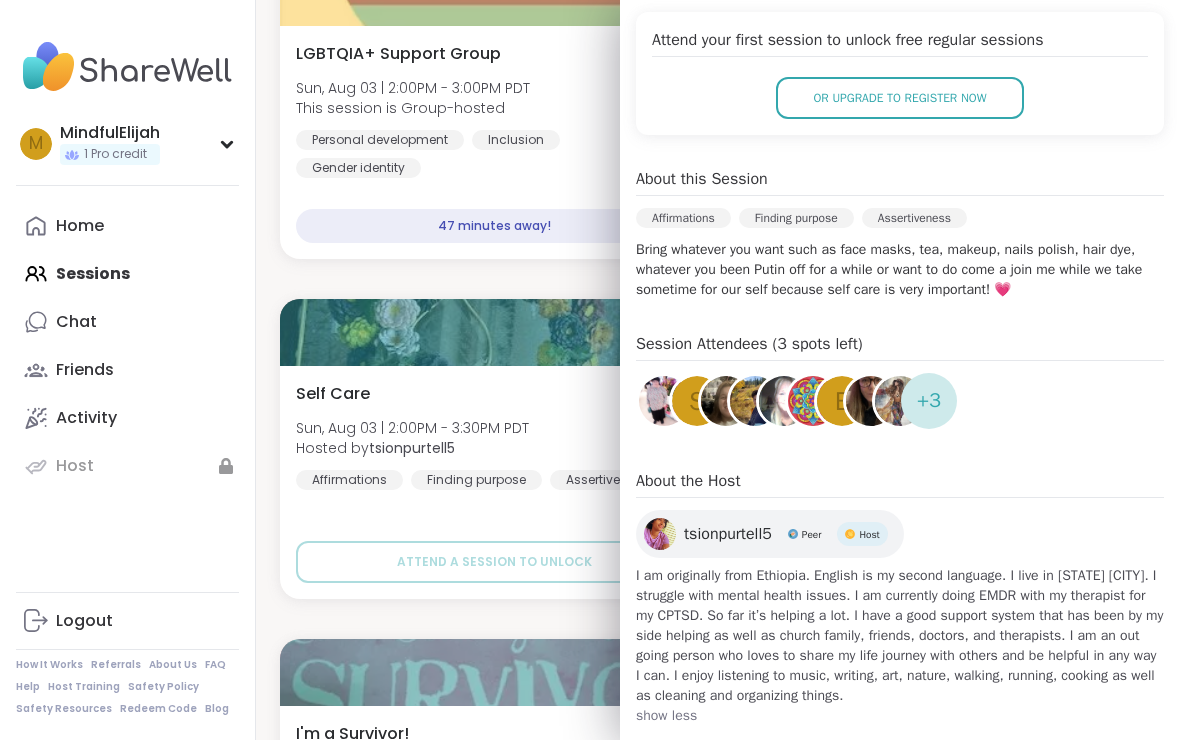 click at bounding box center [660, 534] 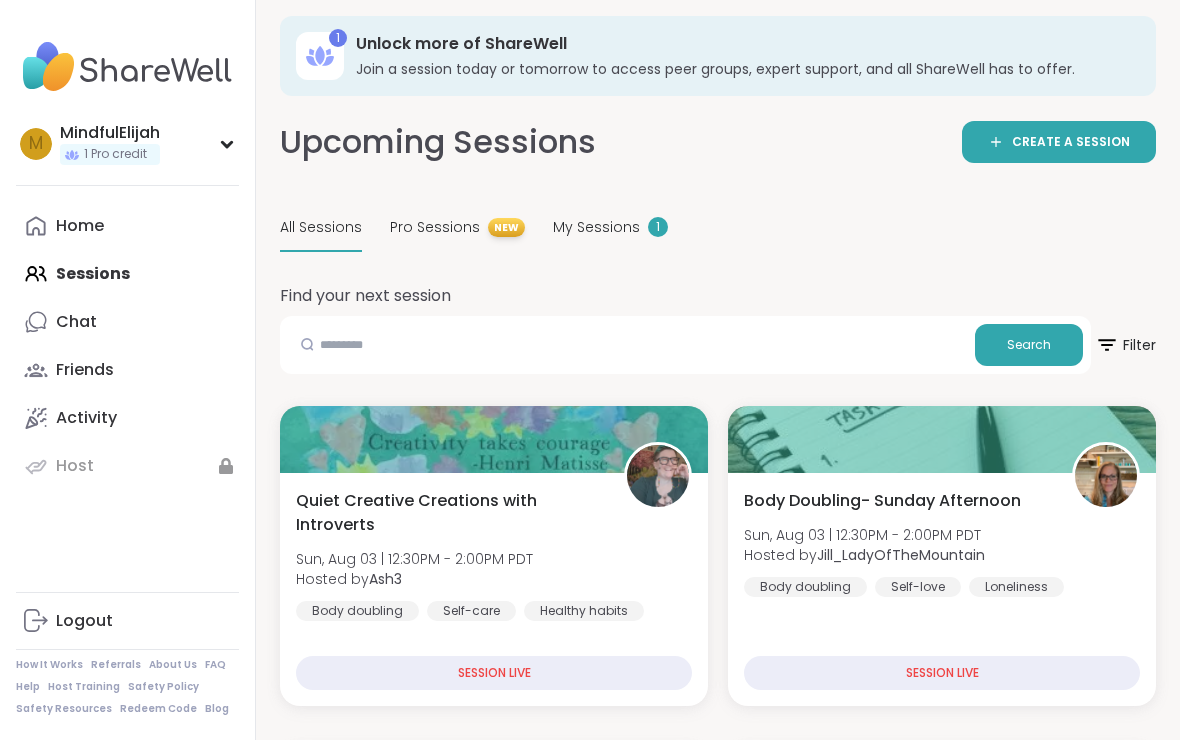scroll, scrollTop: 0, scrollLeft: 0, axis: both 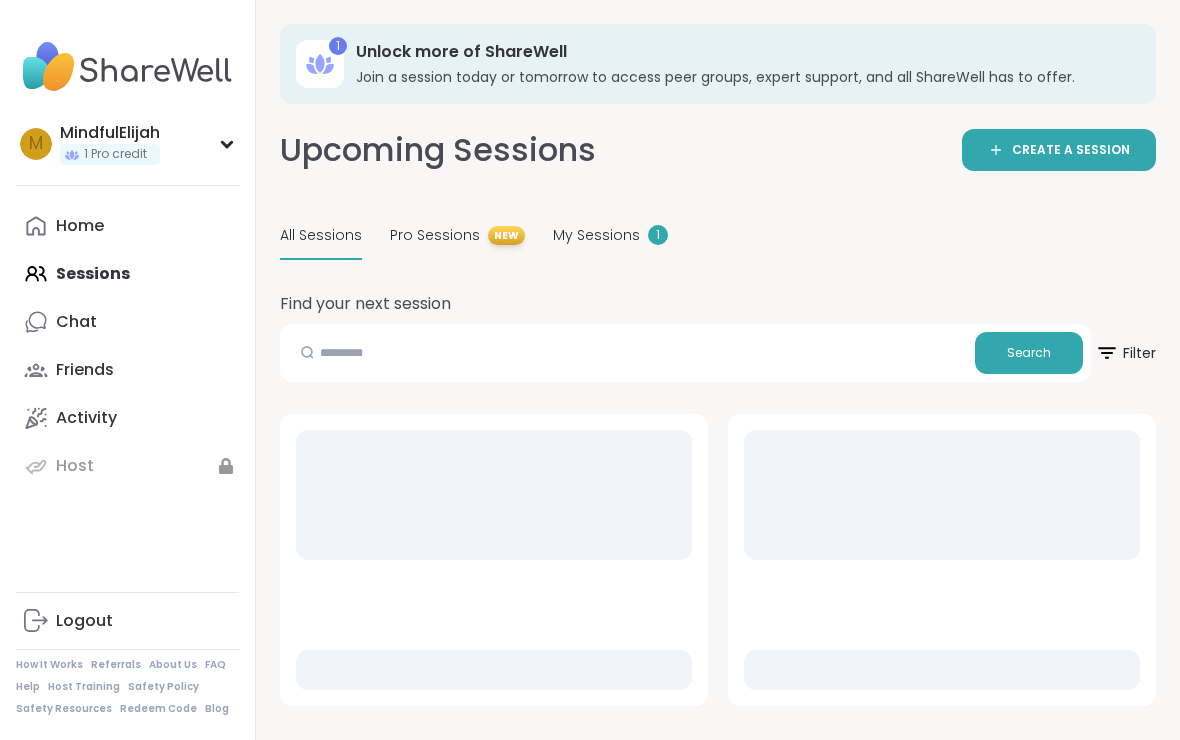 click on "Activity" at bounding box center [86, 418] 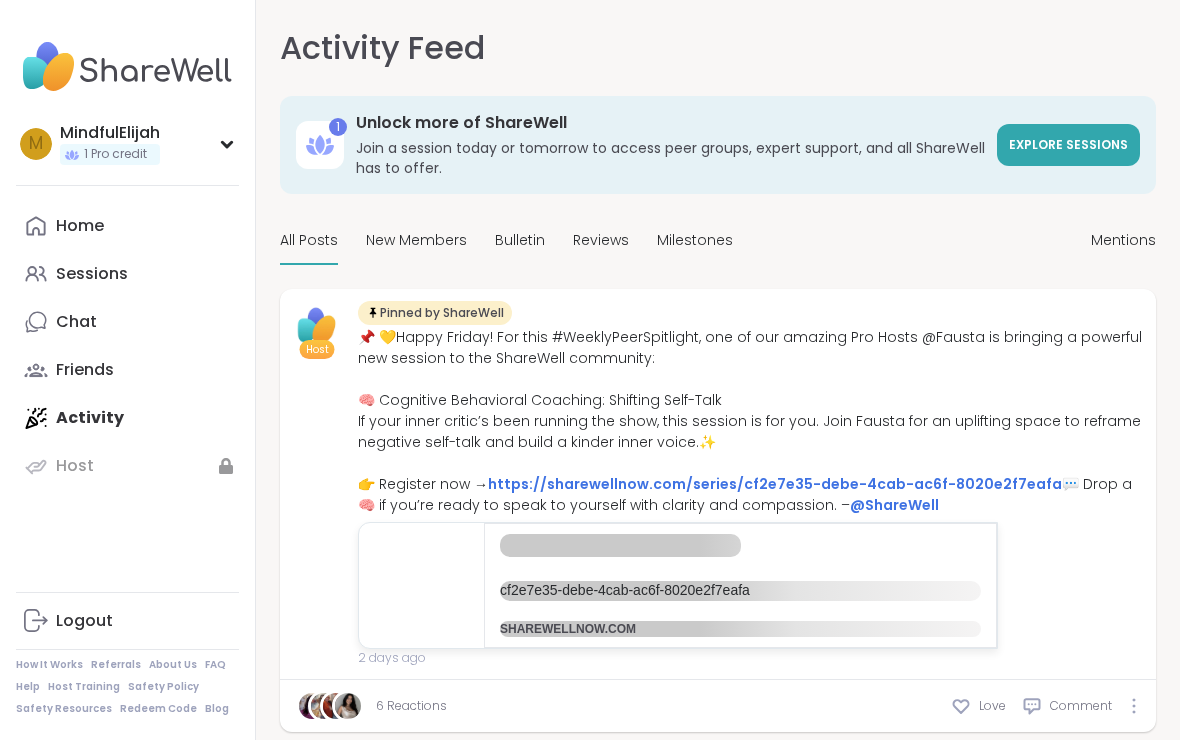click on "Friends" at bounding box center [85, 370] 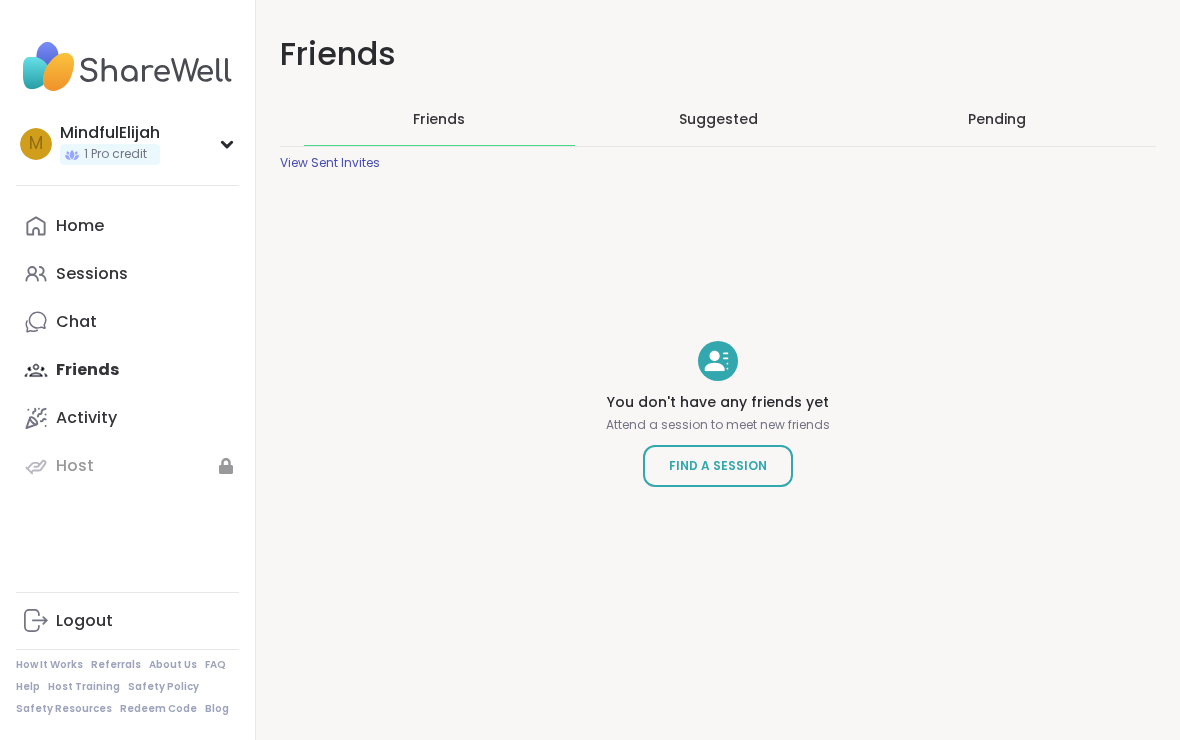 scroll, scrollTop: 0, scrollLeft: 0, axis: both 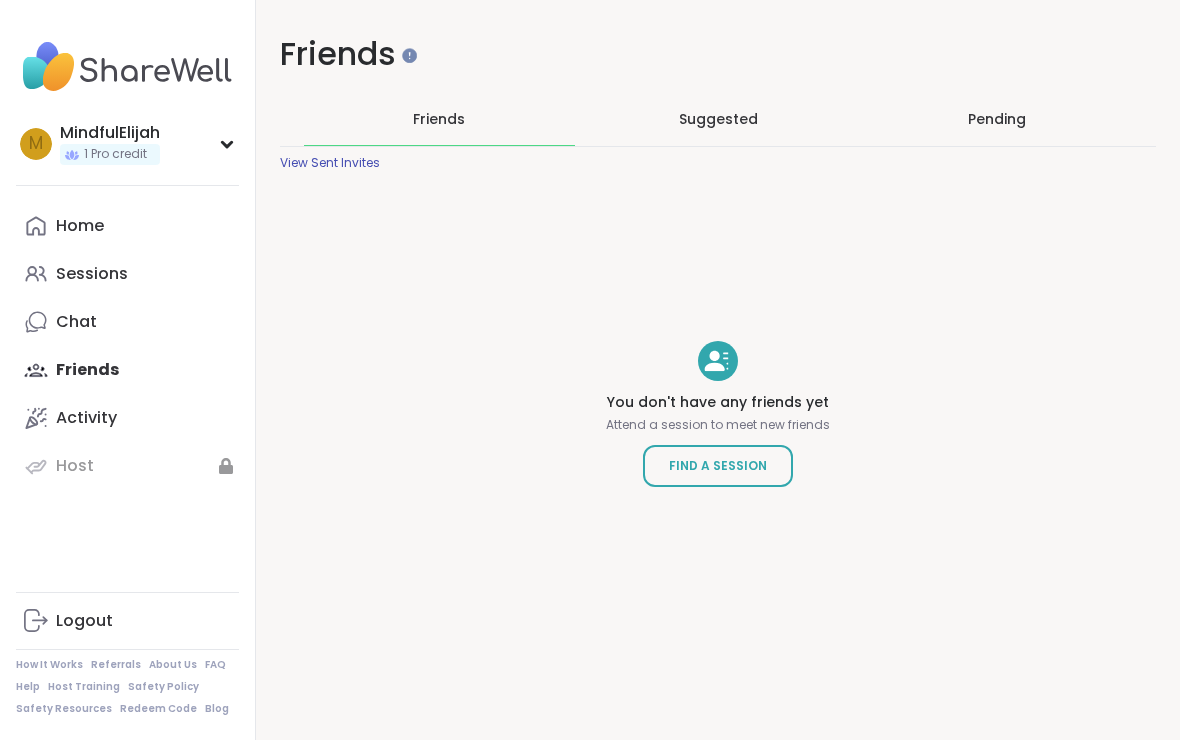 click on "Chat" at bounding box center (76, 322) 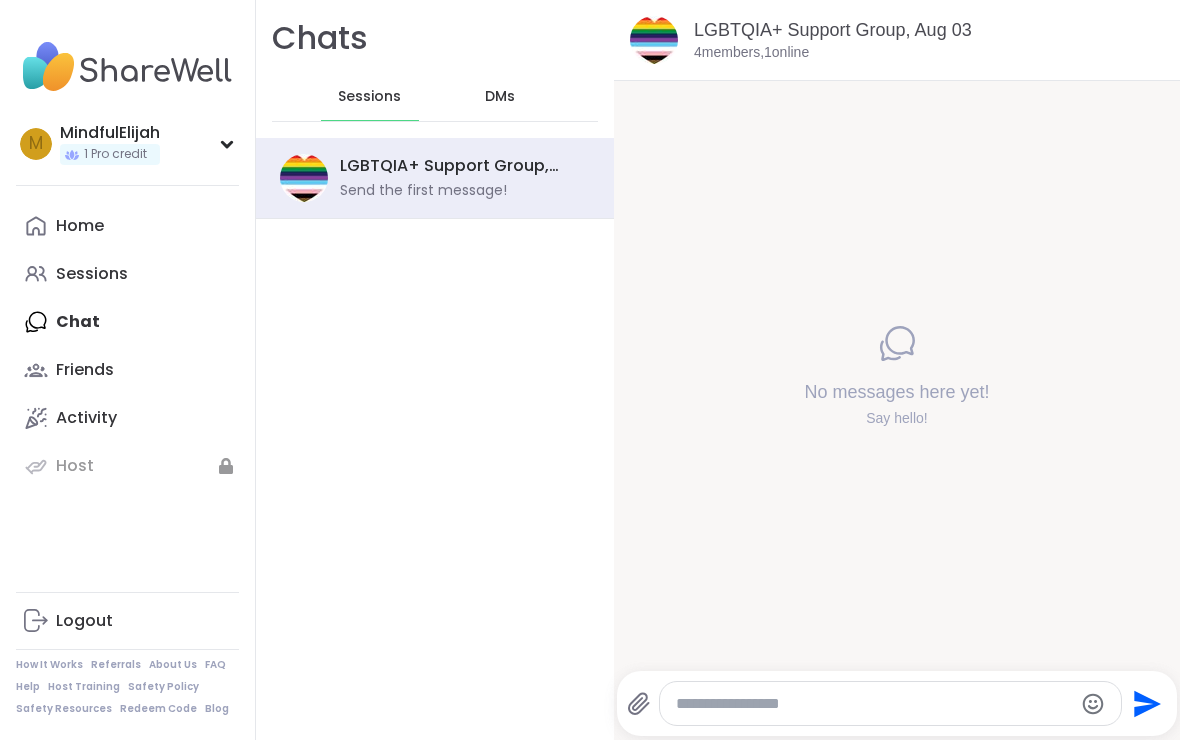 scroll, scrollTop: 0, scrollLeft: 0, axis: both 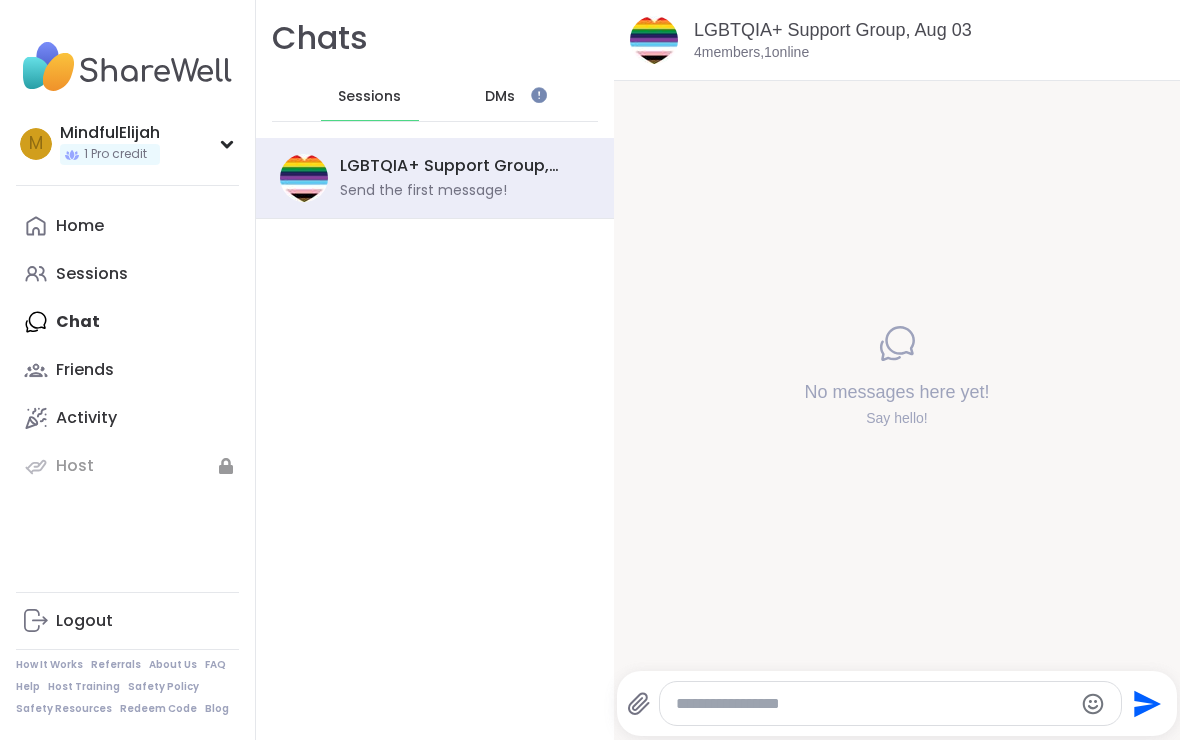 click on "Sessions" at bounding box center [92, 274] 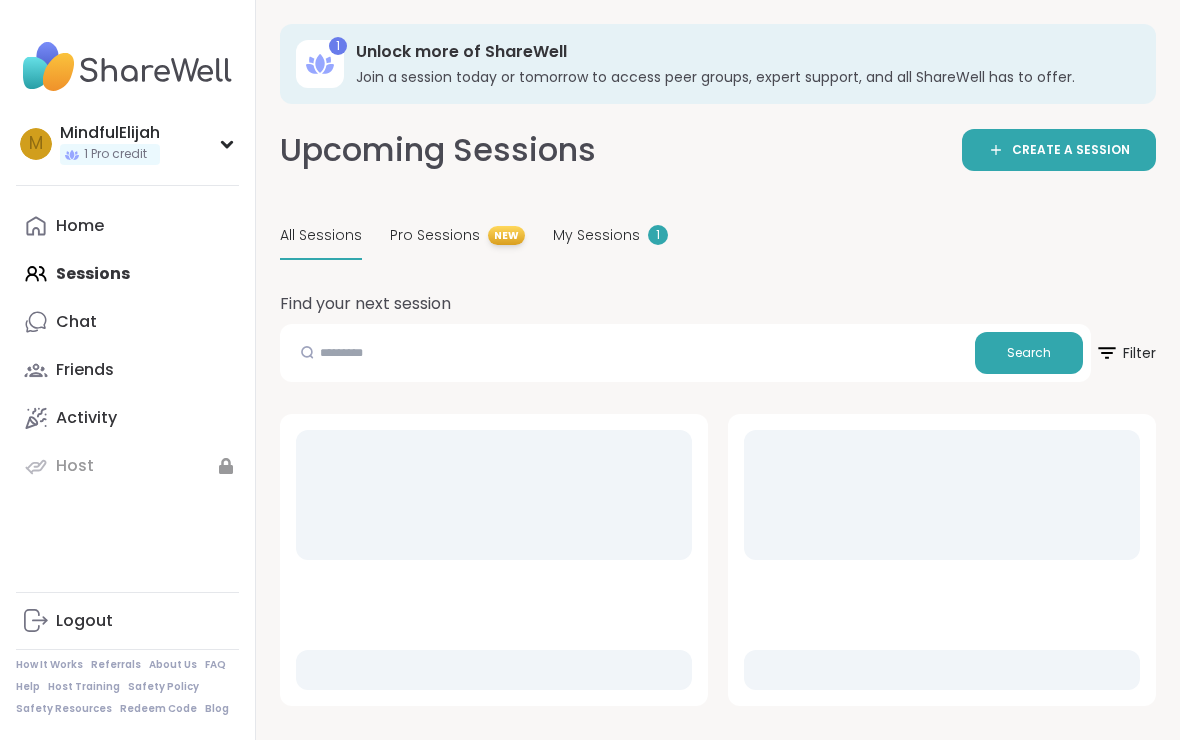 click on "Home" at bounding box center (80, 226) 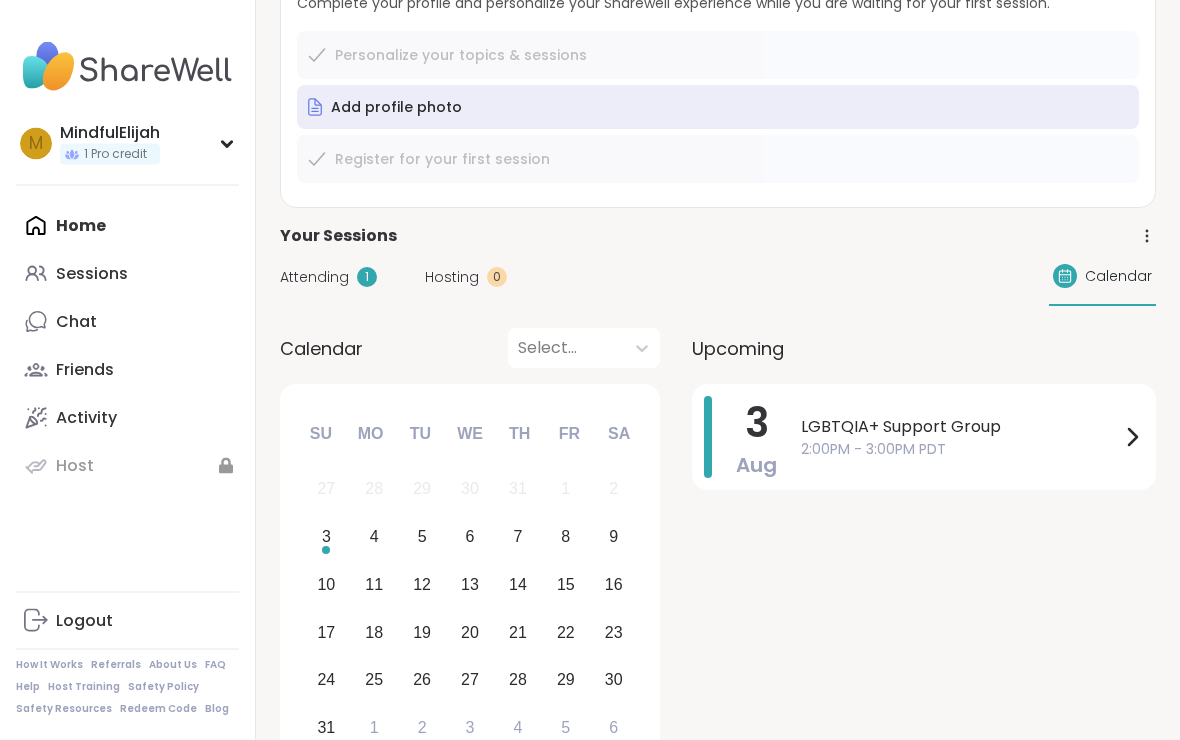 scroll, scrollTop: 207, scrollLeft: 0, axis: vertical 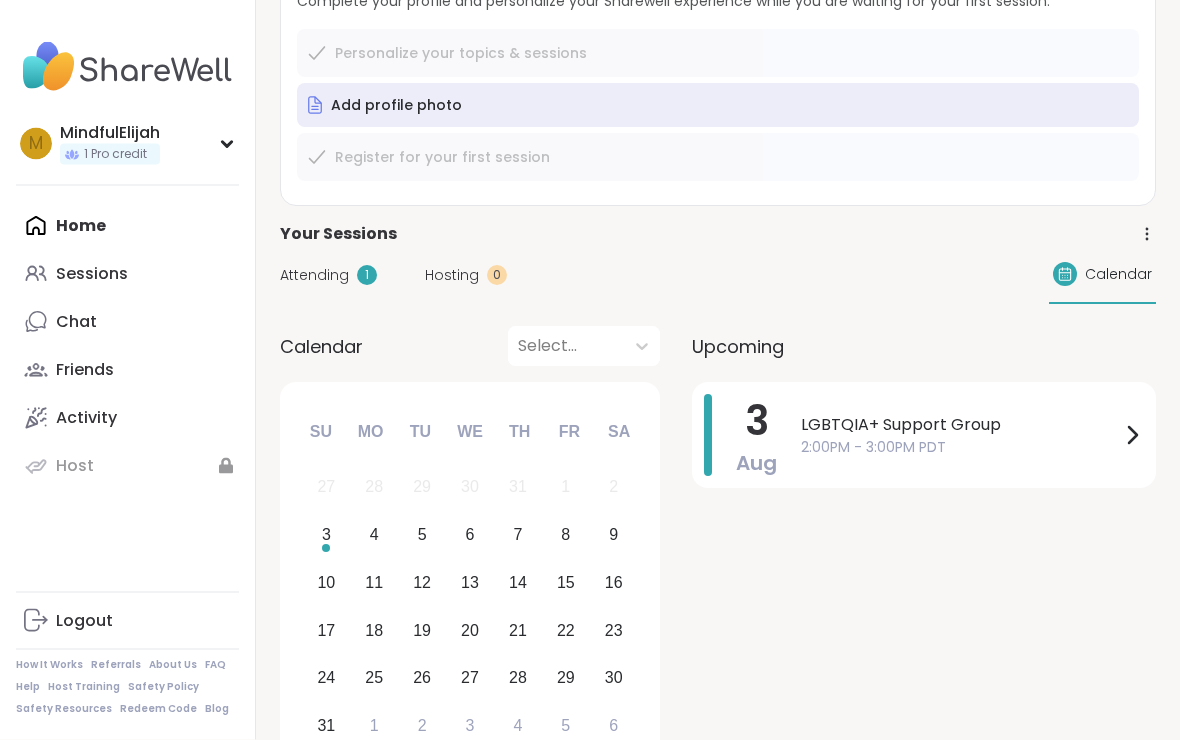 click on "Attending 1 Hosting 0 Calendar" at bounding box center (718, 276) 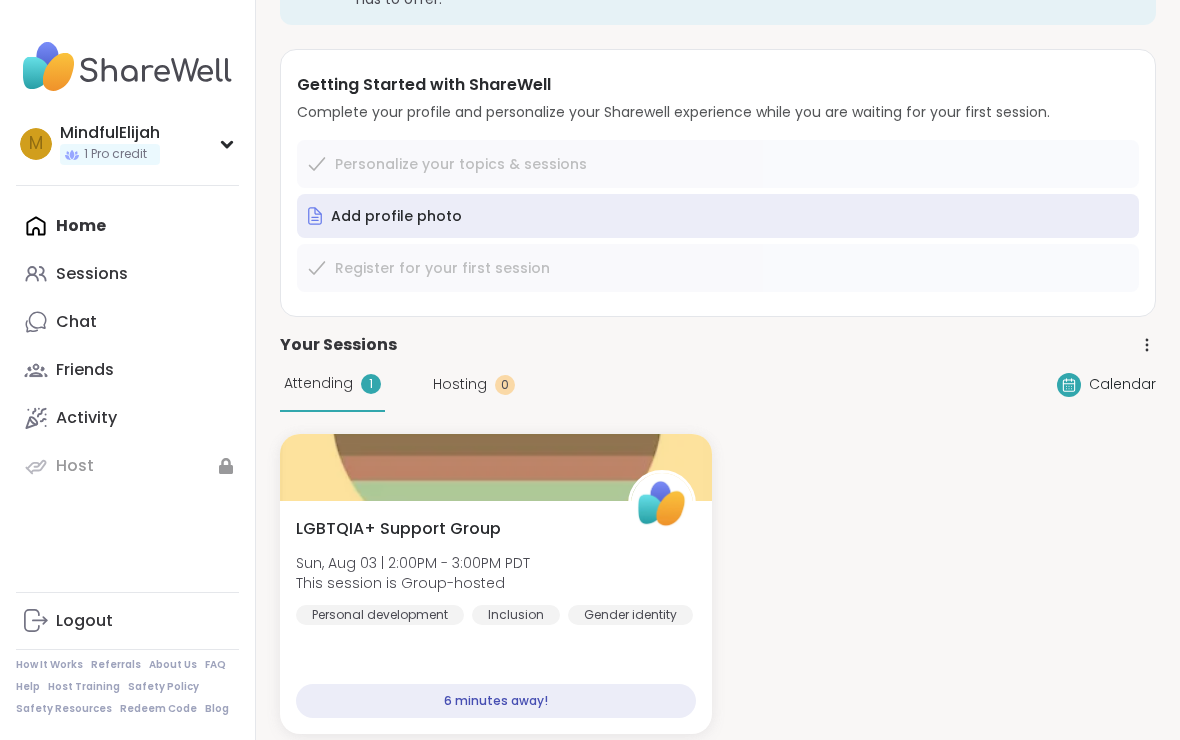 scroll, scrollTop: 0, scrollLeft: 0, axis: both 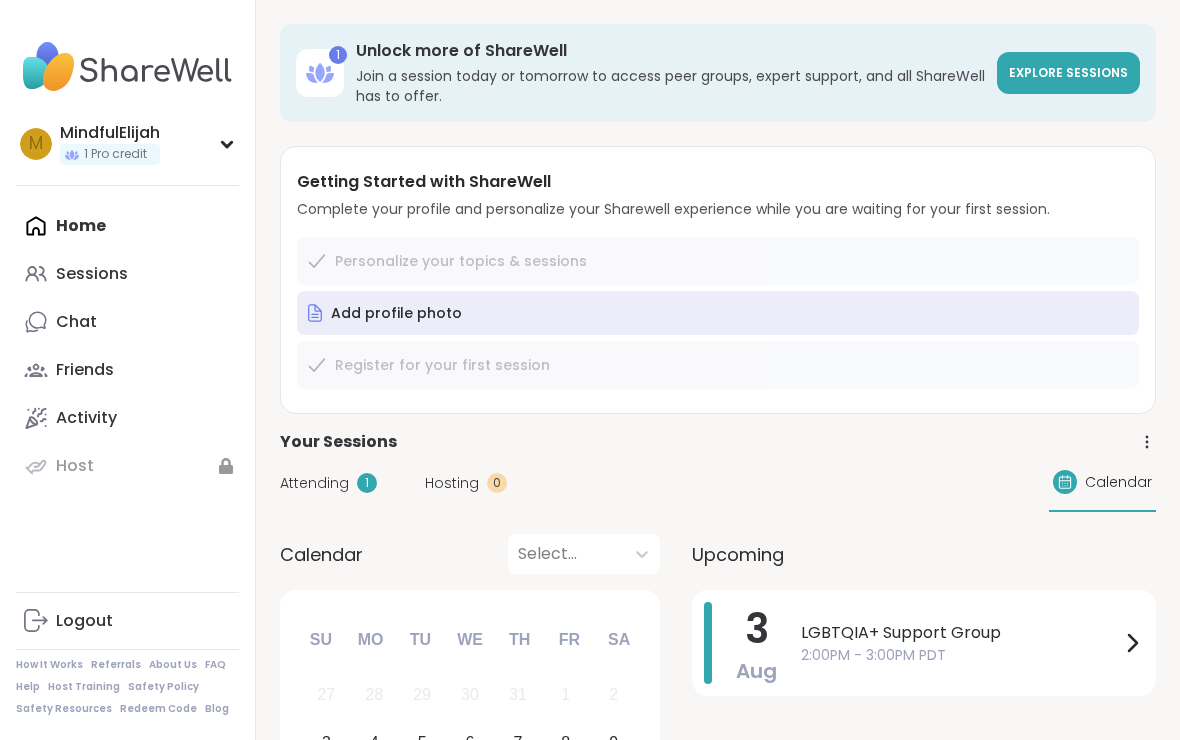 click on "1 Unlock more of ShareWell Join a session today or tomorrow to access peer groups, expert support, and all ShareWell has to offer. Explore sessions Getting Started with ShareWell Complete your profile and personalize your Sharewell experience while you are waiting for your first session. Personalize your topics & sessions Add profile photo Register for your first session Your Sessions Attending 1 Hosting 0 Calendar Calendar Select... Previous Month Next Month August 2025 Su Mo Tu We Th Fr Sa 27 28 29 30 31 1 2 3 4 5 6 7 8 9 10 11 12 13 14 15 16 17 18 19 20 21 22 23 24 25 26 27 28 29 30 31 1 2 3 4 5 6 Upcoming 3 Aug LGBTQIA+ Support Group 2:00PM - 3:00PM [TIMEZONE] We think you'll like these sessions Self Care Sun 8/3 | 2:00 - 3:30PM [TIMEZONE] Hosted by [USERNAME] Affirmations Finding purpose Assertiveness Attend a session to unlock Walk & Talk sunday pop-up 2 of 2 Sun 8/3 | 4:00 - 4:30PM [TIMEZONE] Hosted by [USERNAME] Healthy habits General mental health Good company + 1 more topic Attend a session to unlock Night Cap + 2" at bounding box center [718, 1482] 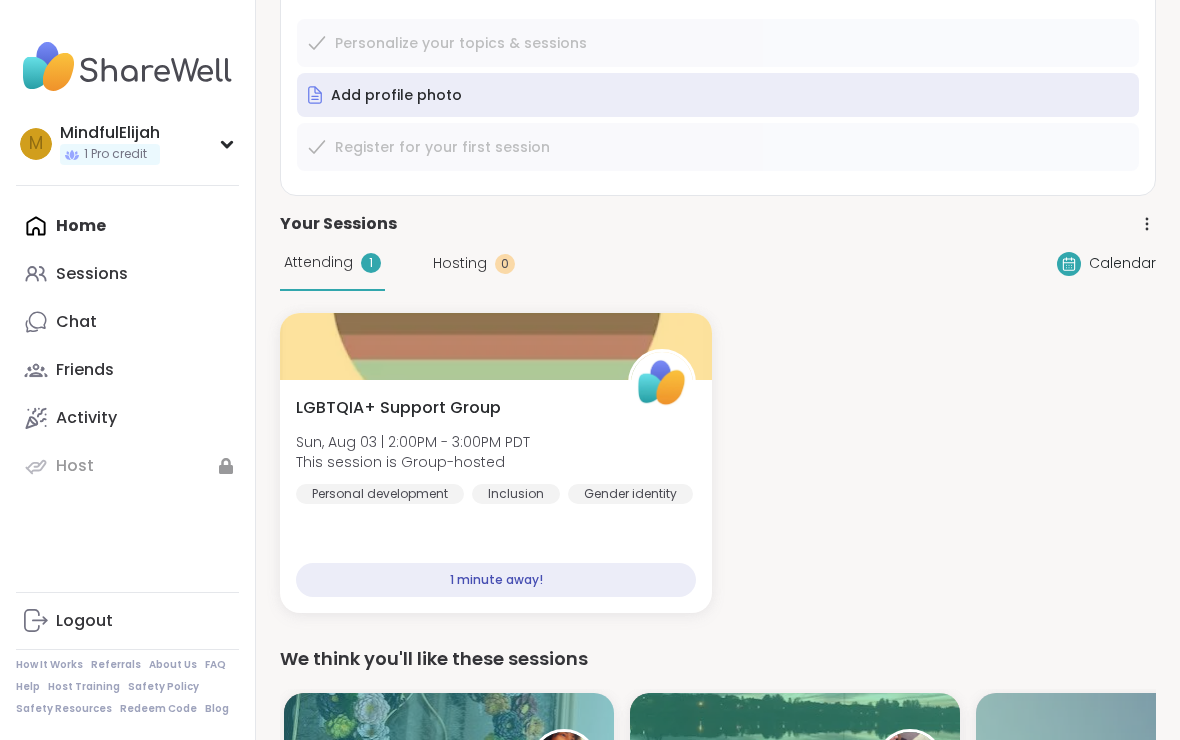 scroll, scrollTop: 232, scrollLeft: 0, axis: vertical 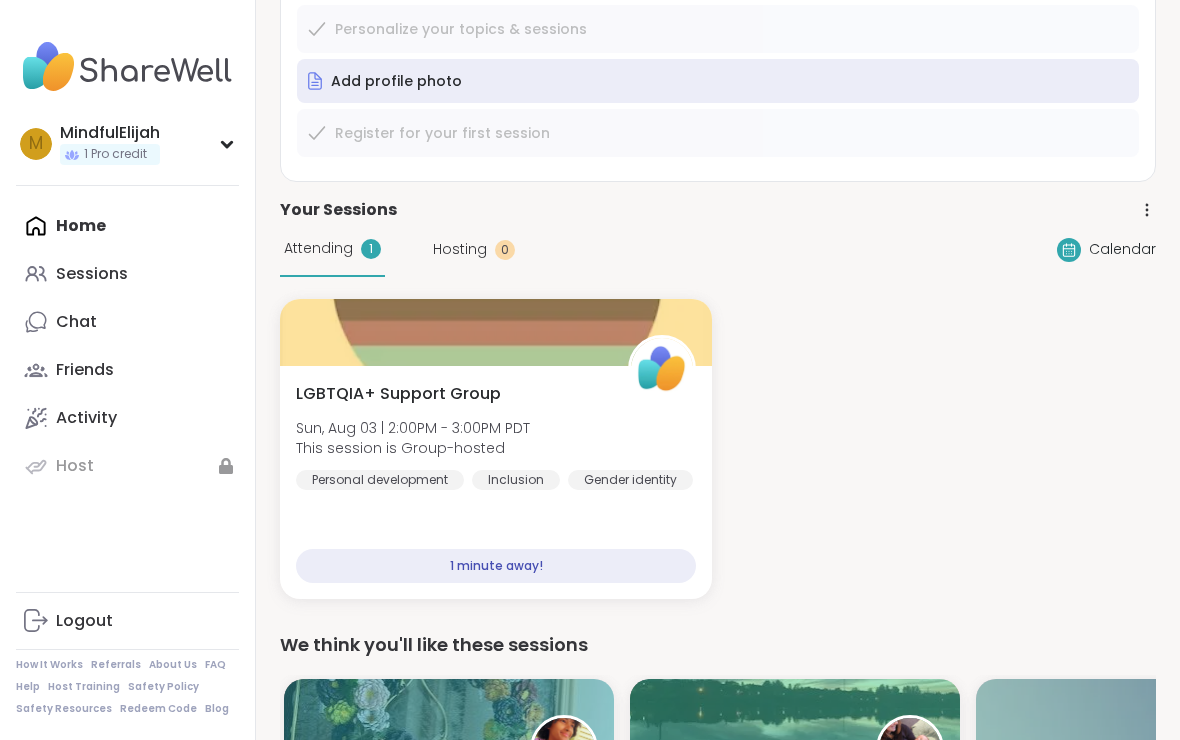 click on "LGBTQIA+ Support Group Sun, Aug 03 | 2:00PM - 3:00PM PDT This session is Group-hosted Personal development Inclusion Gender identity" at bounding box center (496, 436) 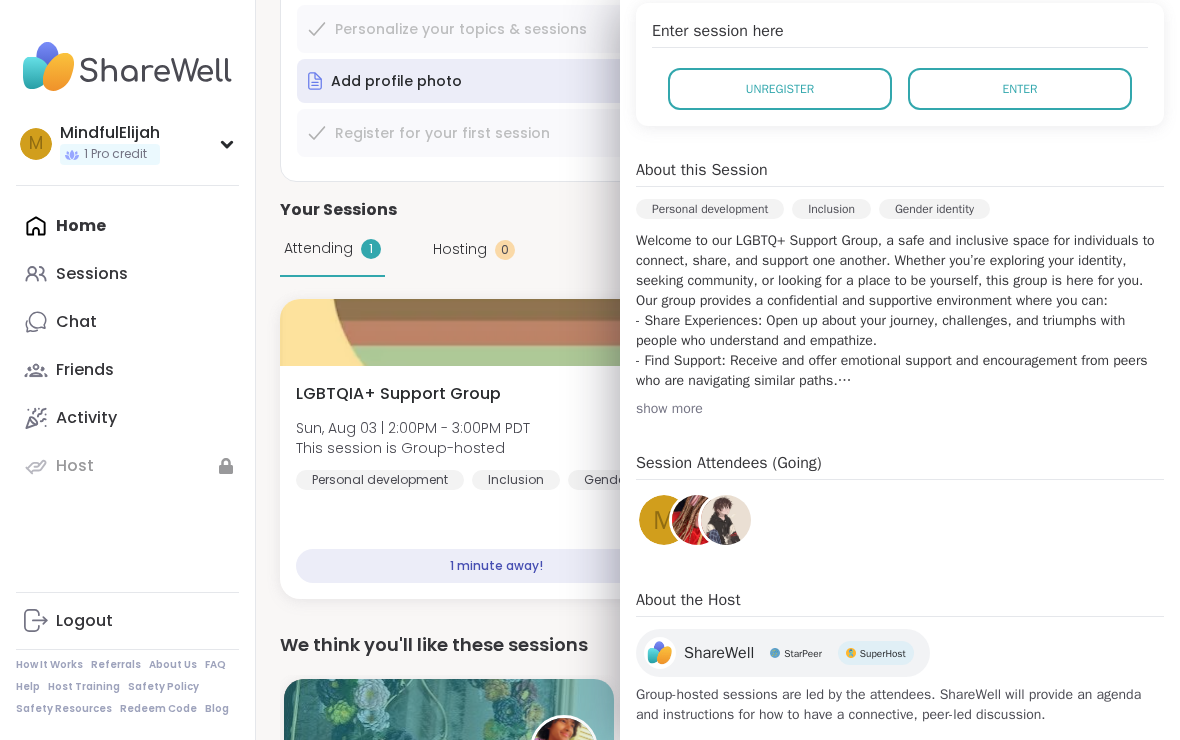 scroll, scrollTop: 418, scrollLeft: 0, axis: vertical 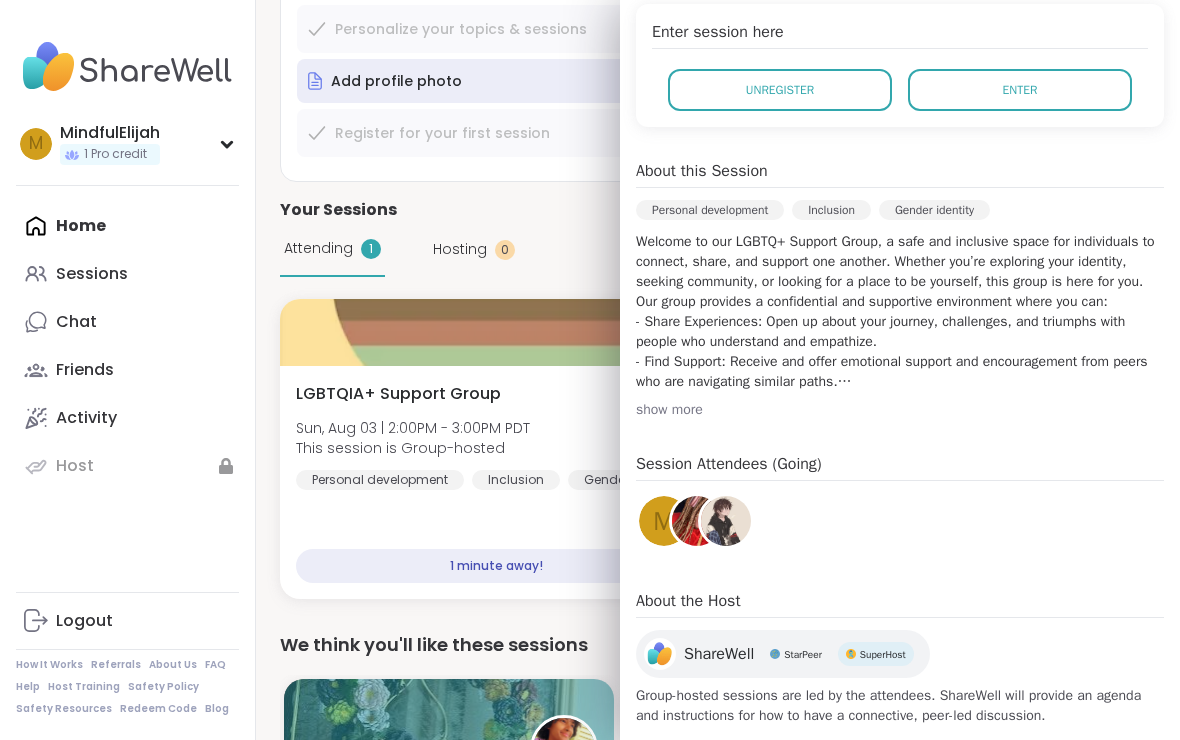 click at bounding box center (726, 521) 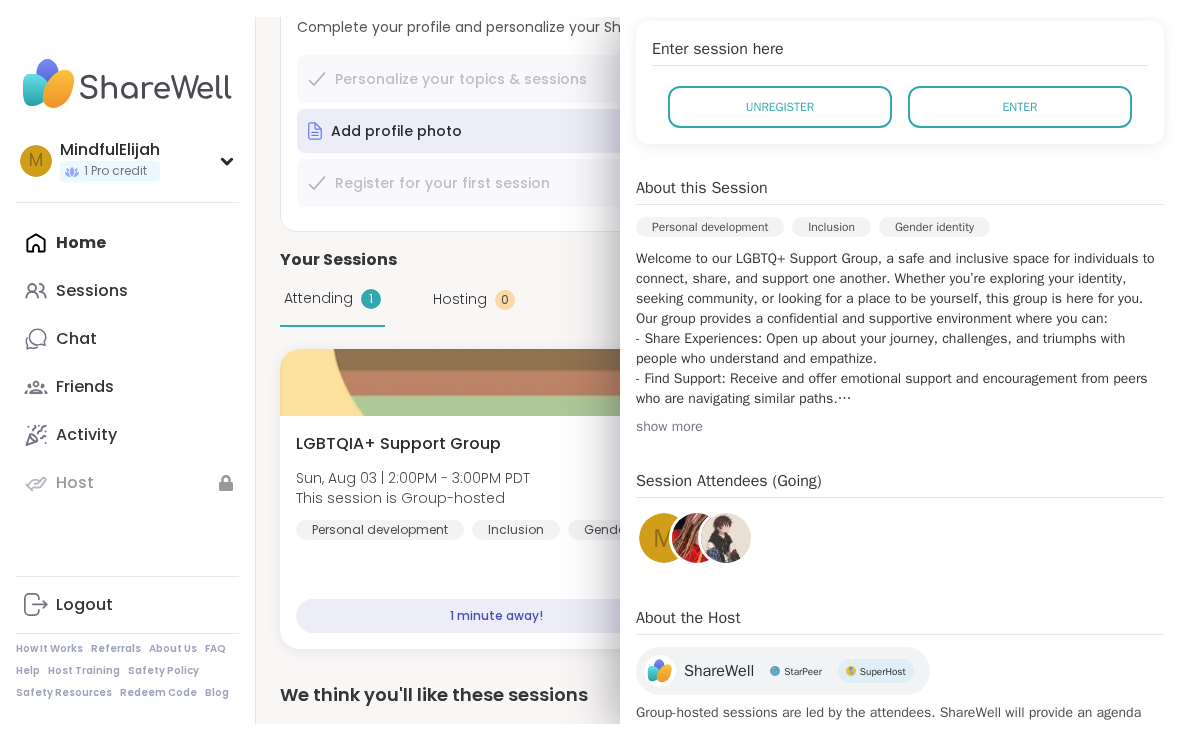 scroll, scrollTop: 233, scrollLeft: 0, axis: vertical 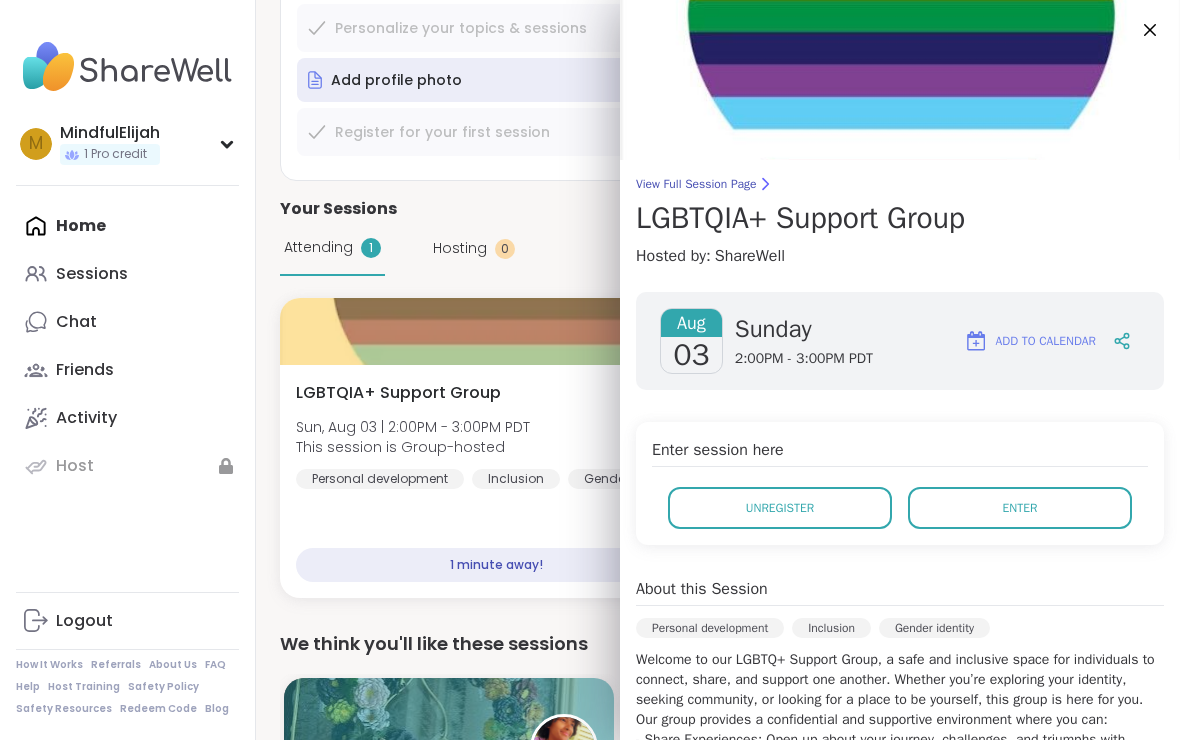 click on "Home Sessions Chat Friends Activity Host" at bounding box center (127, 346) 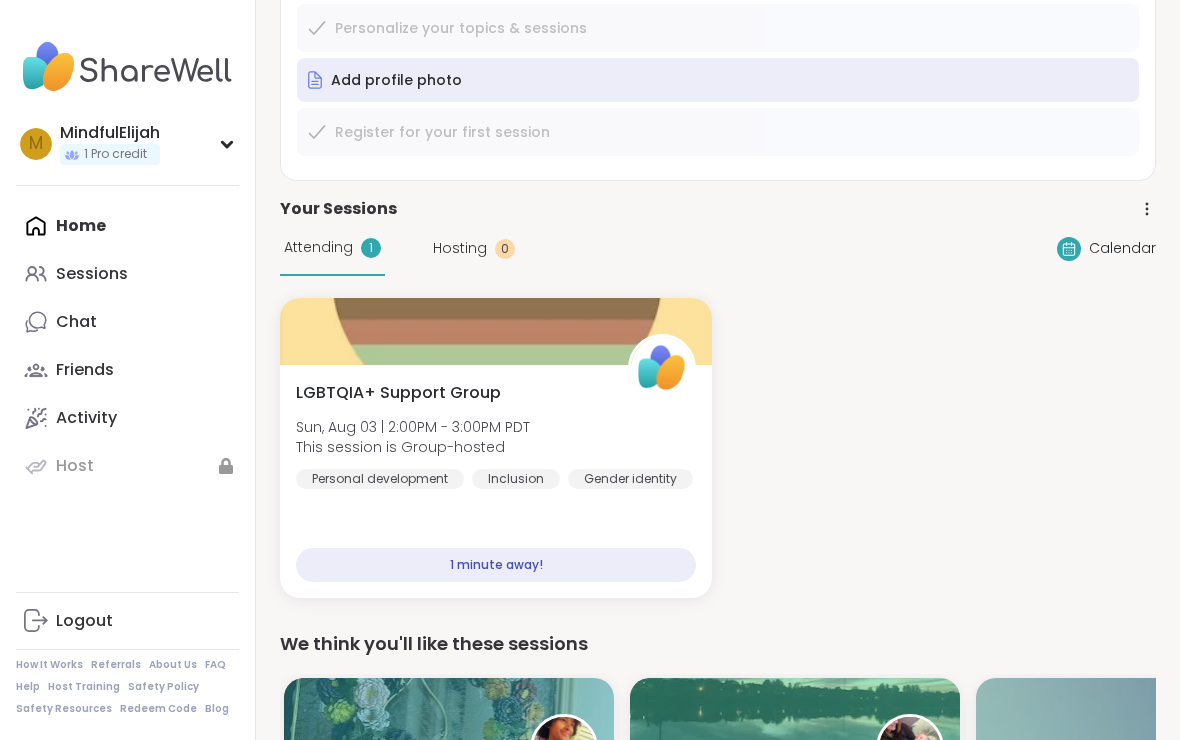 click on "Sessions" at bounding box center [92, 274] 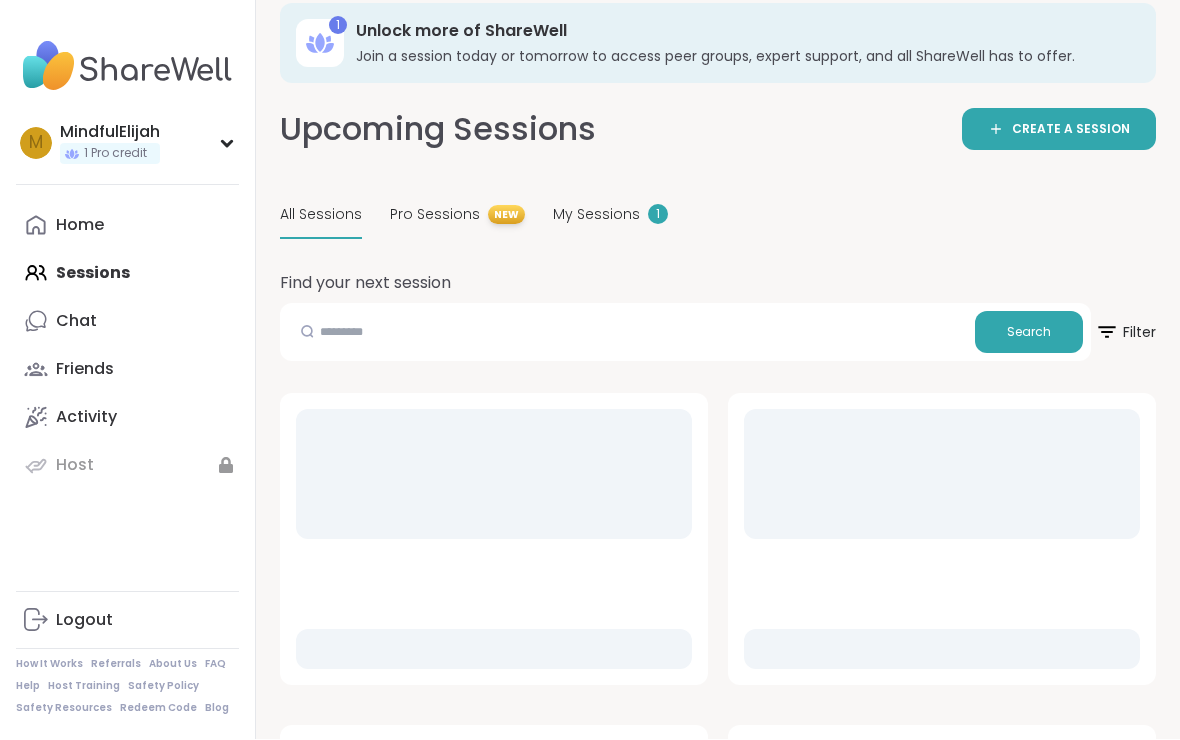 scroll, scrollTop: 21, scrollLeft: 0, axis: vertical 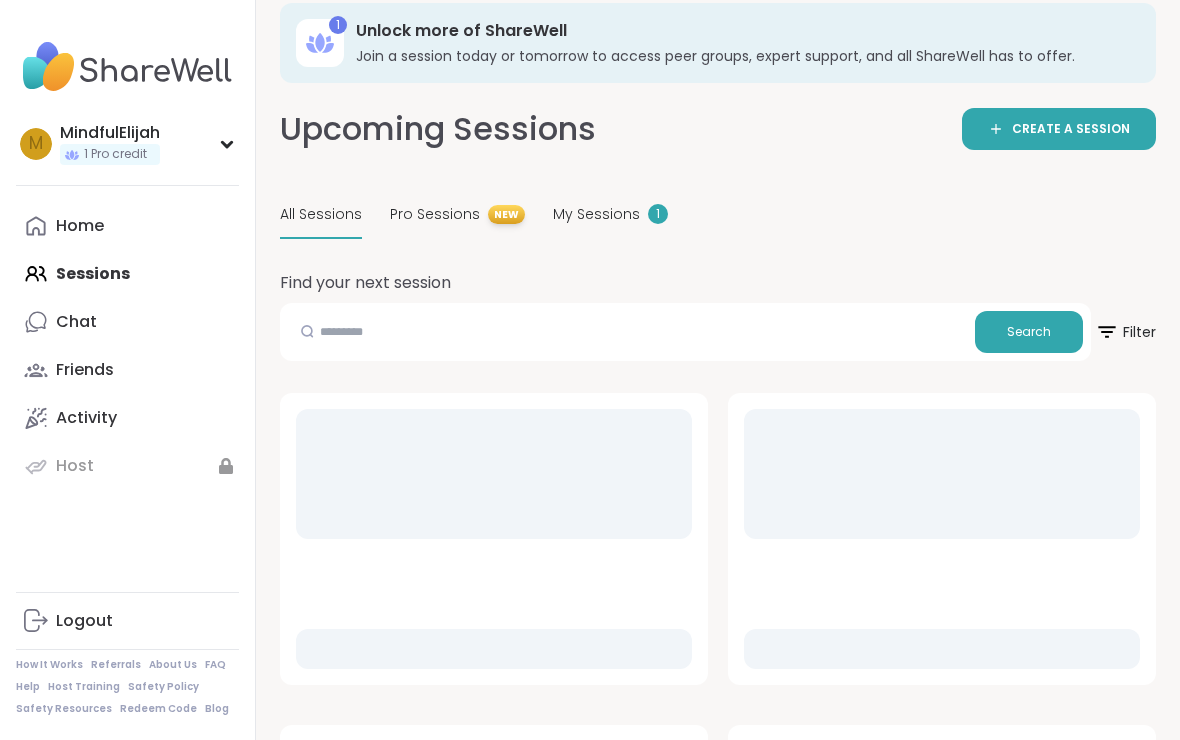 click on "My Sessions 1" at bounding box center [610, 215] 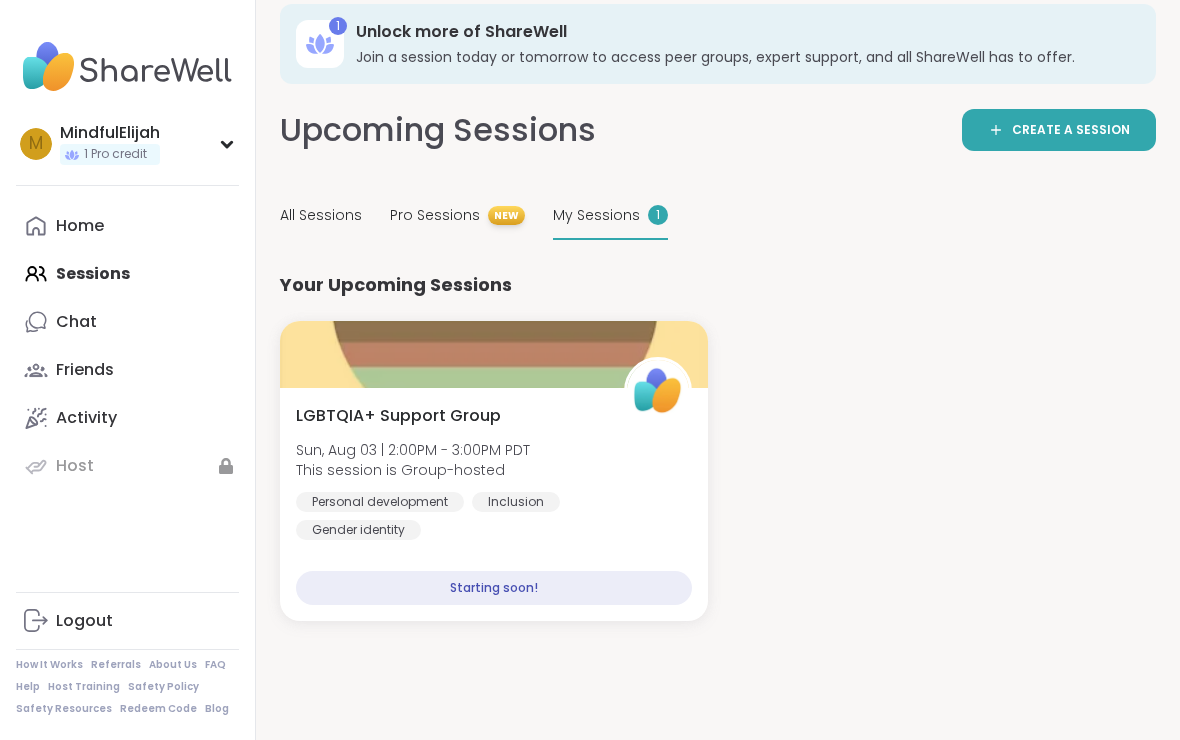 click on "LGBTQIA+ Support Group Sun, Aug 03 | 2:00PM - 3:00PM PDT This session is Group-hosted Personal development Inclusion Gender identity" at bounding box center (494, 472) 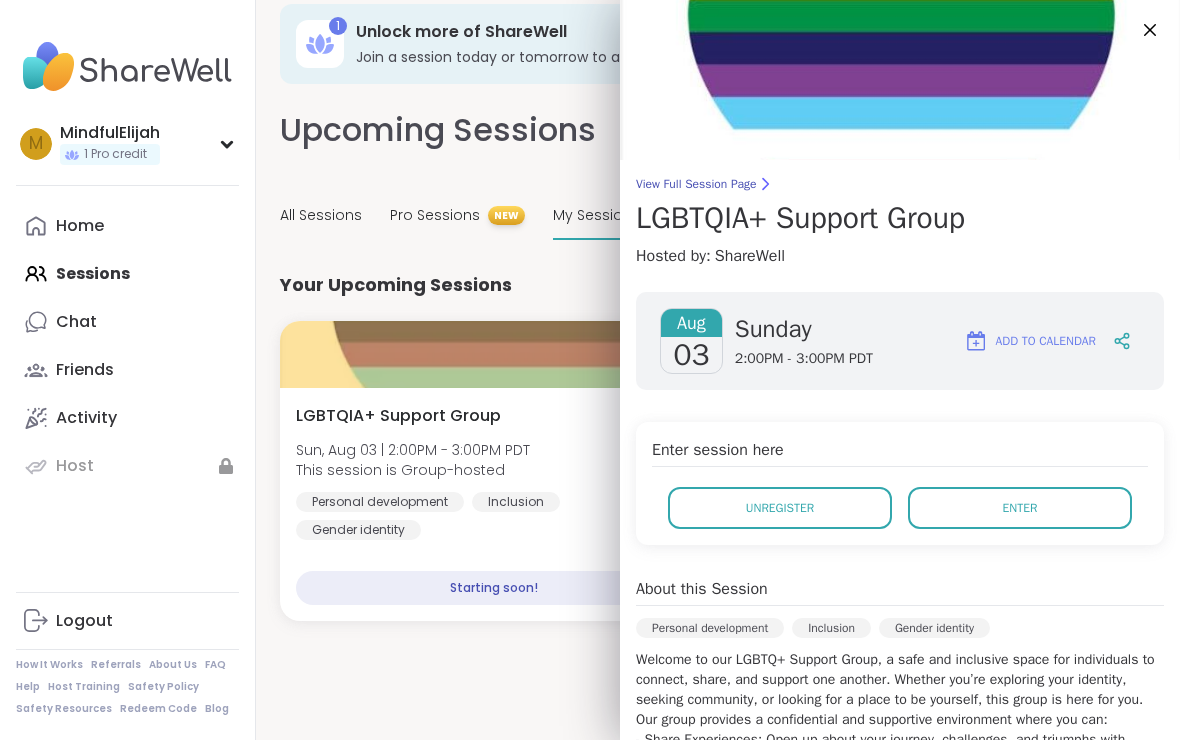 click on "Enter" at bounding box center (1020, 508) 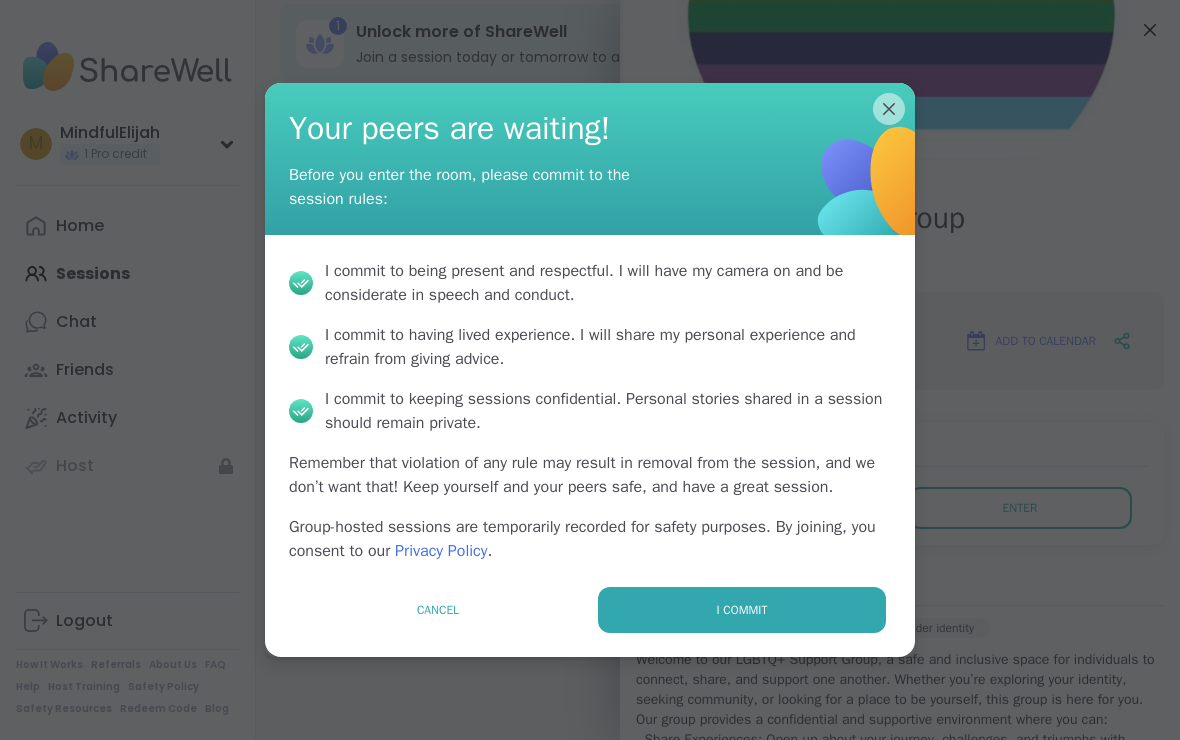 click on "I commit" at bounding box center [742, 610] 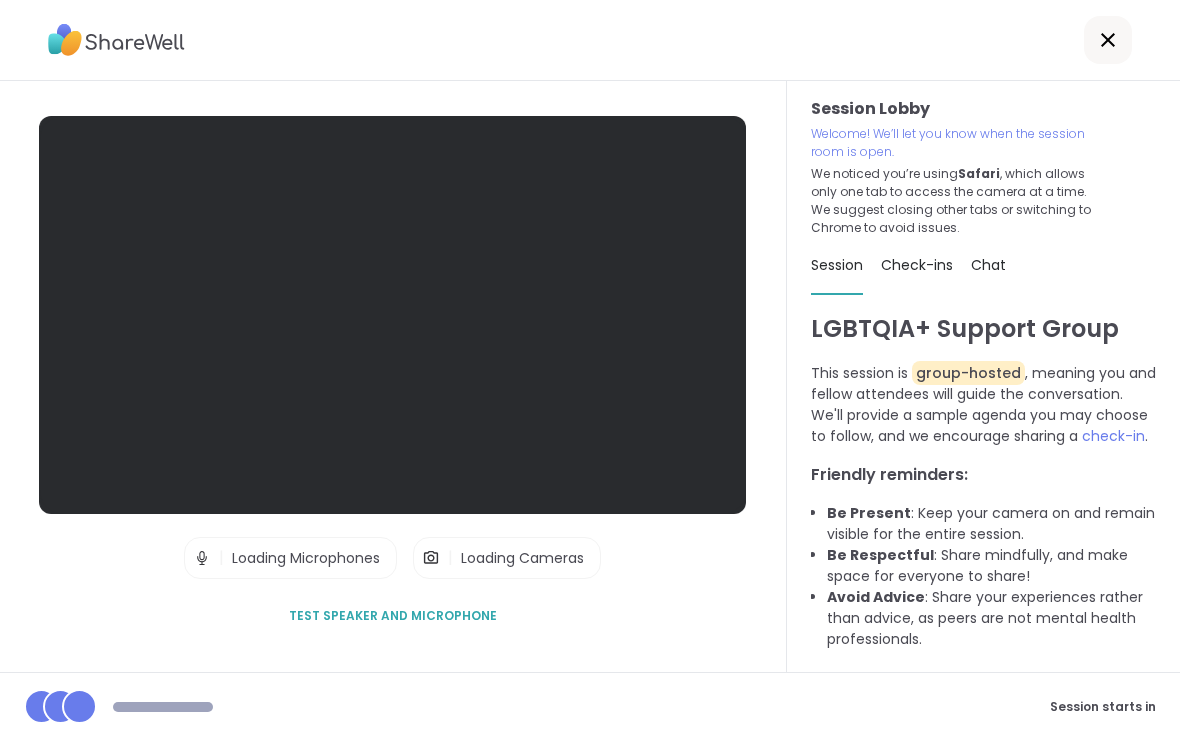 scroll, scrollTop: 1, scrollLeft: 0, axis: vertical 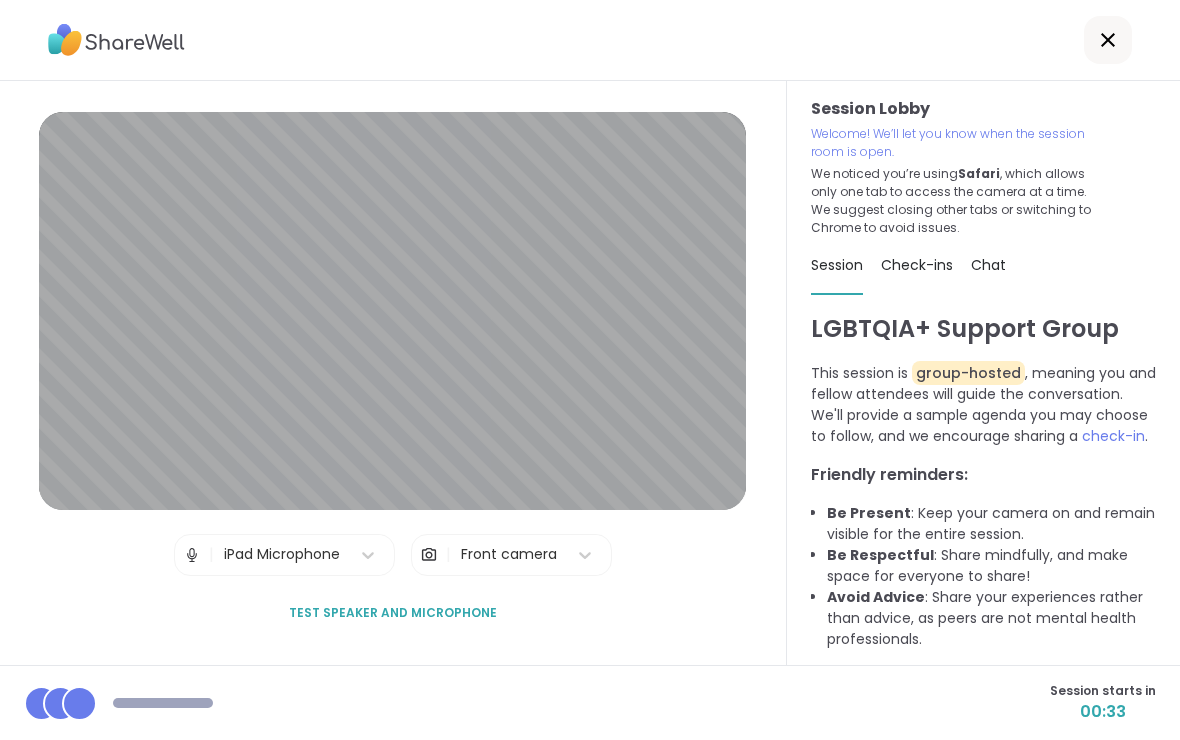 click at bounding box center (429, 555) 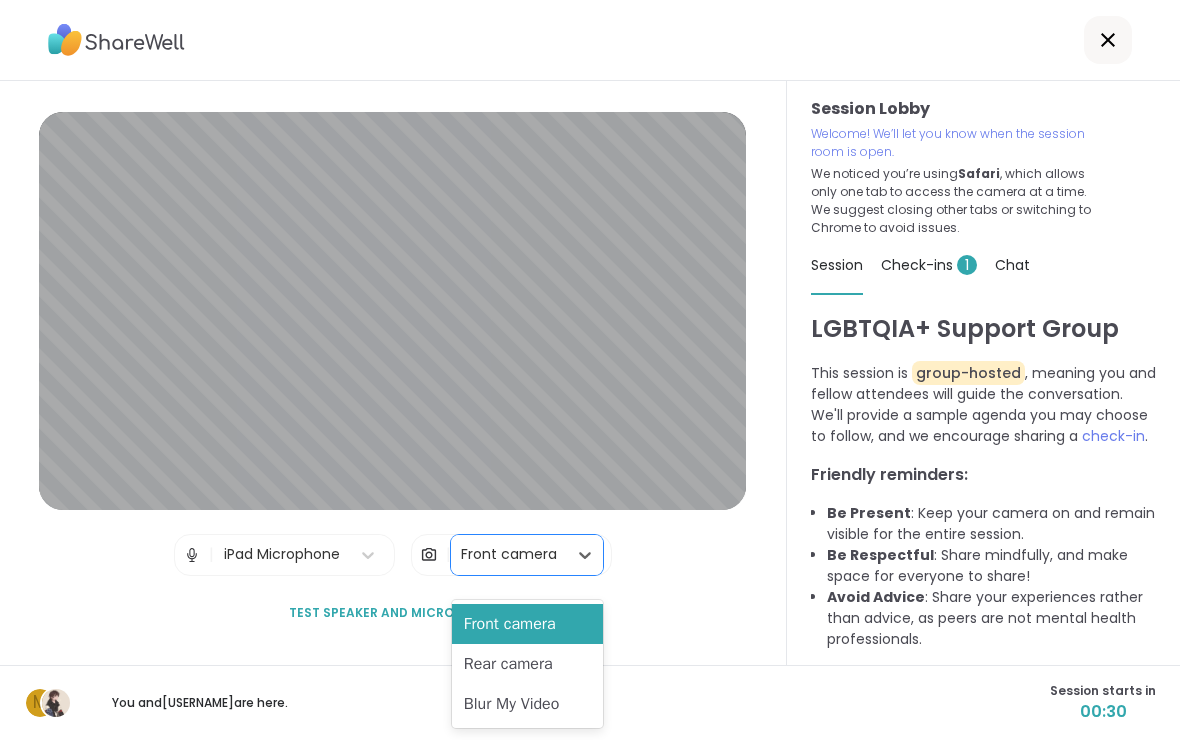 click on "Blur My Video" at bounding box center [527, 704] 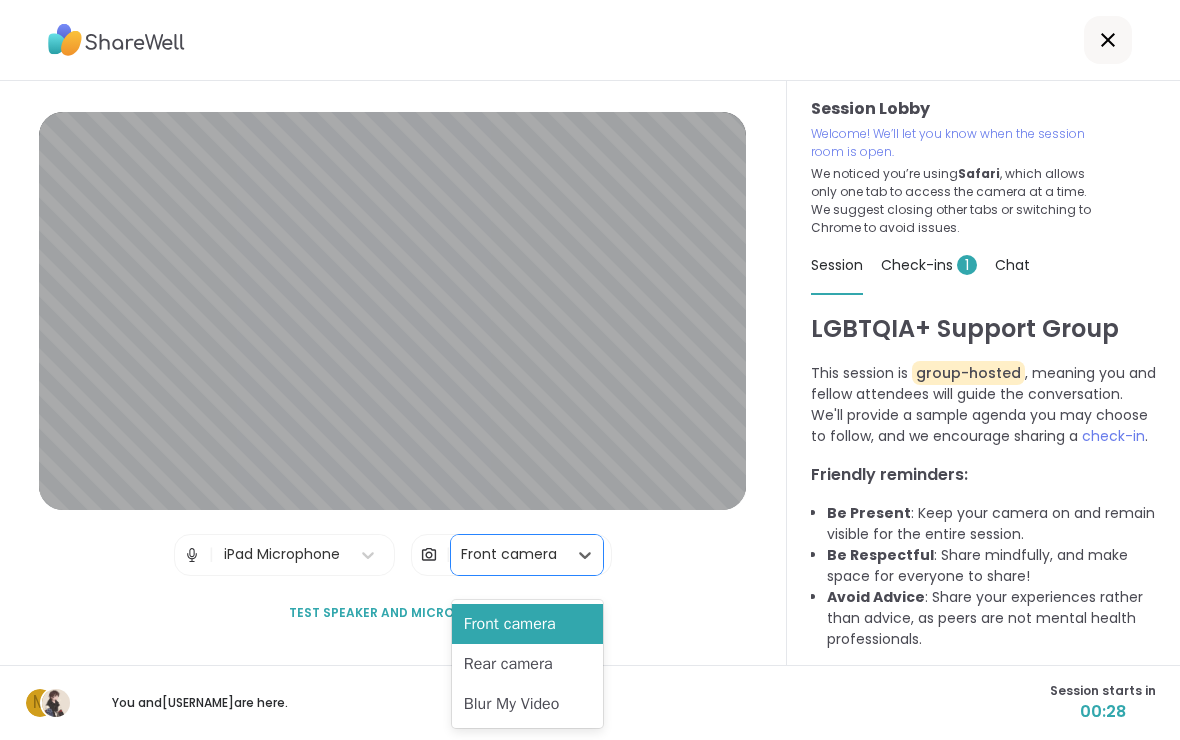scroll, scrollTop: 34, scrollLeft: 0, axis: vertical 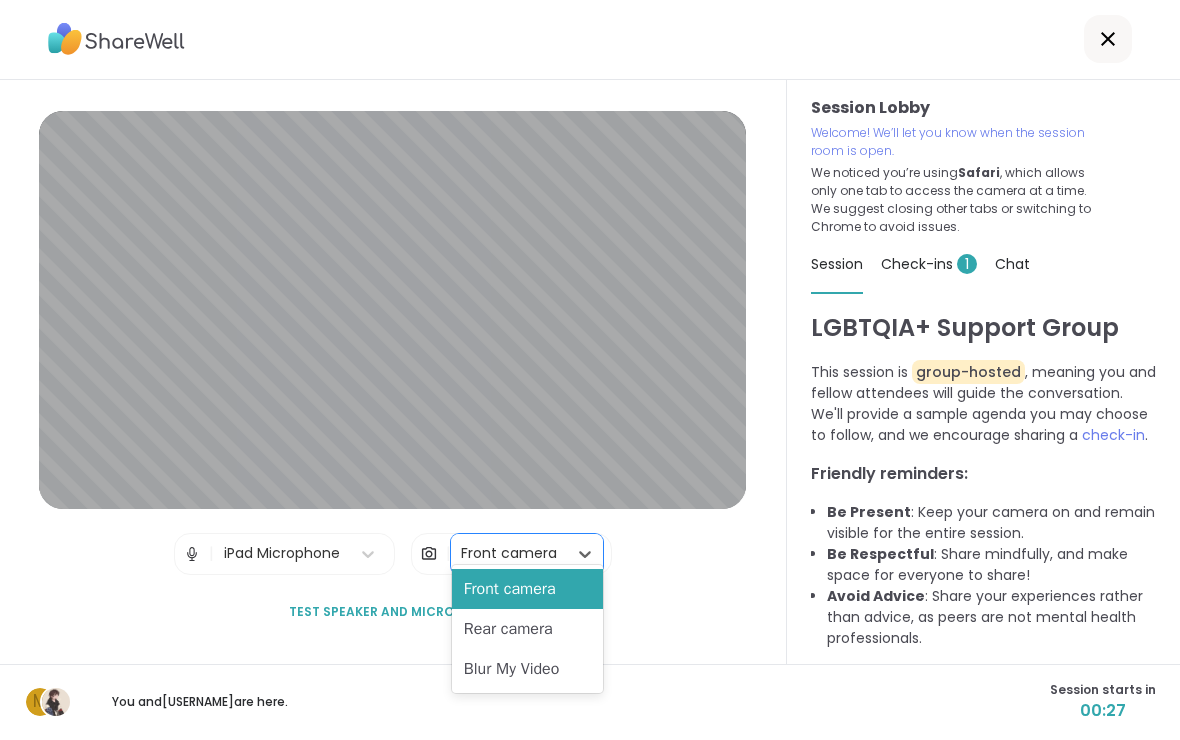 click on "Session Lobby | iPad Microphone | Front camera selected, 1 of 3. 3 results available. Use Up and Down to choose options, press Enter to select the currently focused option, press Escape to exit the menu, press Tab to select the option and exit the menu. Front camera Test speaker and microphone" at bounding box center (392, 373) 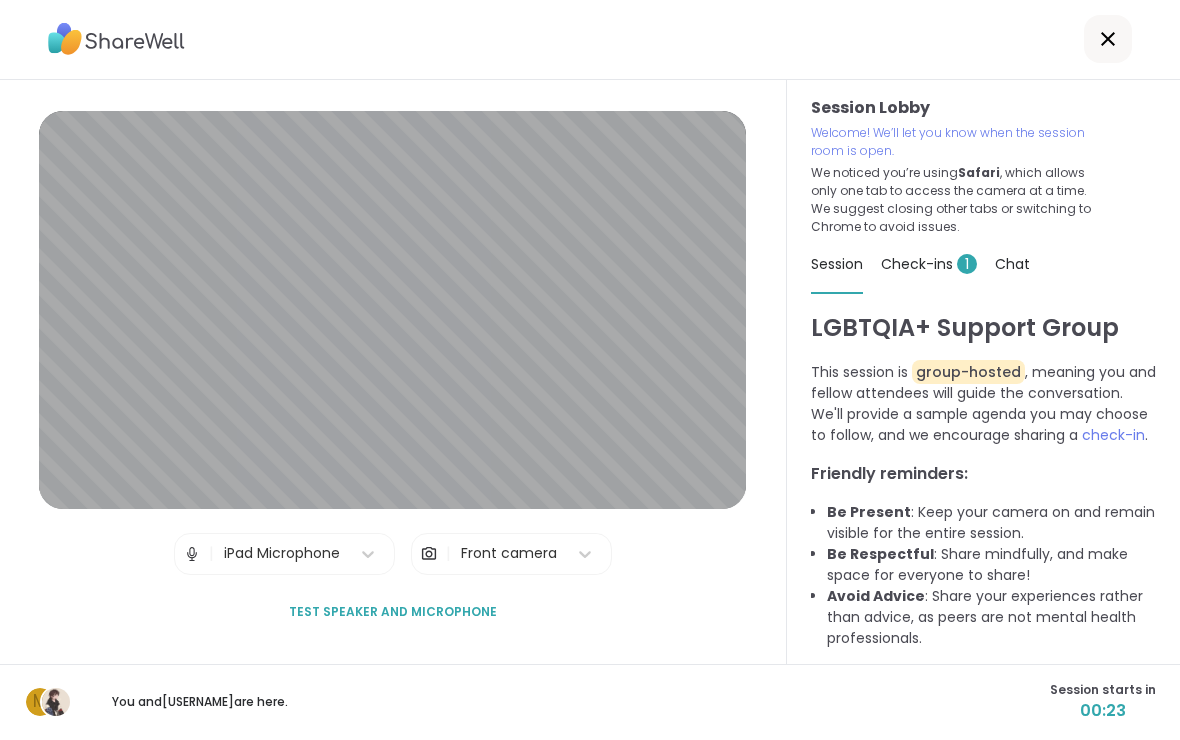 scroll, scrollTop: 0, scrollLeft: 0, axis: both 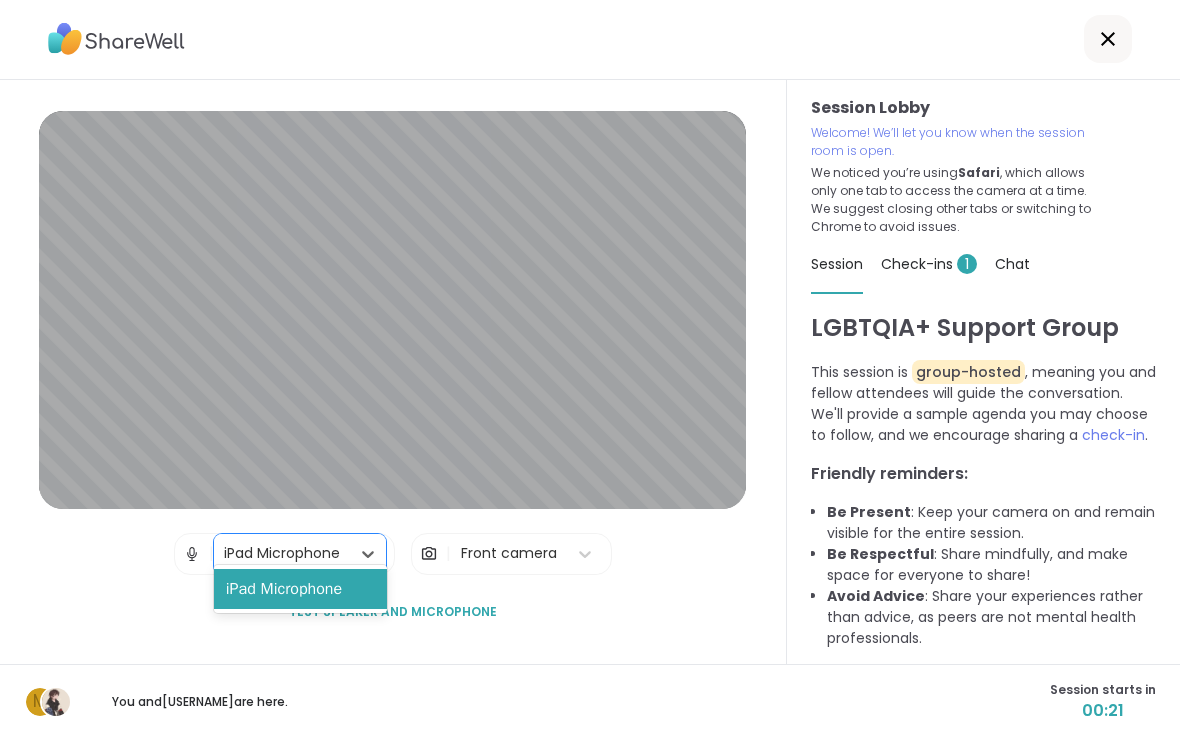 click on "iPad Microphone" at bounding box center [300, 590] 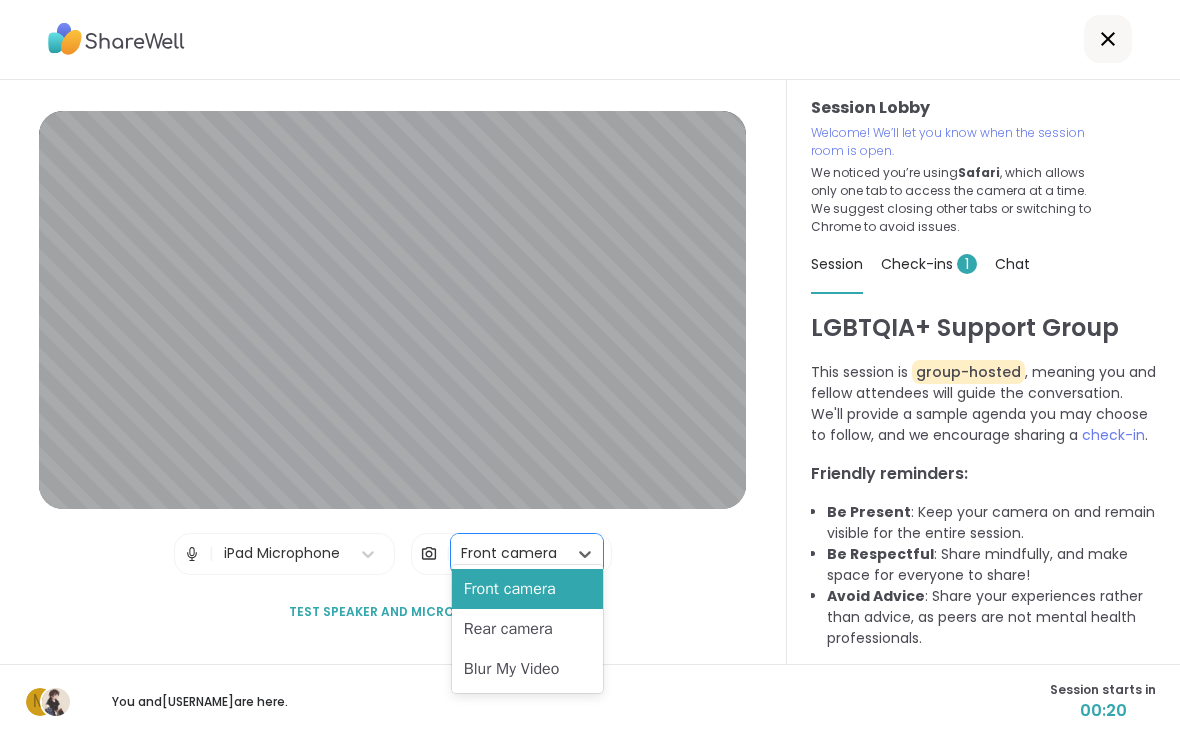 click on "Rear camera" at bounding box center [527, 630] 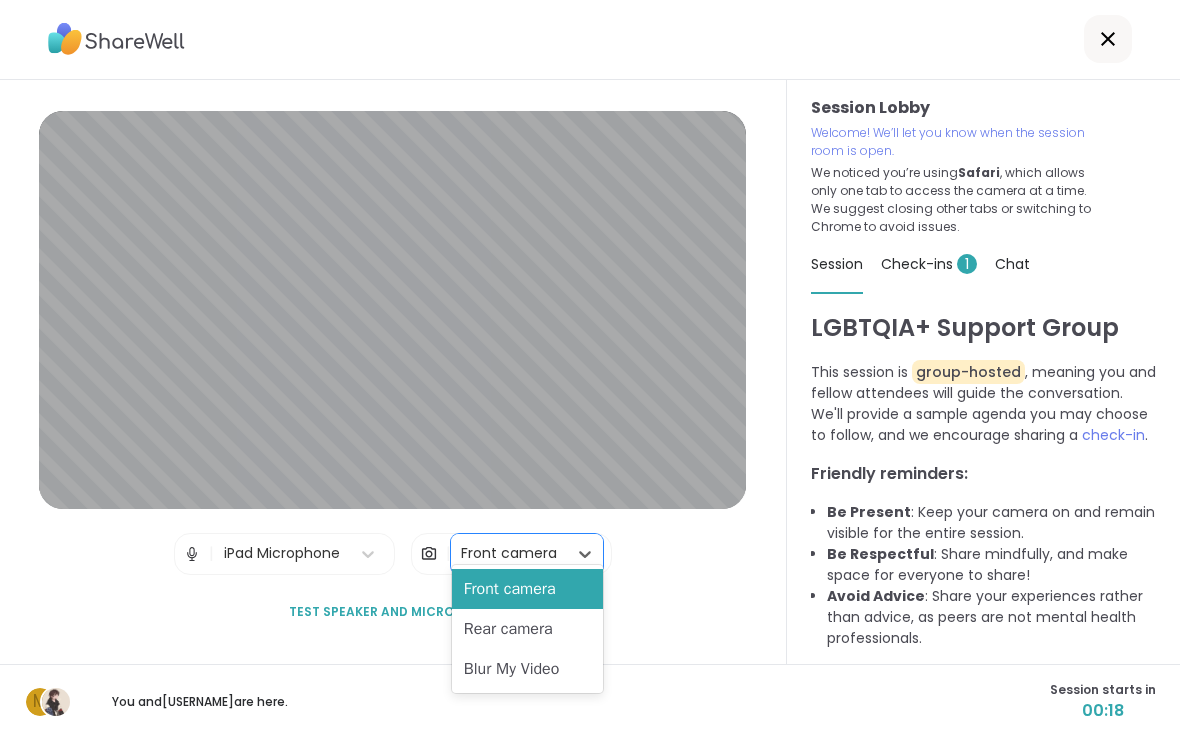 click on "Blur My Video" at bounding box center [527, 670] 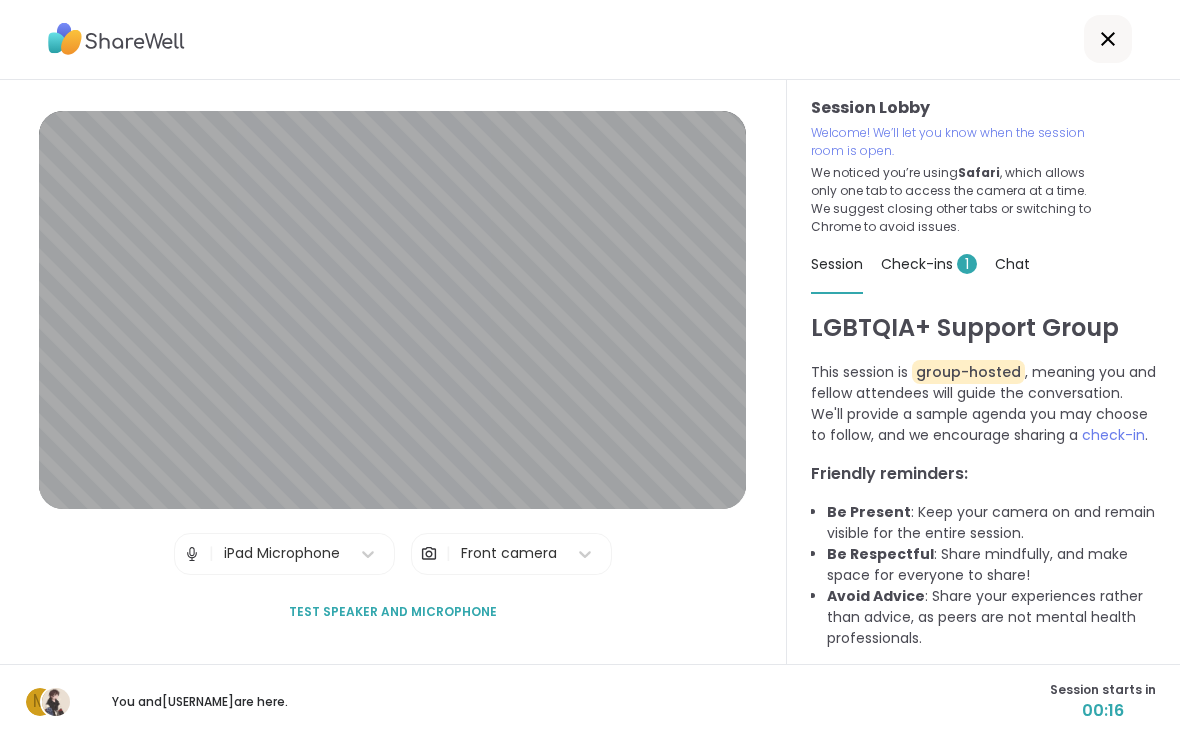 click 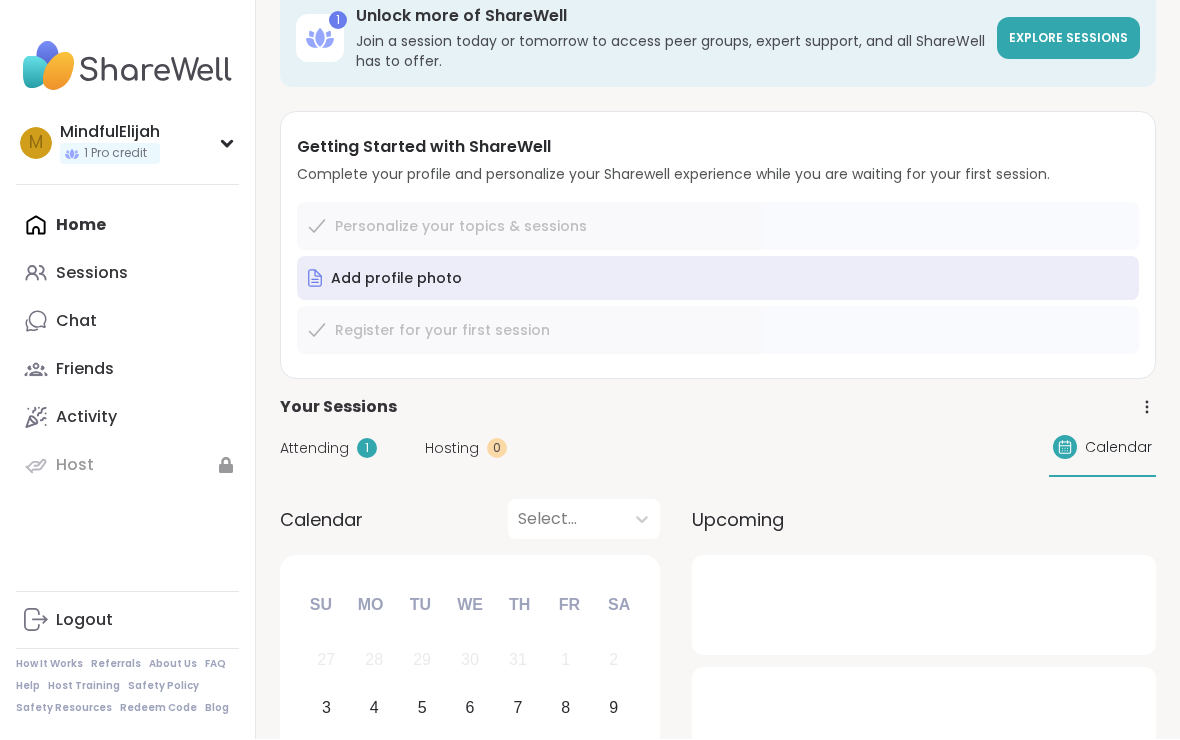 scroll, scrollTop: 0, scrollLeft: 0, axis: both 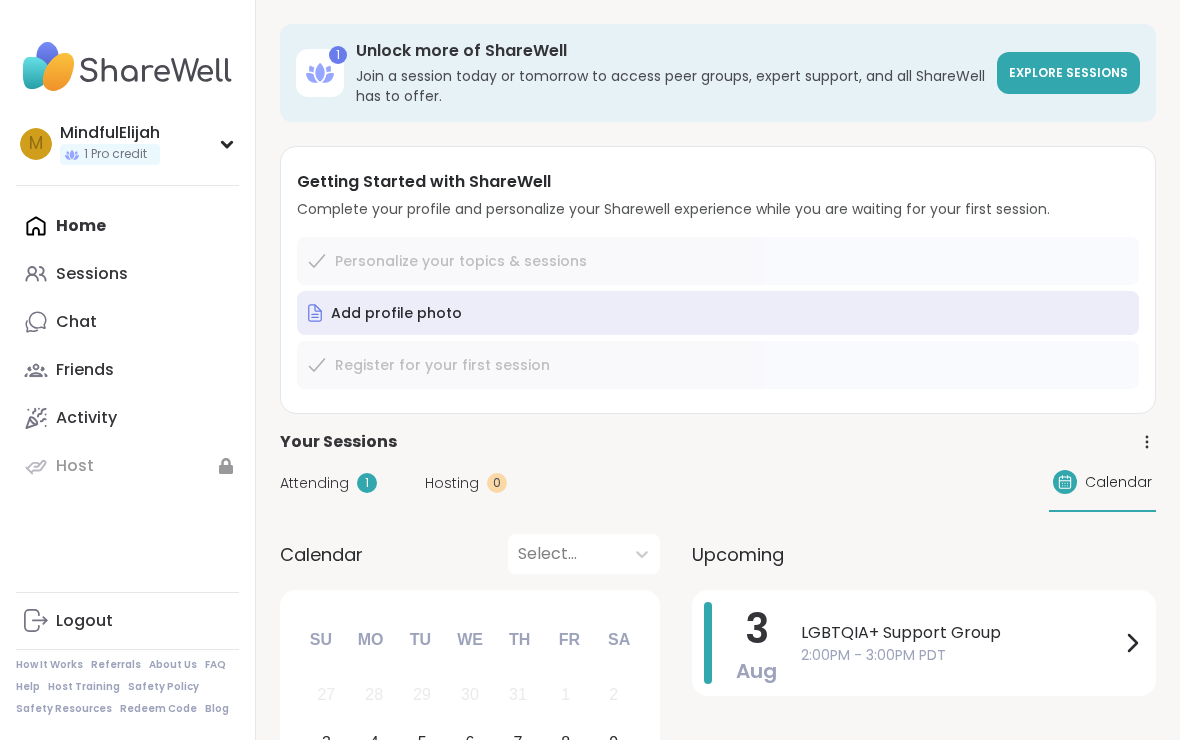 click on "2:00PM - 3:00PM PDT" at bounding box center (960, 655) 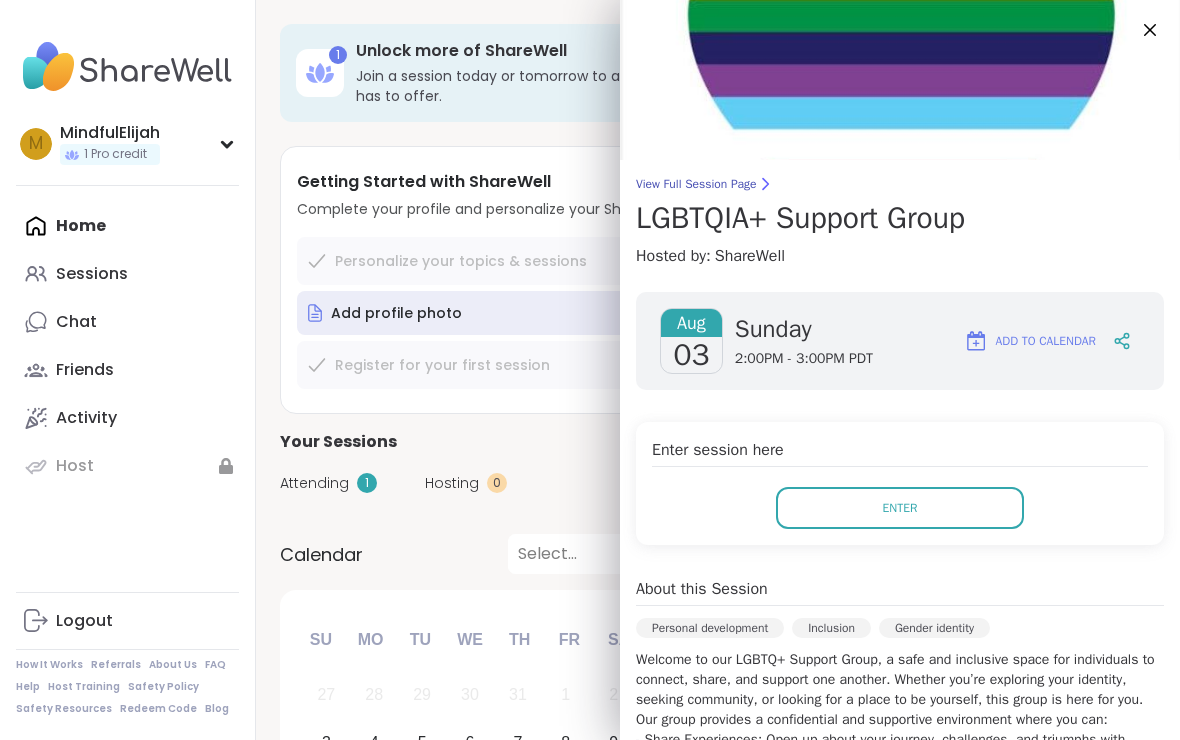click on "Enter session here Enter" at bounding box center [900, 483] 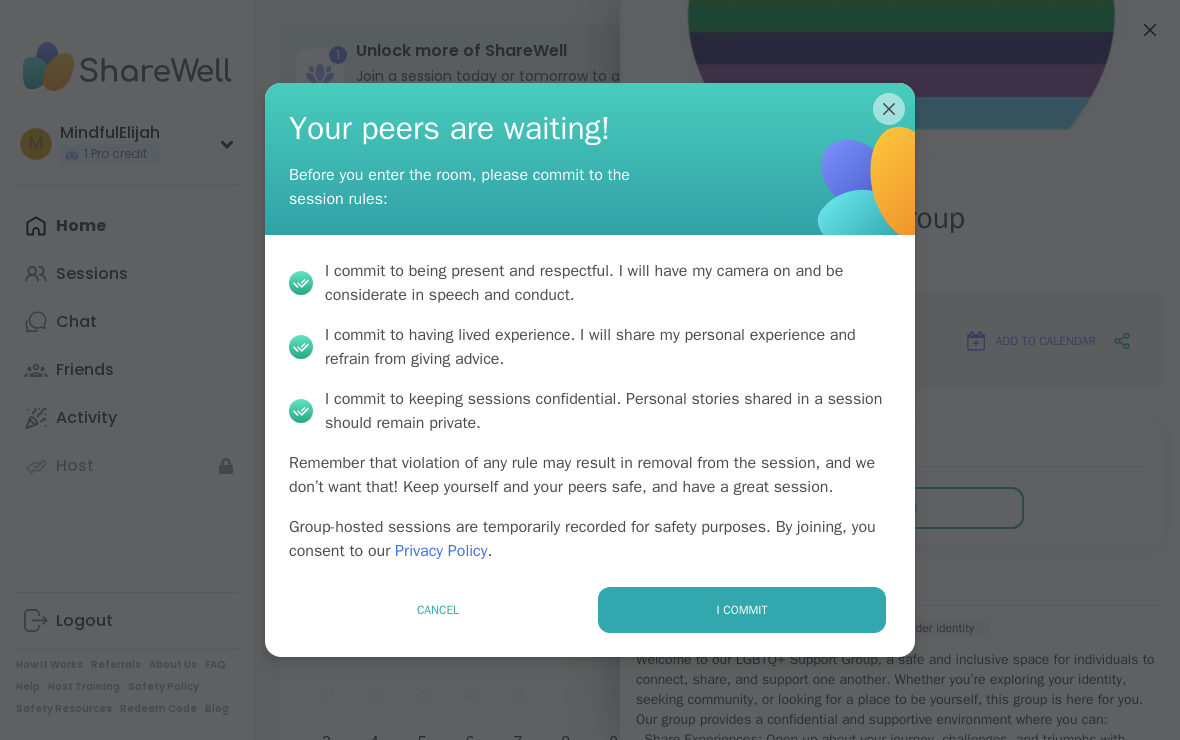 click on "Cancel I commit" at bounding box center (590, 622) 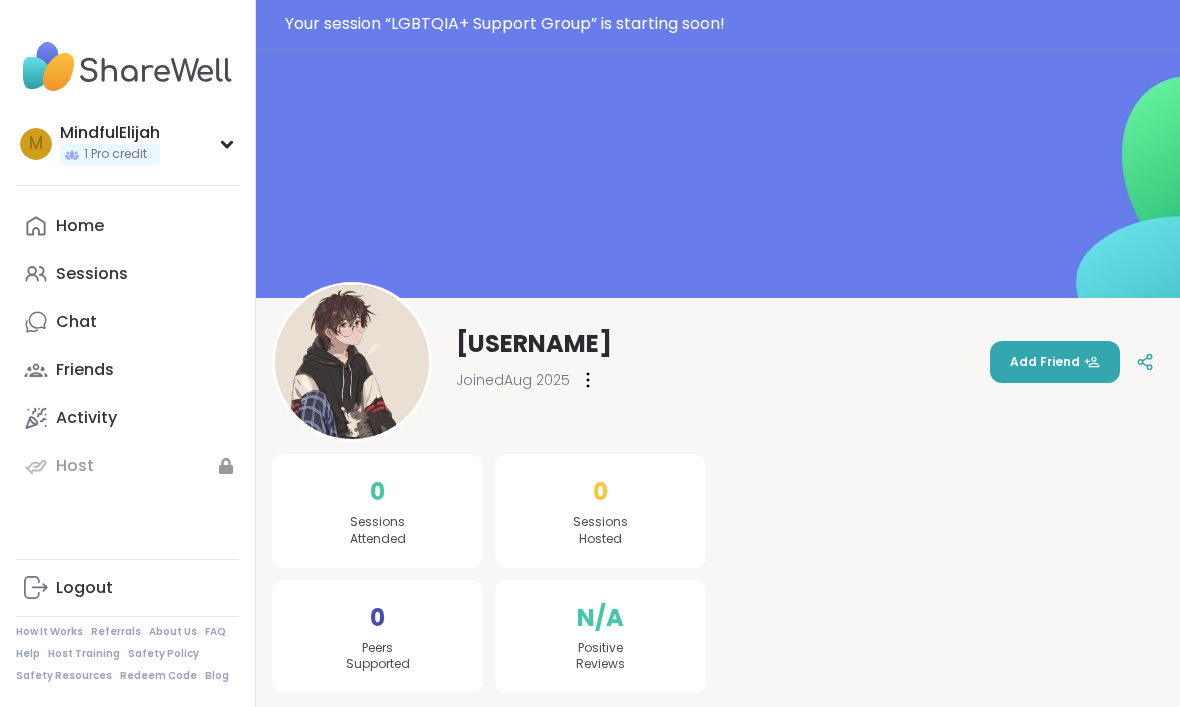 scroll, scrollTop: 0, scrollLeft: 0, axis: both 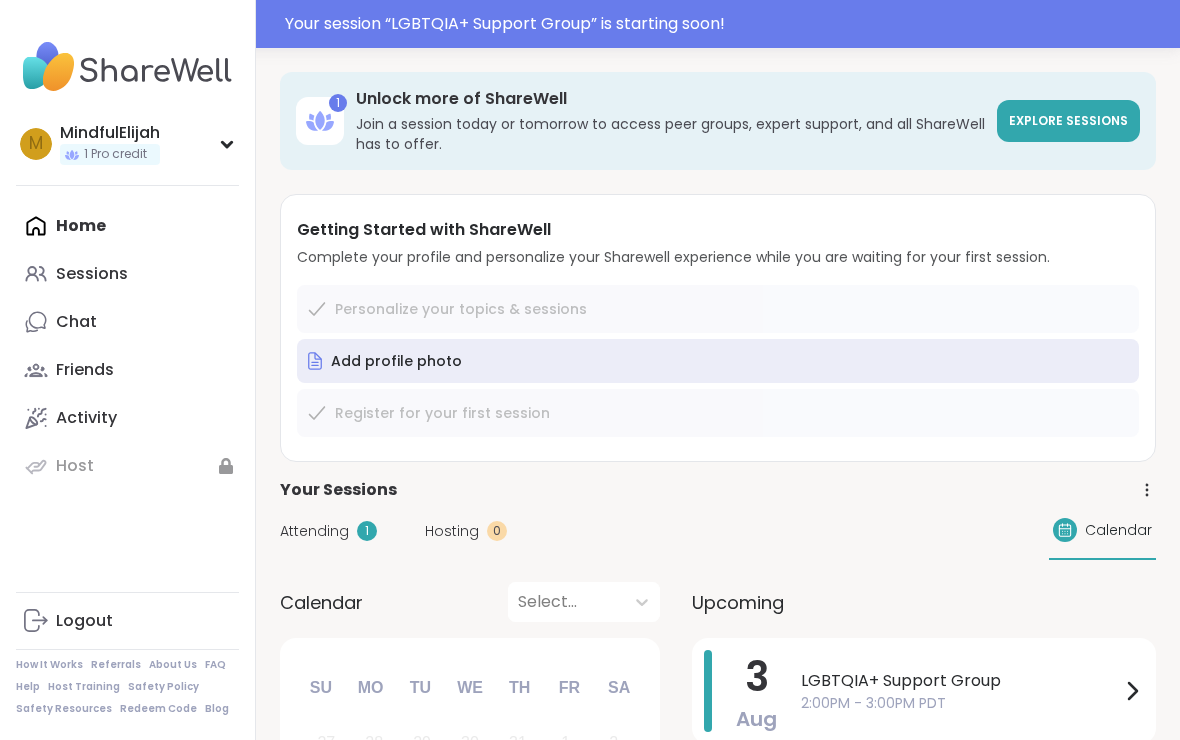click on "Sessions" at bounding box center (92, 274) 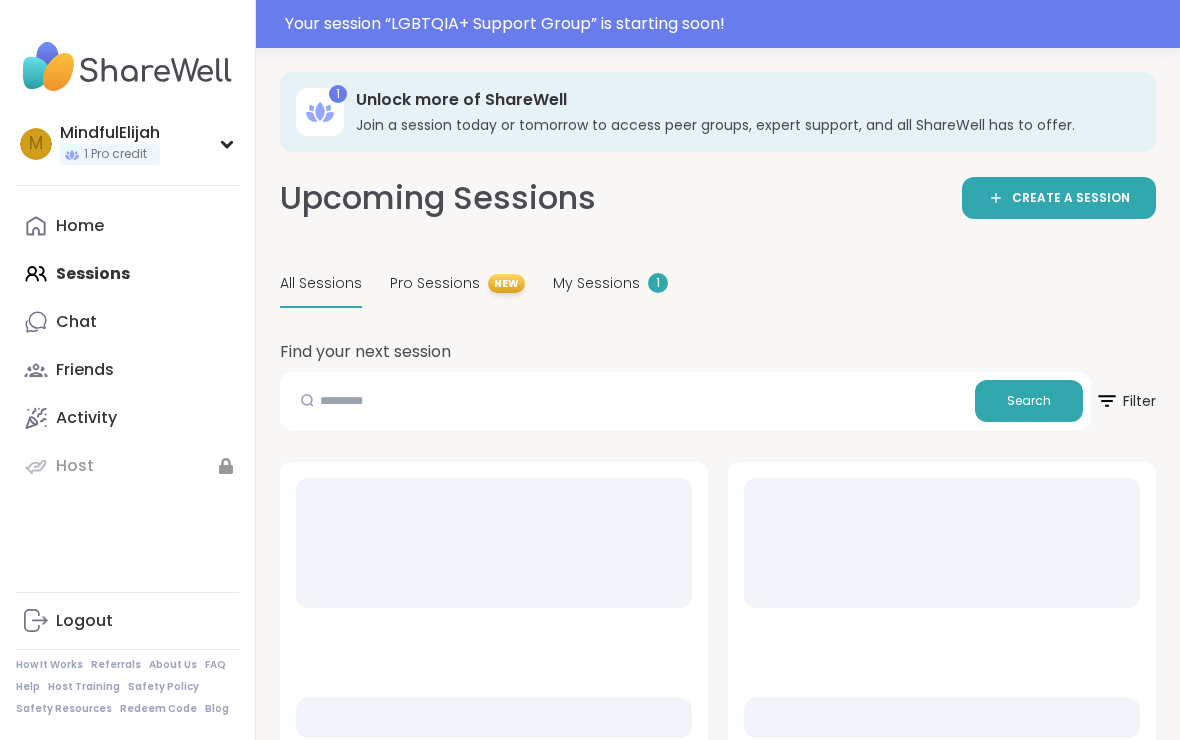 click on "My Sessions" at bounding box center [596, 283] 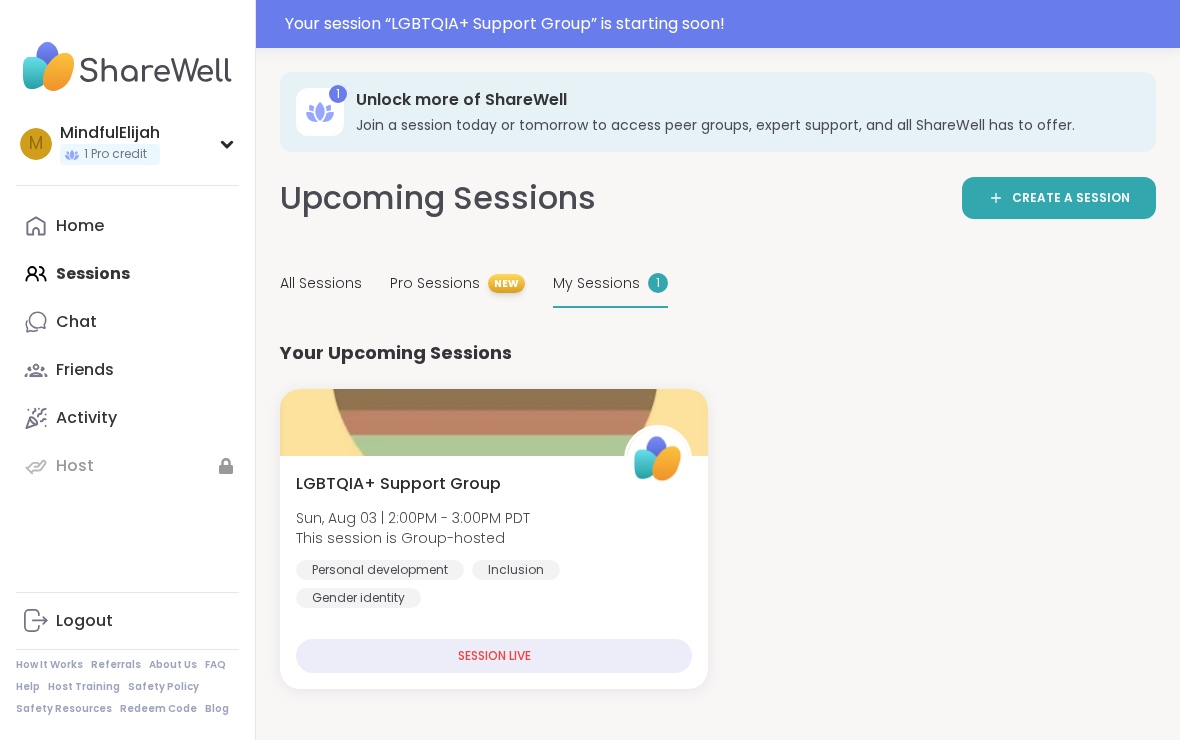 click on "LGBTQIA+ Support Group Sun, Aug 03 | 2:00PM - 3:00PM PDT This session is Group-hosted Personal development Inclusion Gender identity" at bounding box center [494, 540] 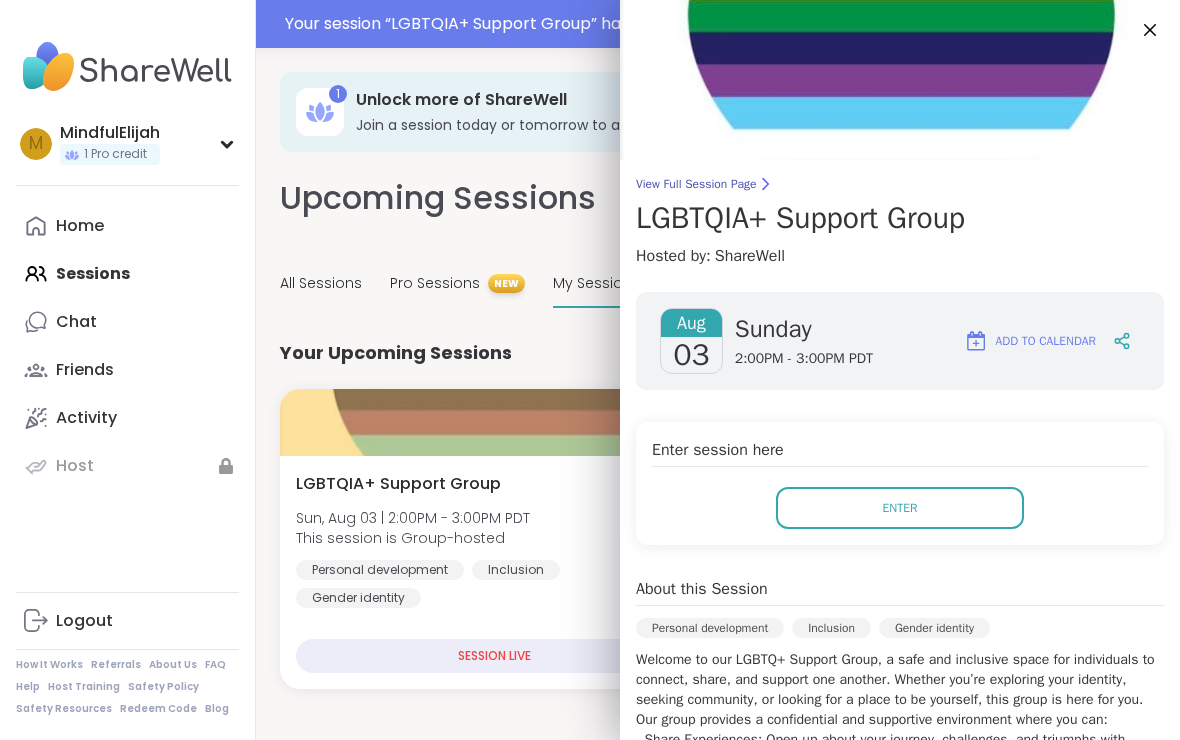 click on "Enter" at bounding box center [900, 508] 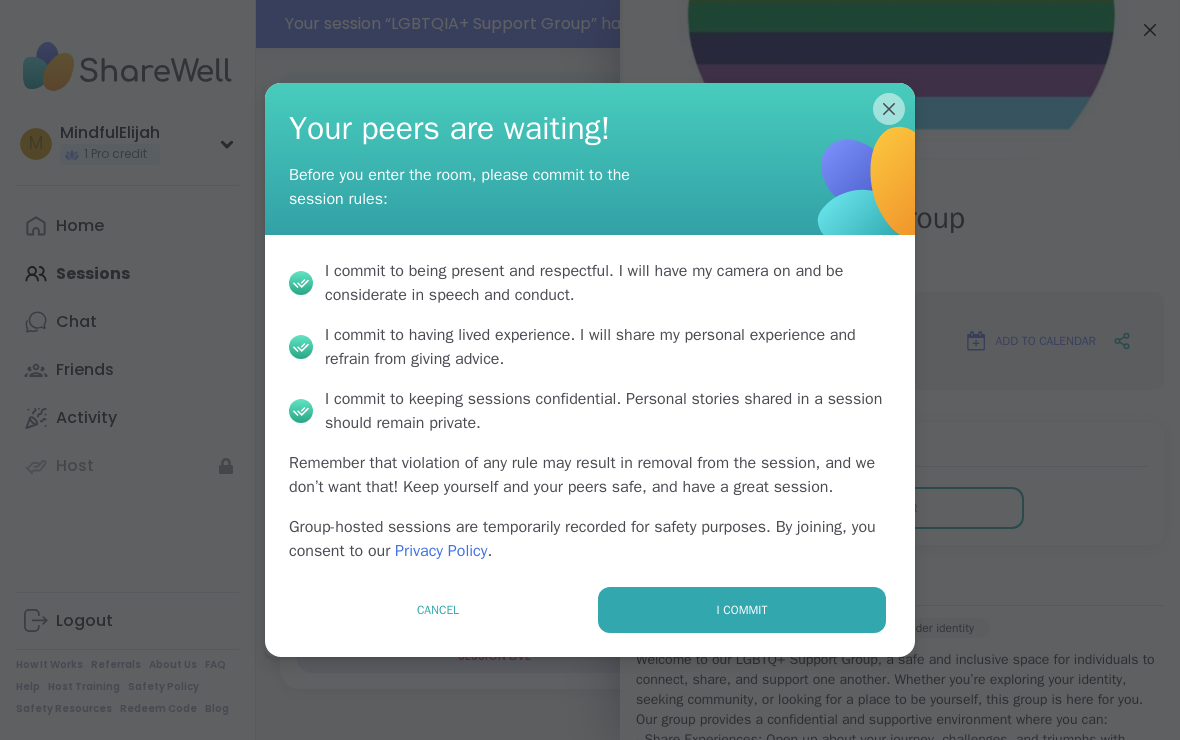 click on "I commit" at bounding box center (742, 610) 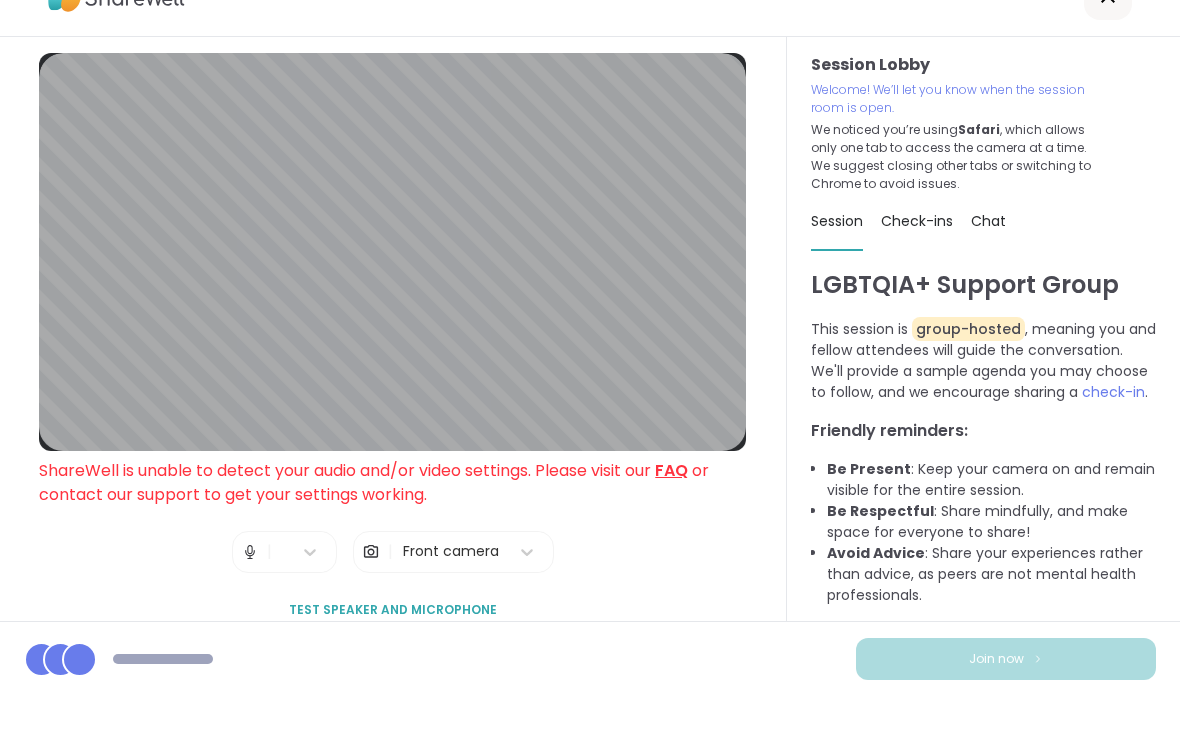 scroll, scrollTop: 0, scrollLeft: 0, axis: both 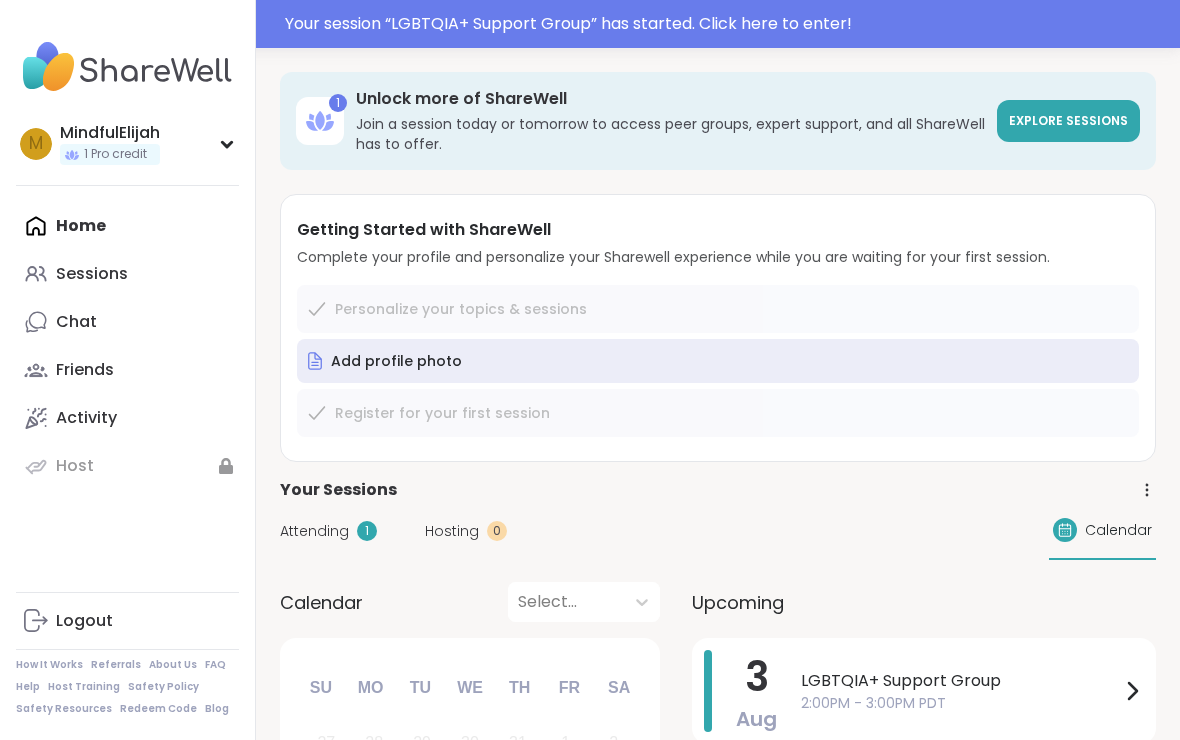 click on "Attending 1" at bounding box center (328, 531) 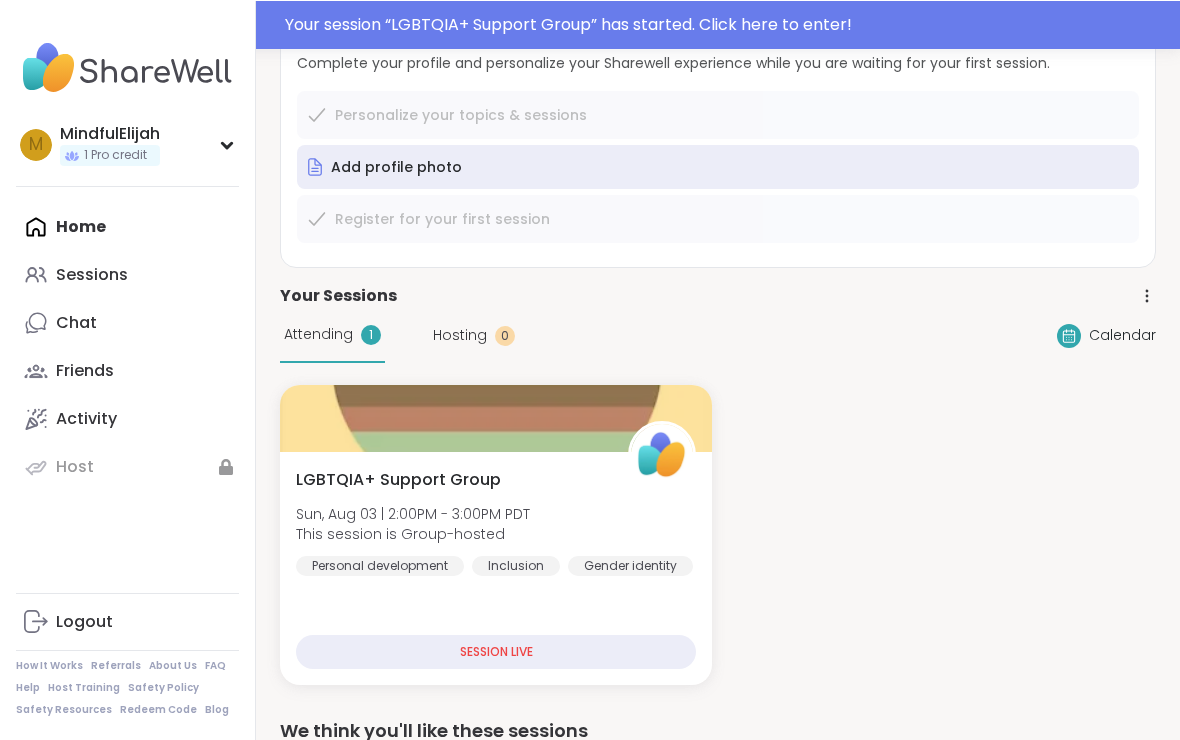 scroll, scrollTop: 194, scrollLeft: 0, axis: vertical 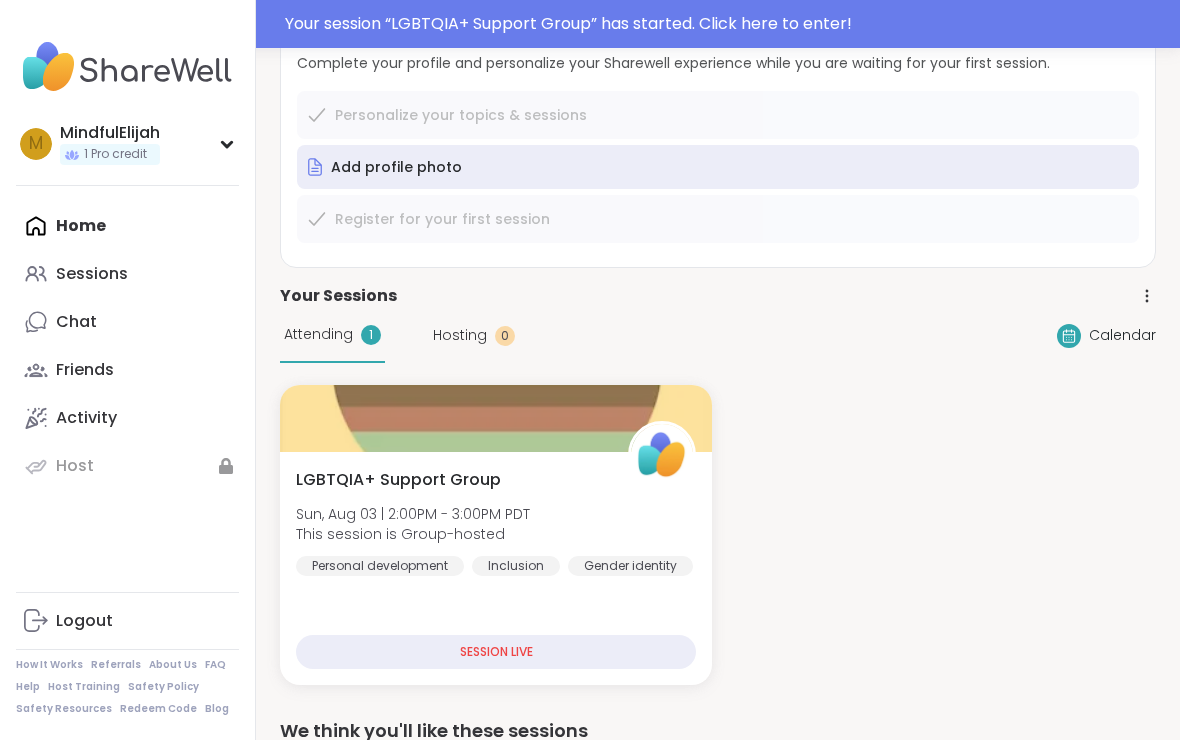 click on "LGBTQIA+ Support Group Sun, Aug 03 | 2:00PM - 3:00PM PDT This session is Group-hosted Personal development Inclusion Gender identity" at bounding box center (496, 522) 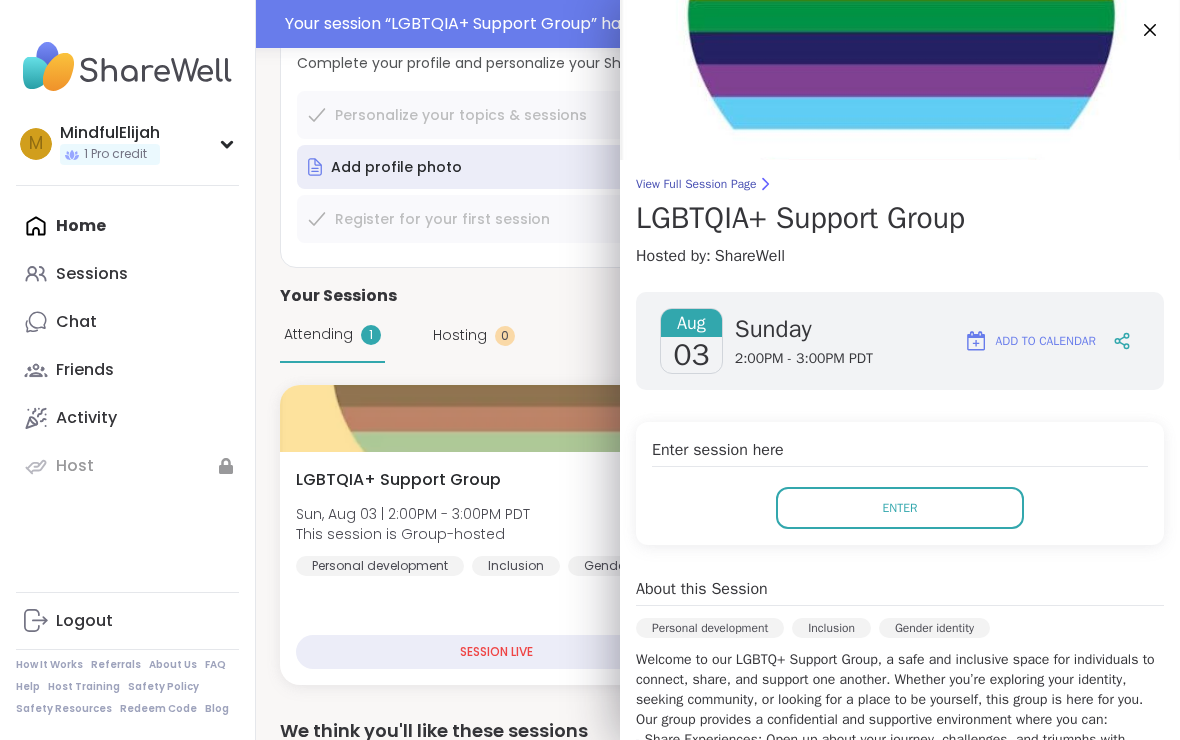 click on "Enter" at bounding box center (900, 508) 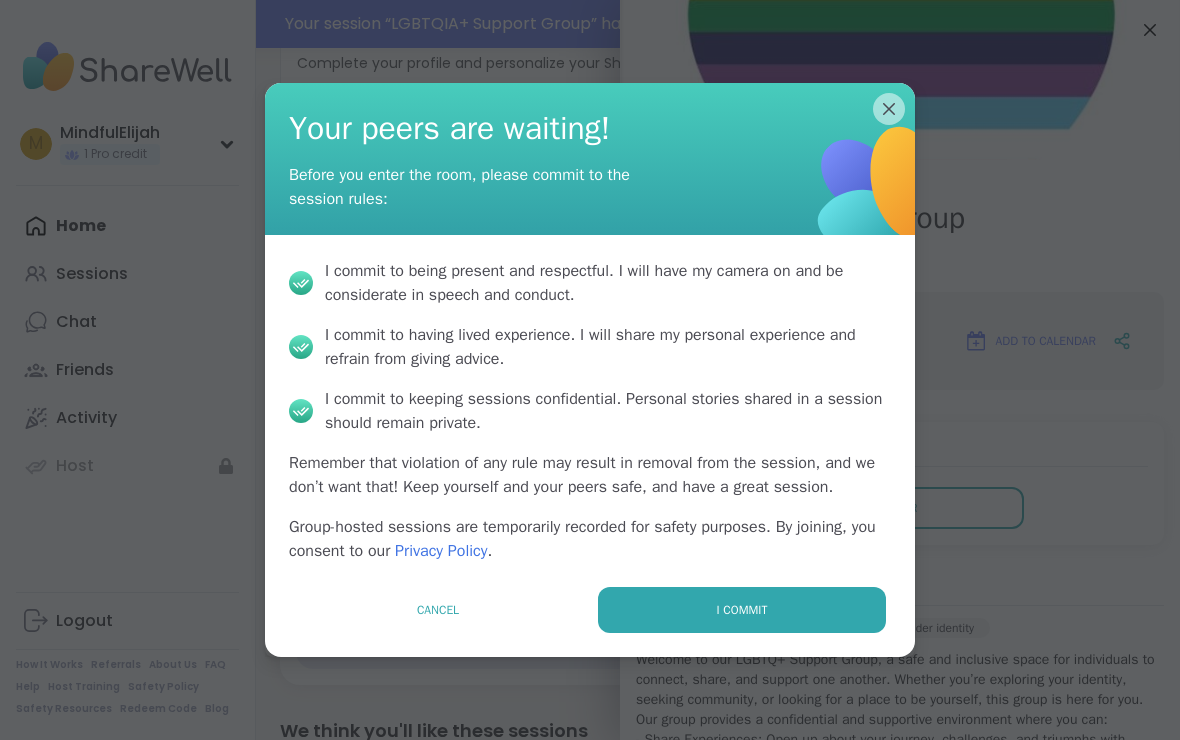 click on "I commit" at bounding box center [742, 610] 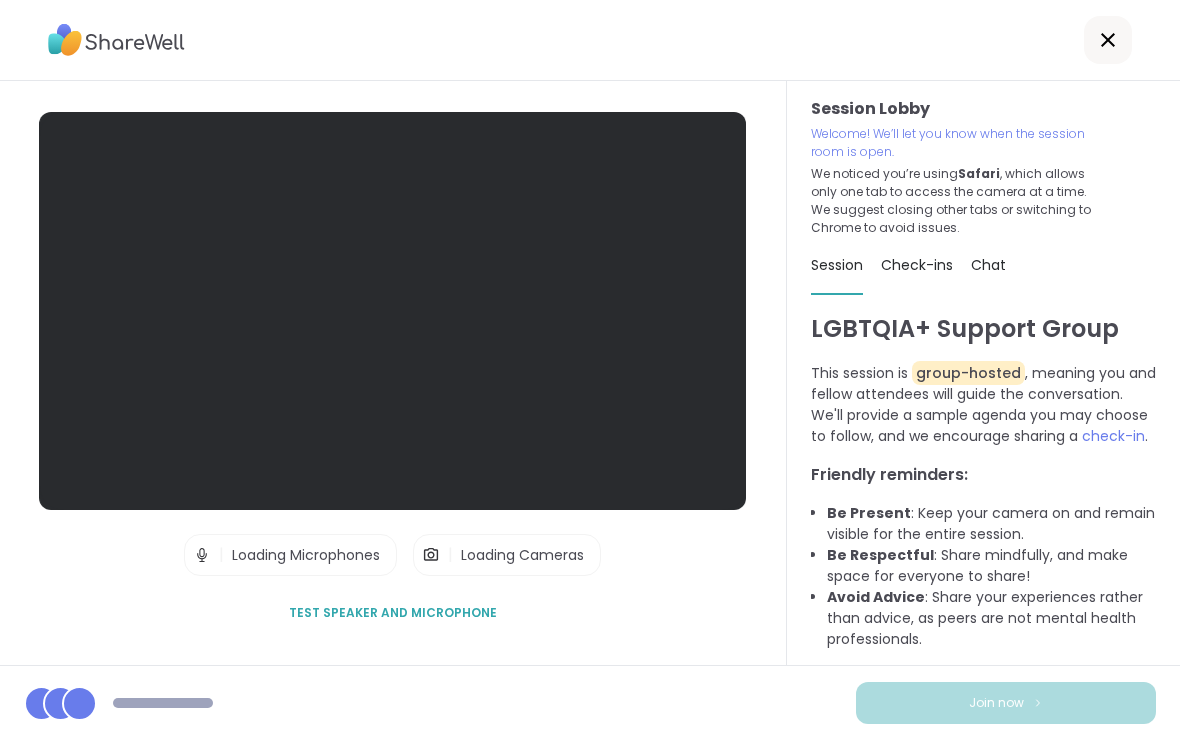 scroll, scrollTop: 34, scrollLeft: 0, axis: vertical 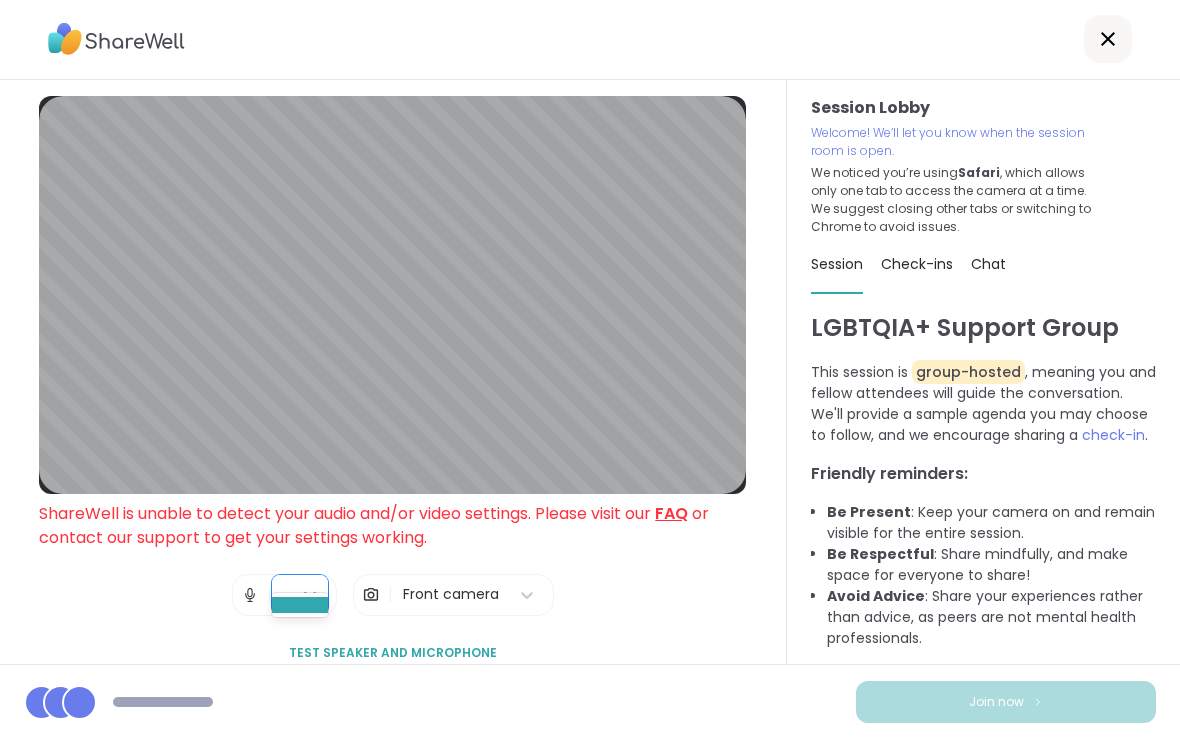 click at bounding box center (250, 596) 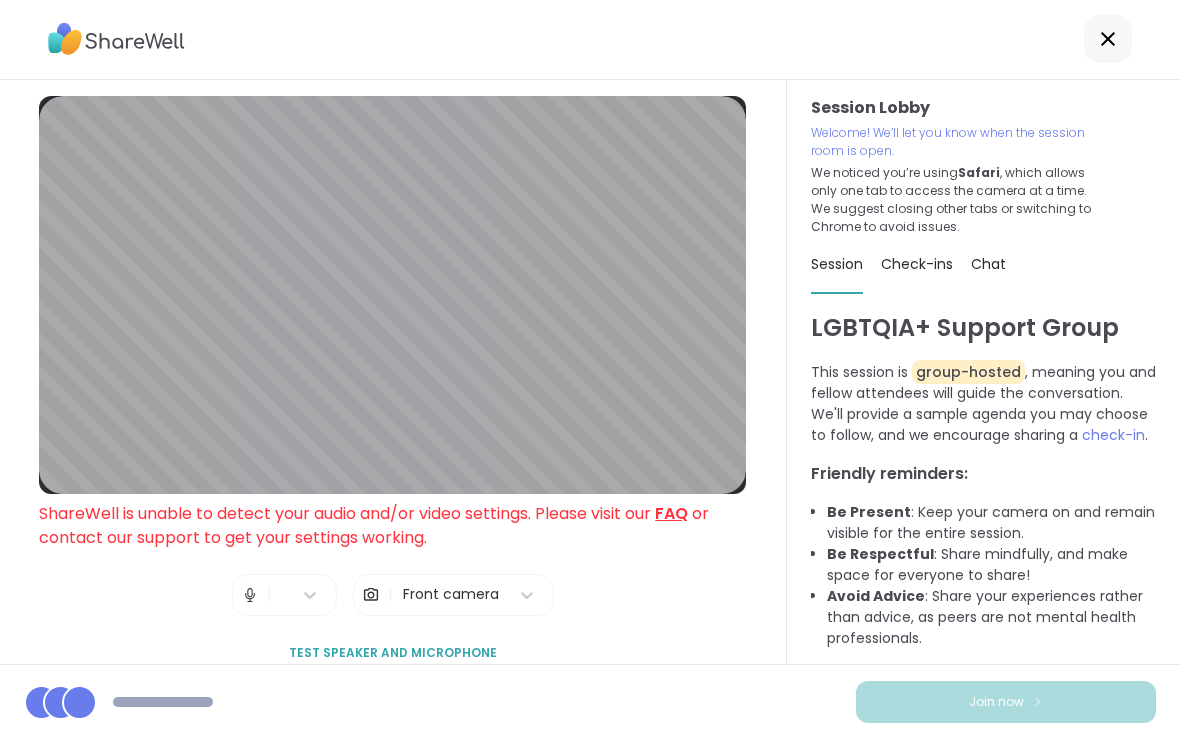 click at bounding box center [250, 596] 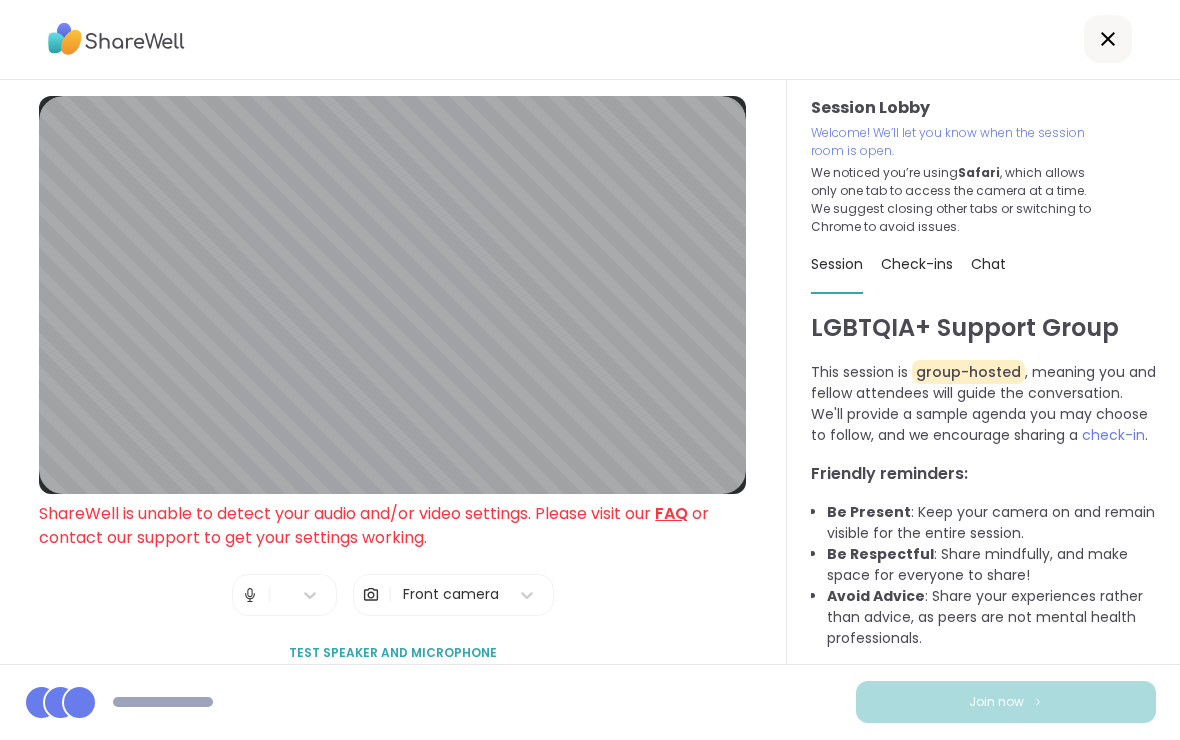 scroll, scrollTop: 31, scrollLeft: 0, axis: vertical 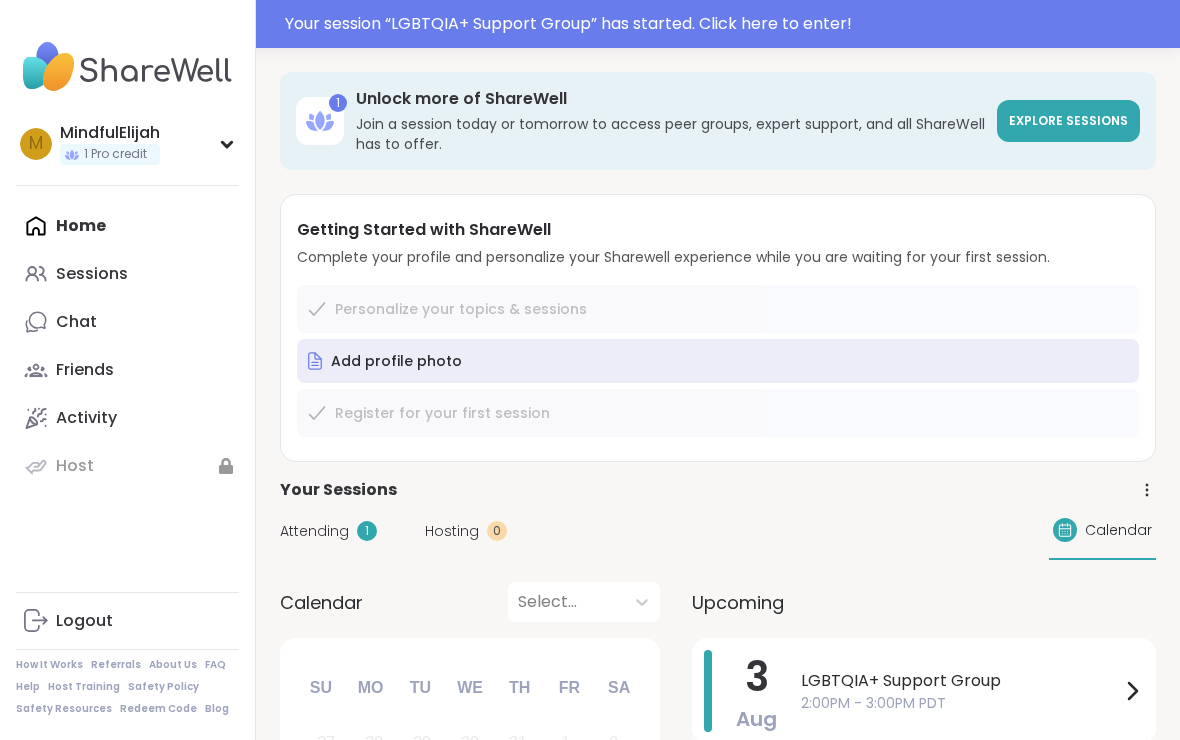 click on "Attending" at bounding box center (314, 531) 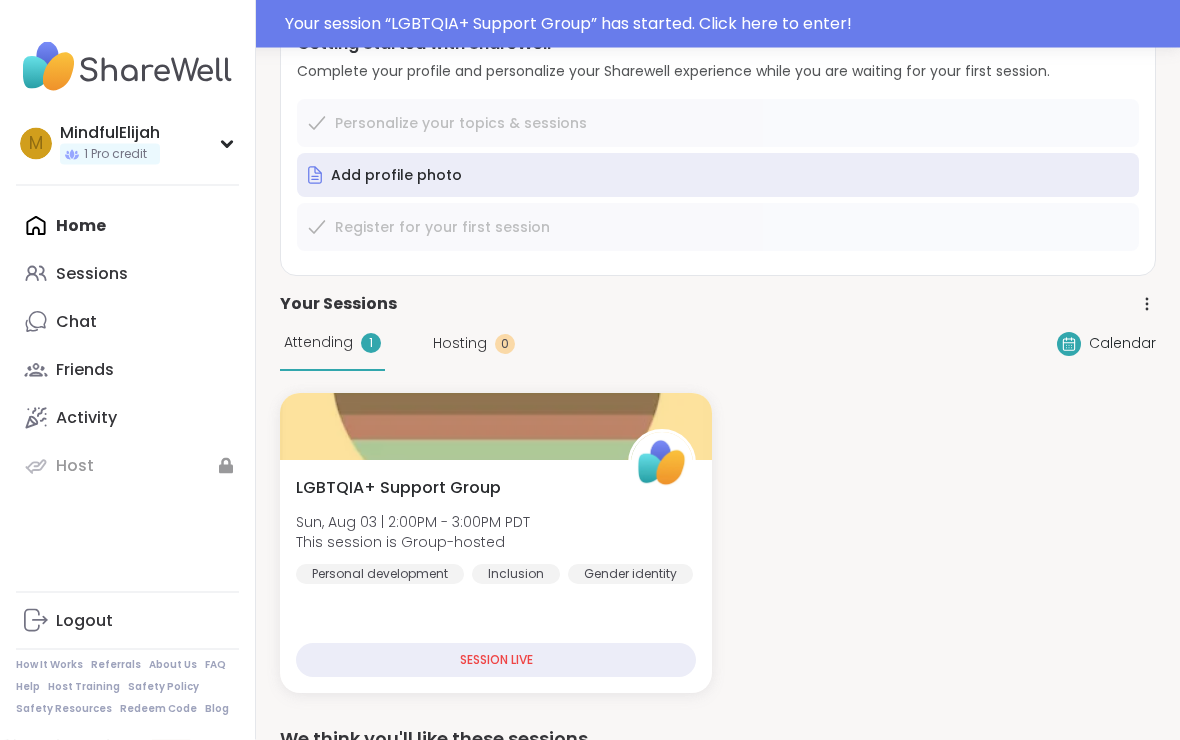 scroll, scrollTop: 186, scrollLeft: 0, axis: vertical 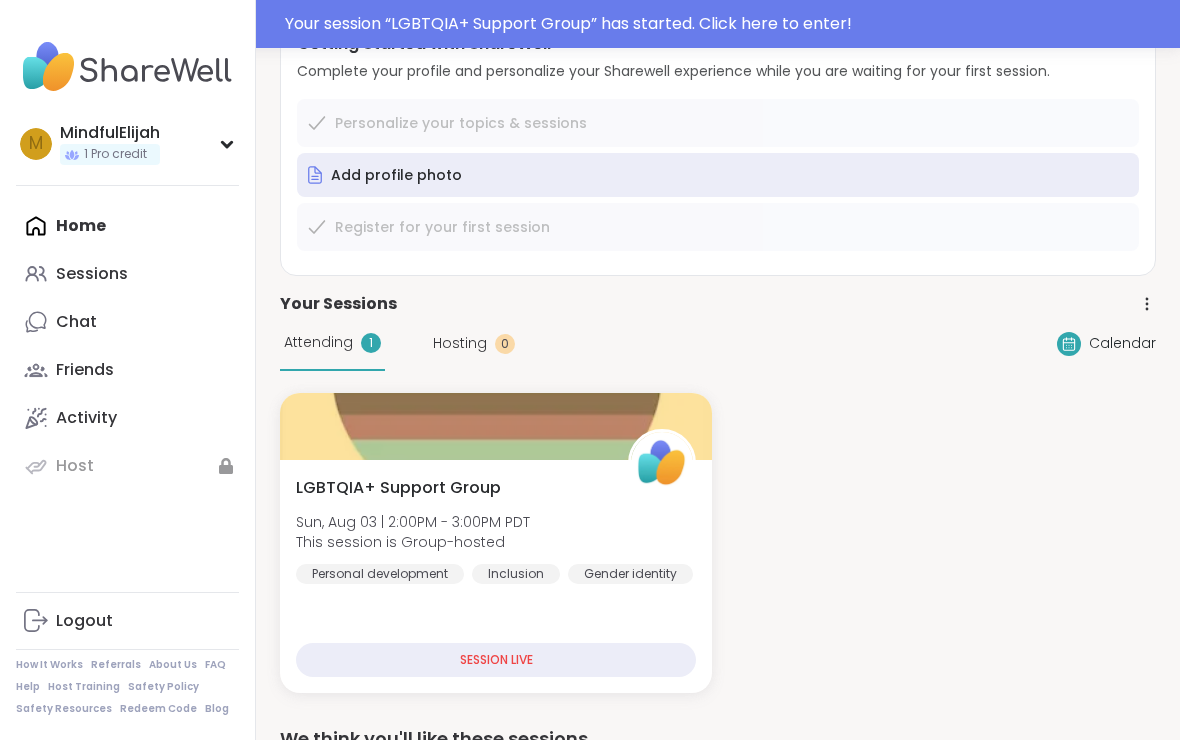 click on "LGBTQIA+ Support Group Sun, Aug 03 | 2:00PM - 3:00PM PDT This session is Group-hosted Personal development Inclusion Gender identity" at bounding box center [496, 530] 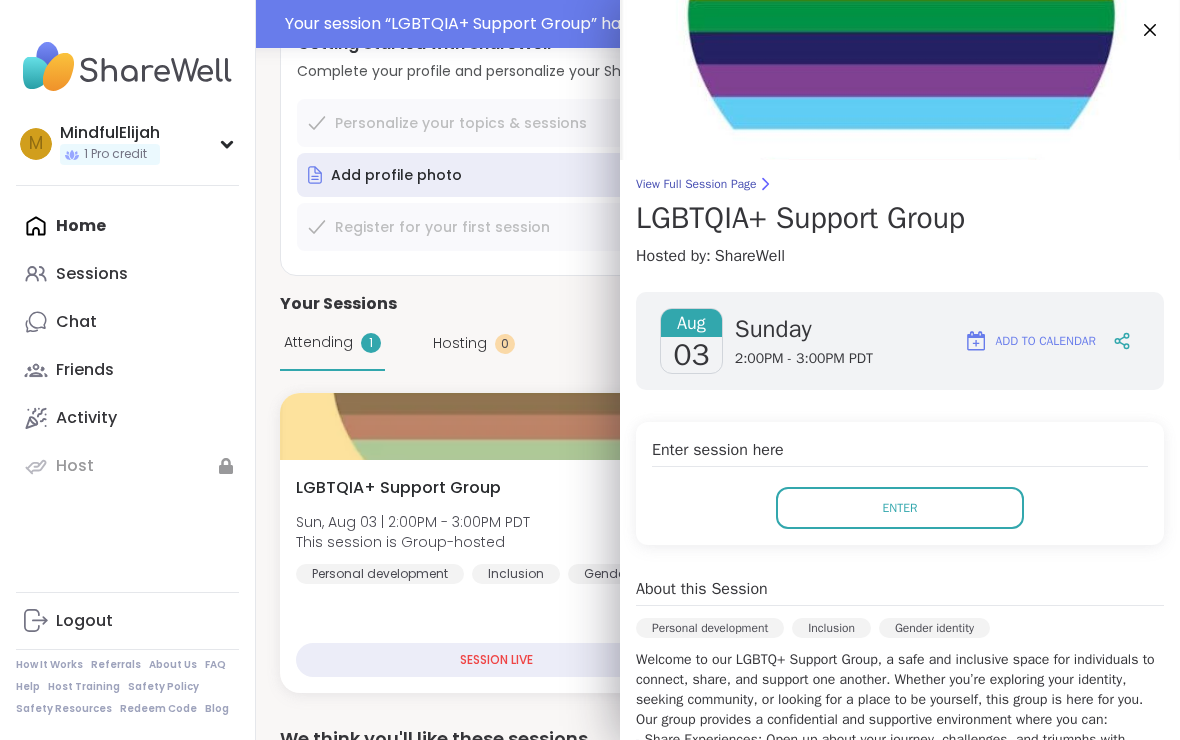 click on "Enter" at bounding box center [900, 508] 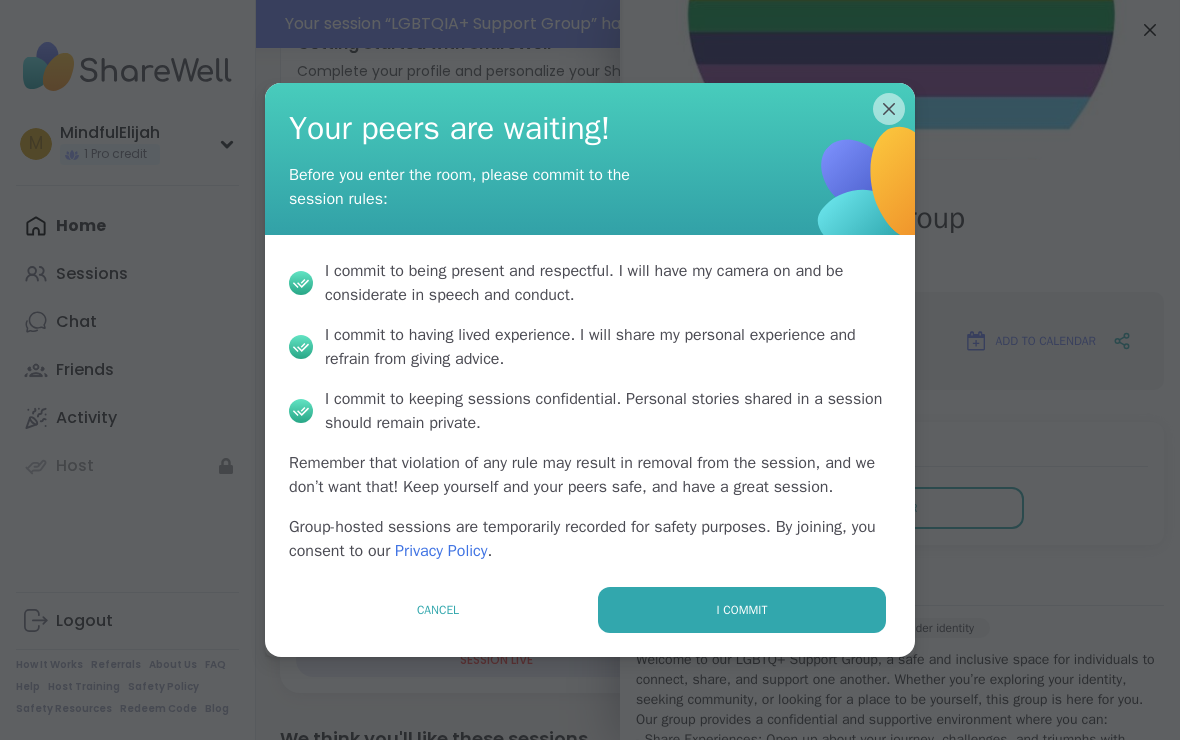 click on "I commit" at bounding box center (742, 610) 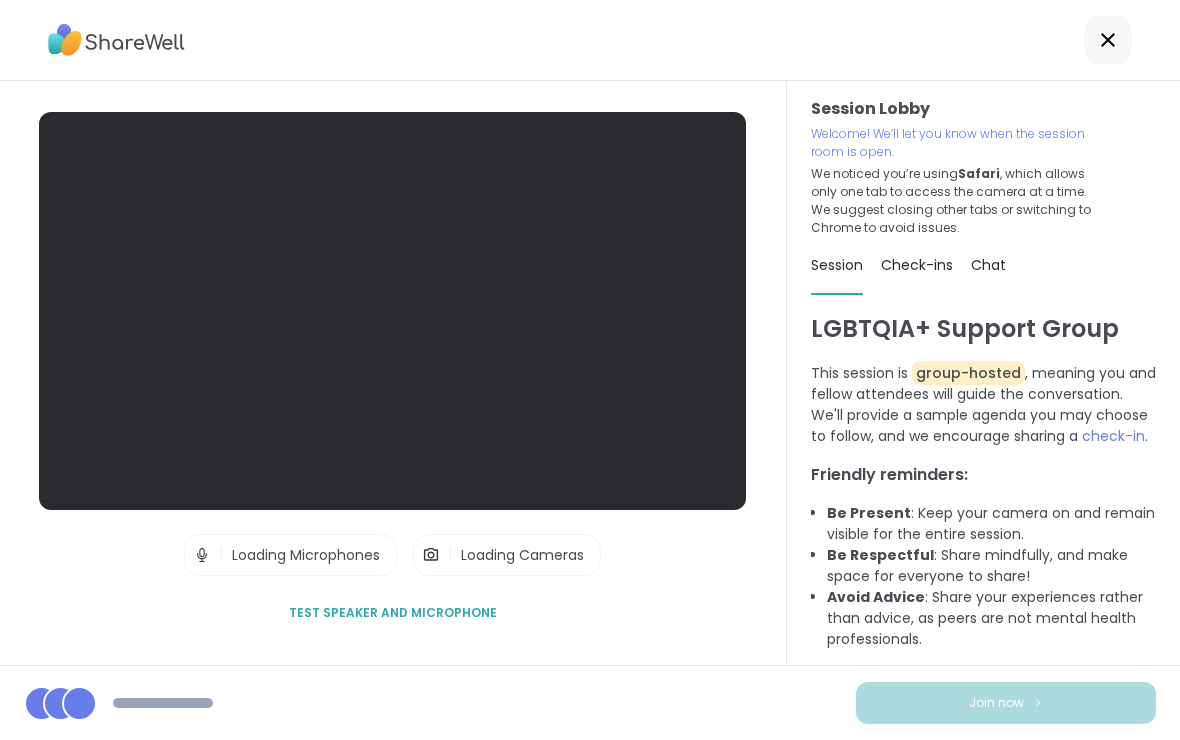 scroll, scrollTop: 0, scrollLeft: 0, axis: both 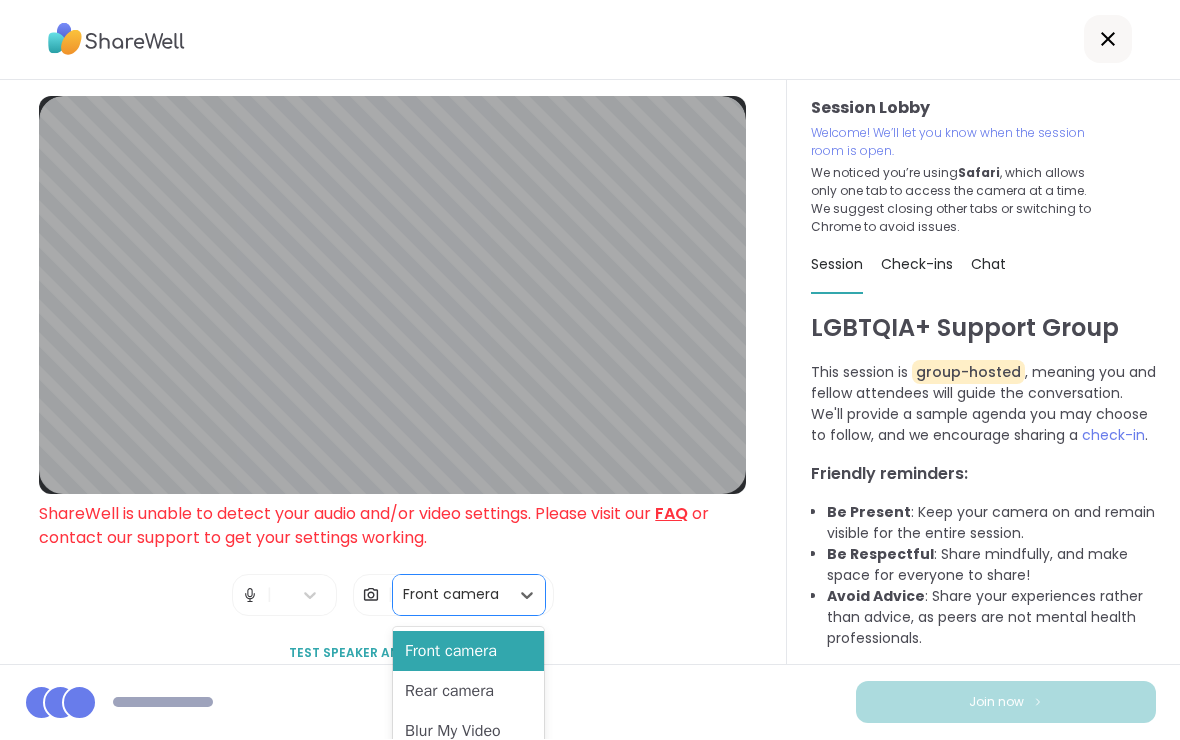 click on "Rear camera" at bounding box center [468, 692] 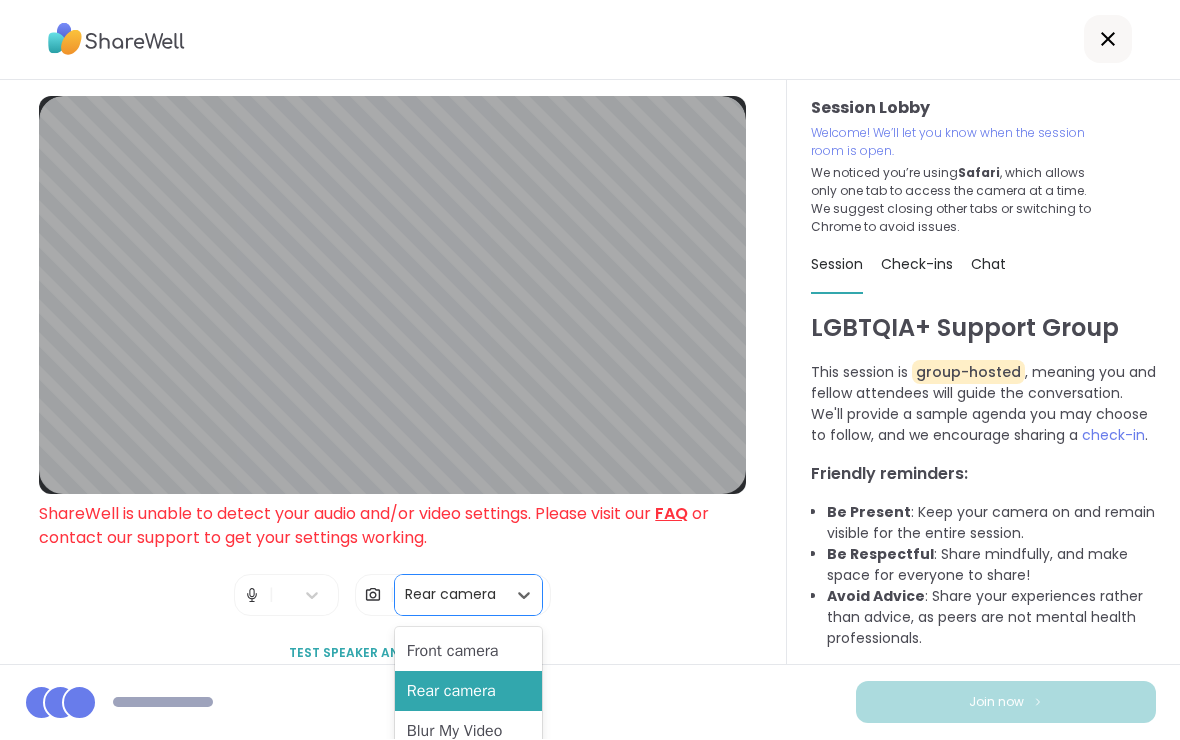 click on "Front camera" at bounding box center (468, 652) 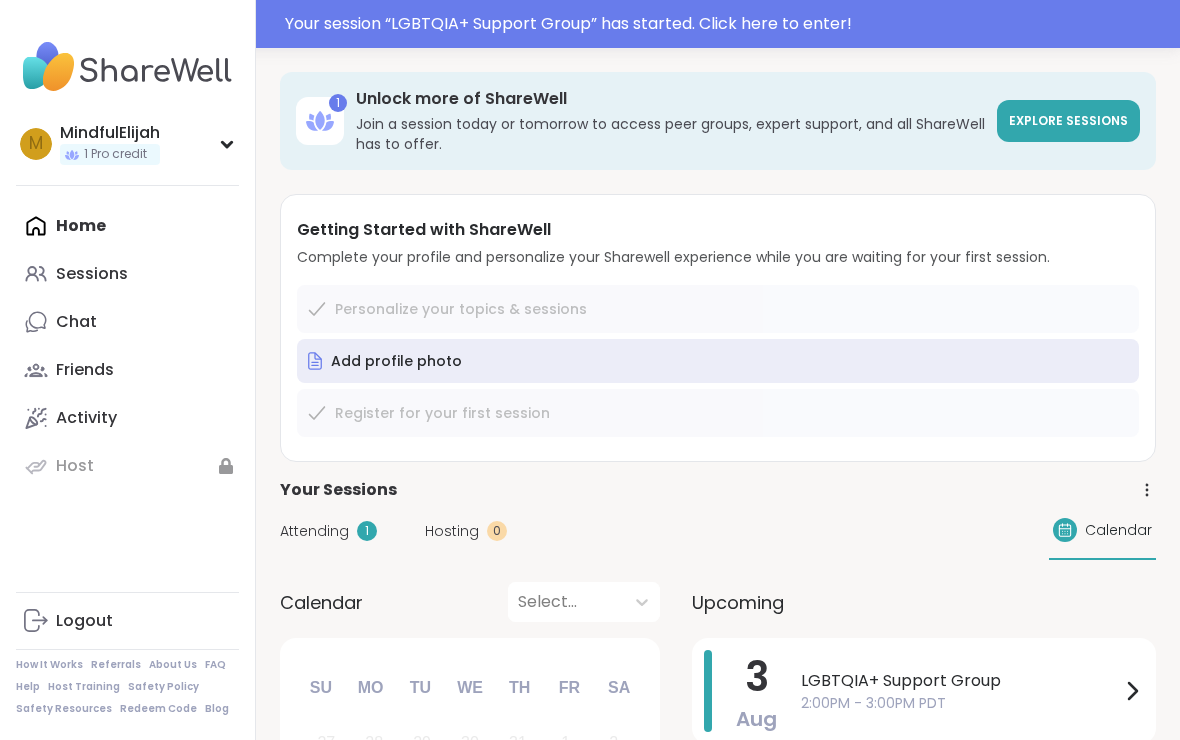 scroll, scrollTop: 0, scrollLeft: 0, axis: both 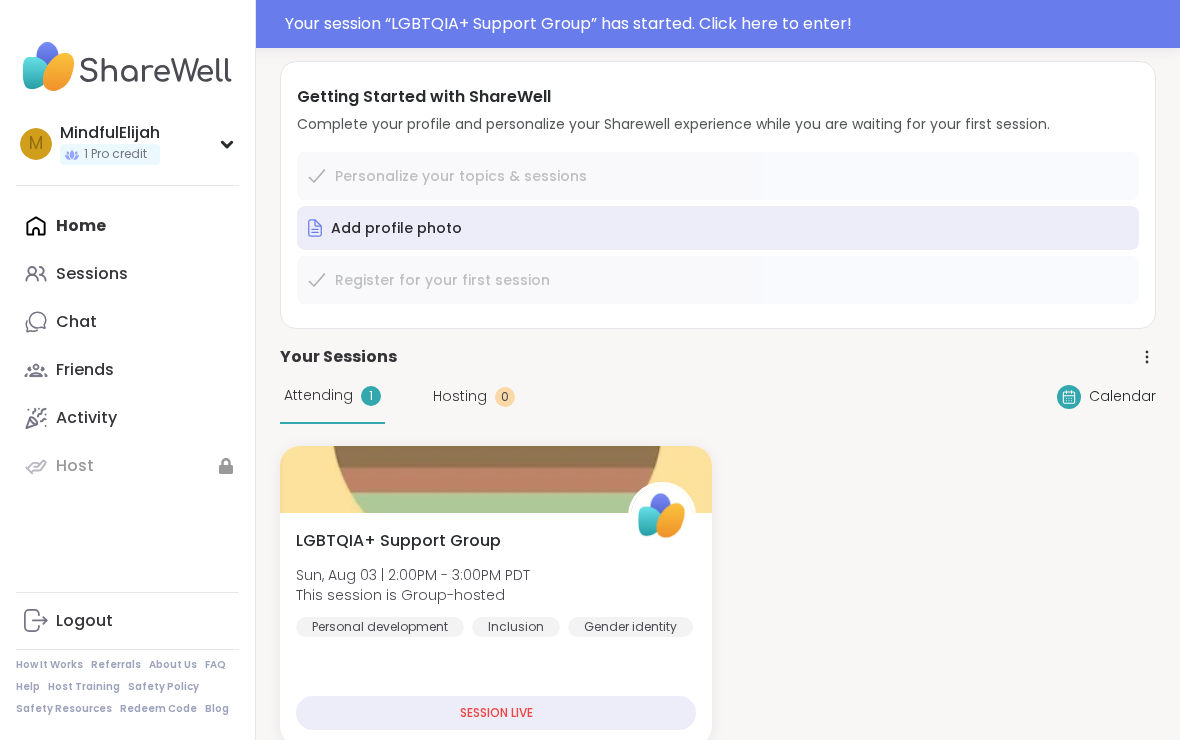 click at bounding box center (496, 479) 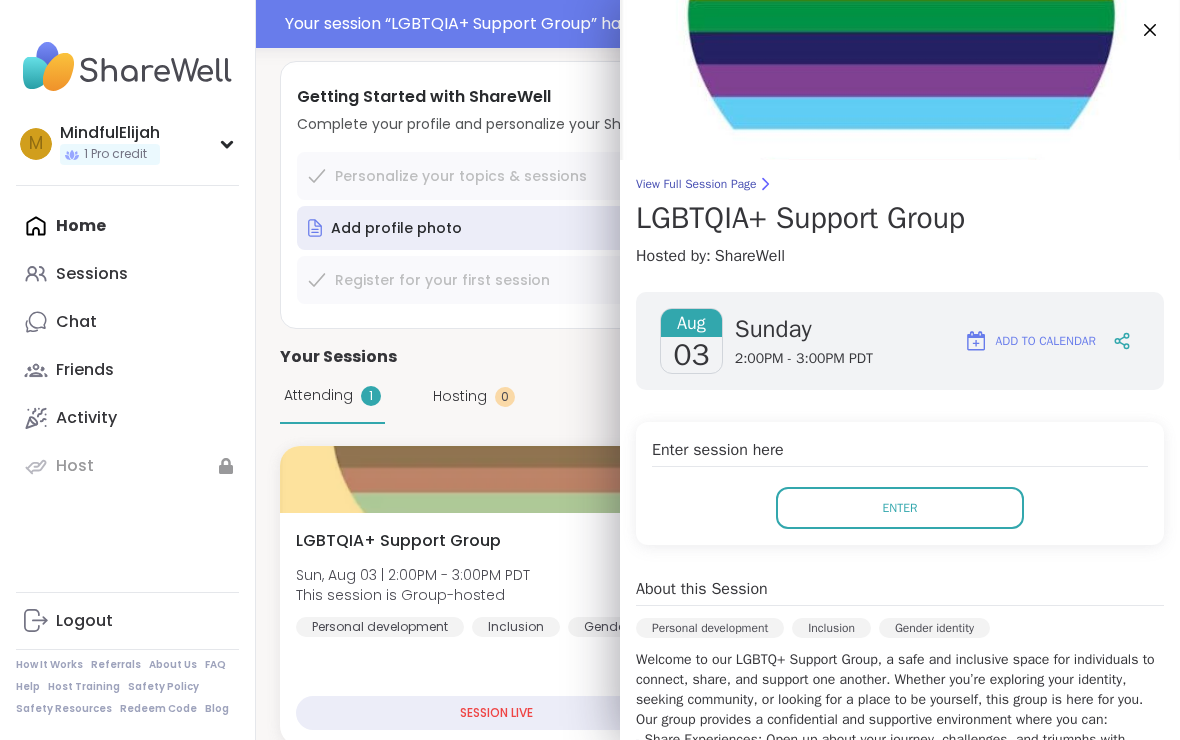 click on "Enter" at bounding box center (900, 508) 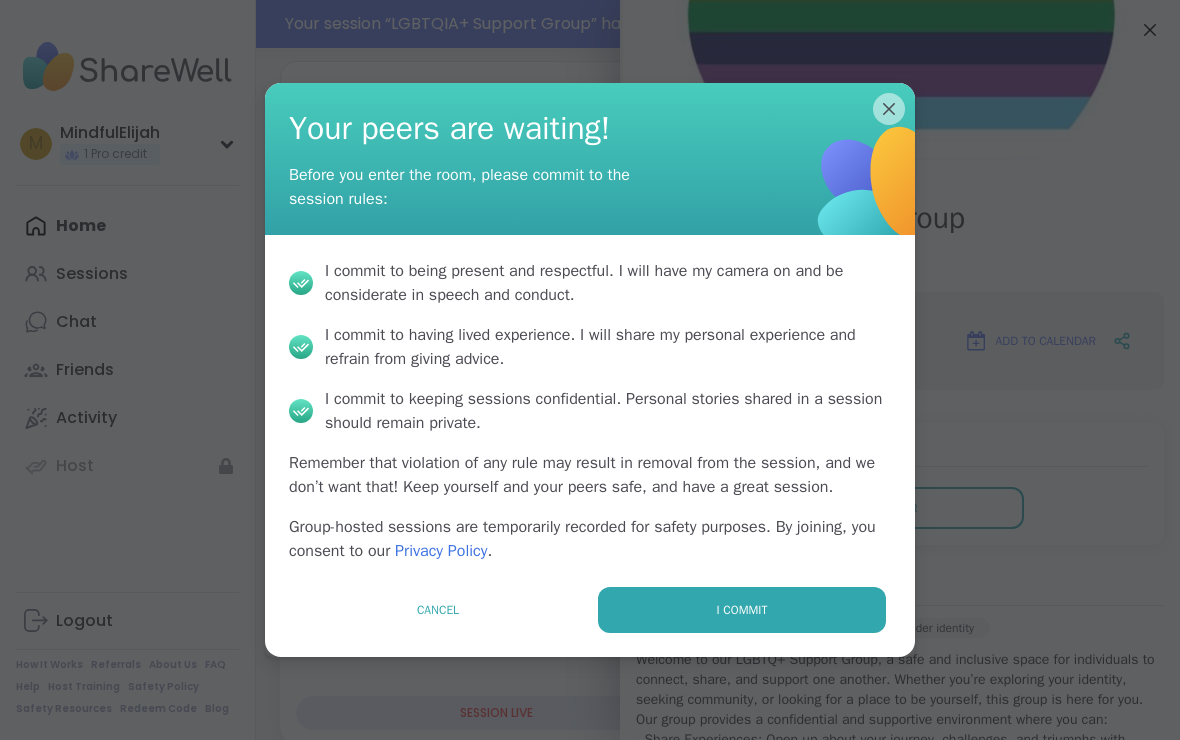 click on "I commit" at bounding box center (742, 610) 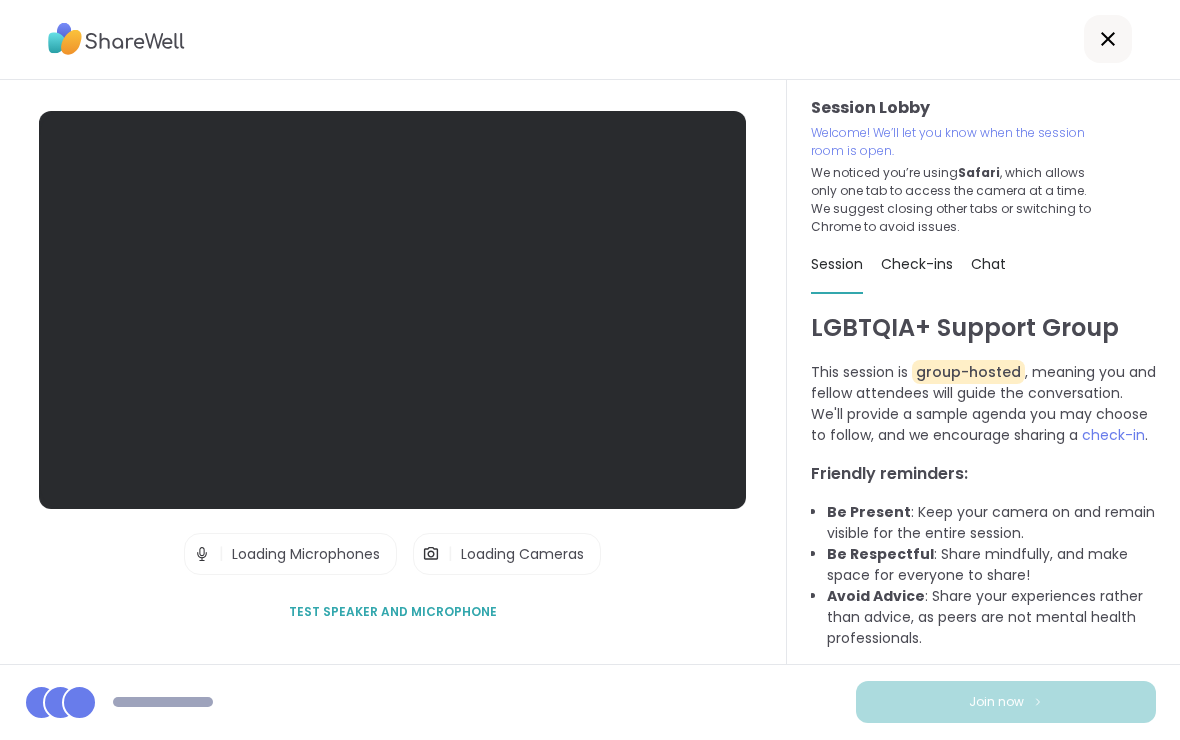 scroll, scrollTop: 34, scrollLeft: 0, axis: vertical 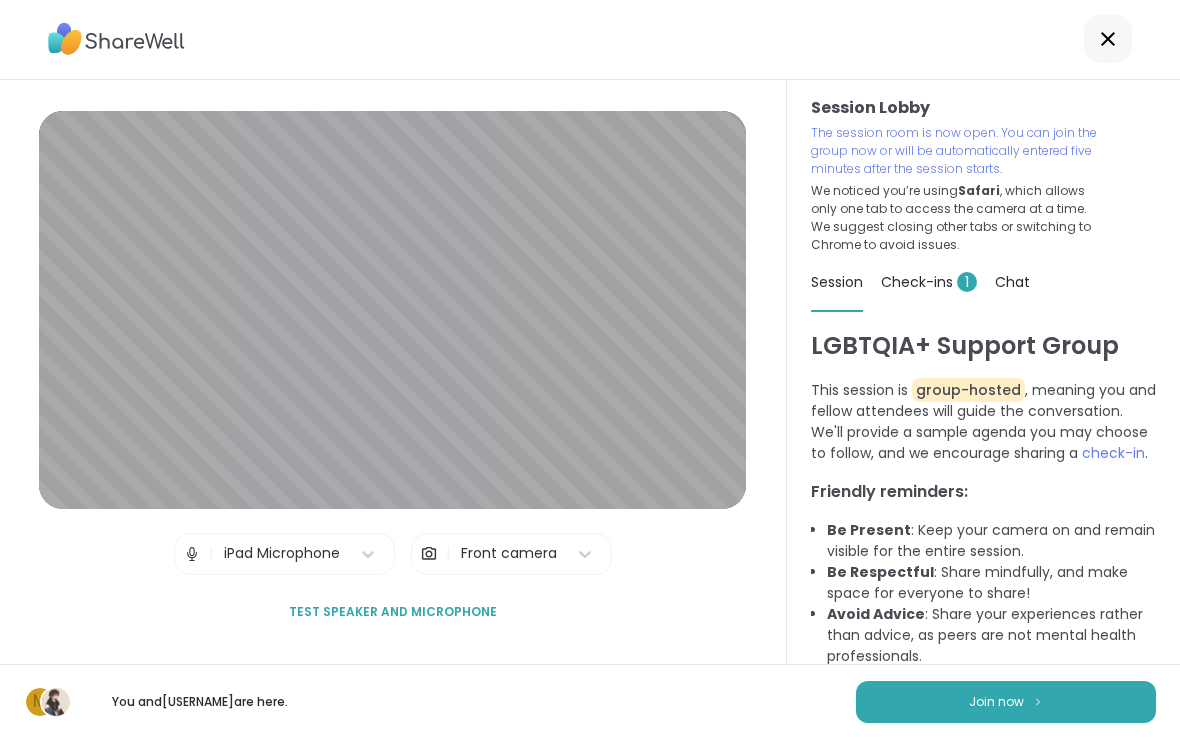 click on "Check-ins 1" at bounding box center (929, 283) 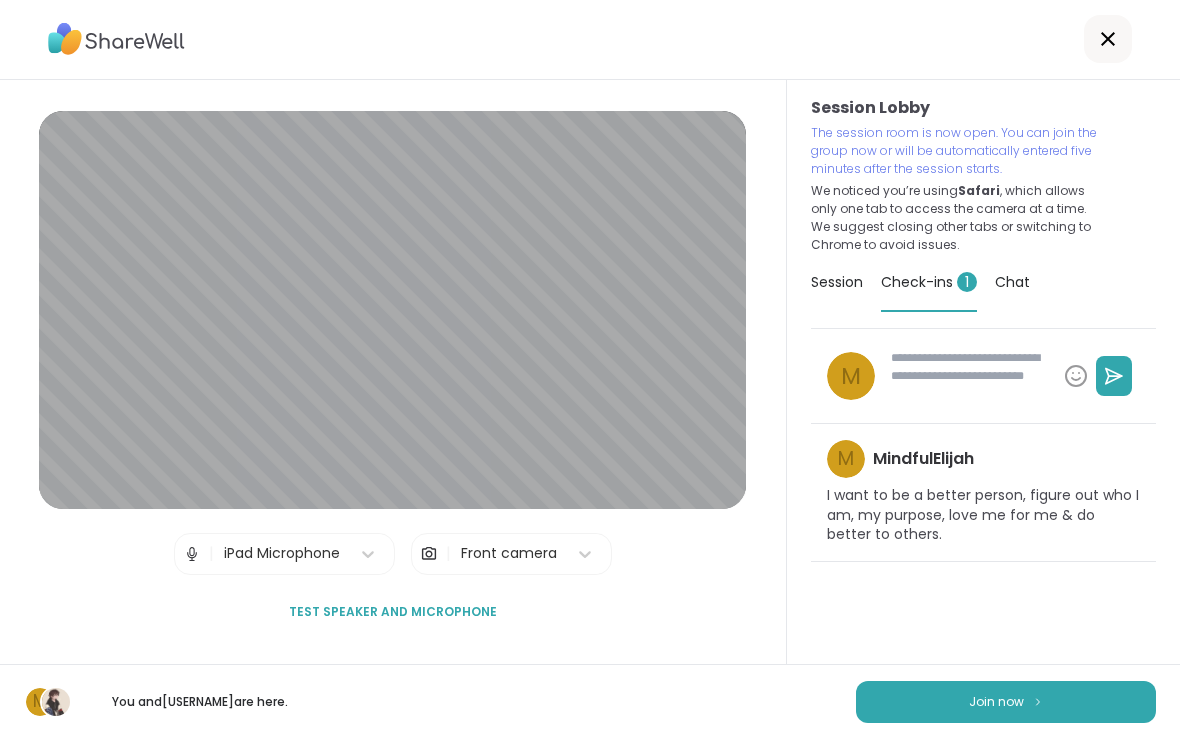 type on "*" 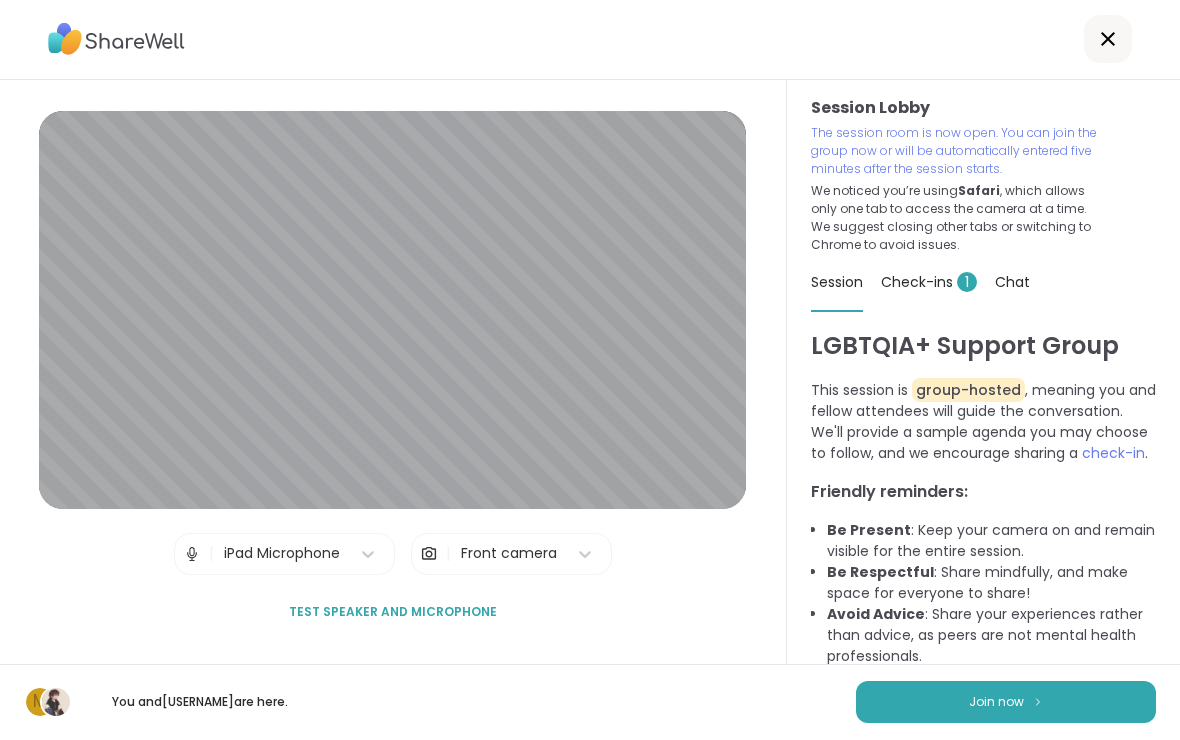 click at bounding box center [429, 555] 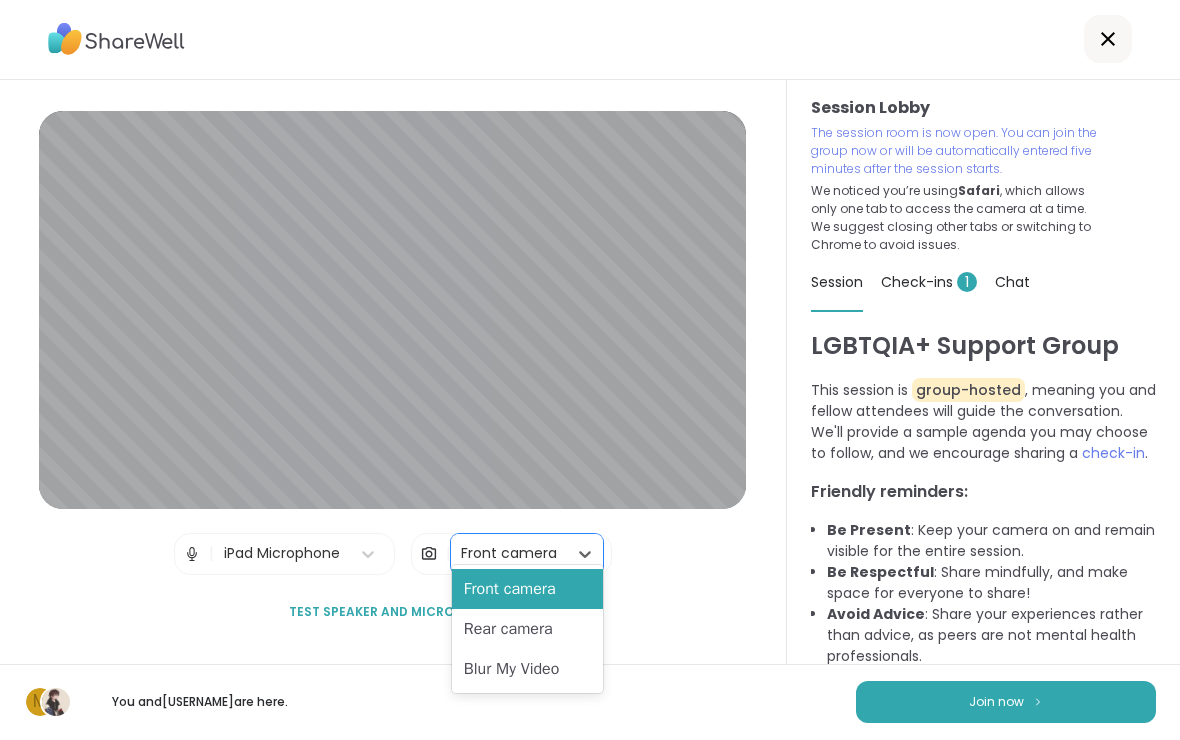 click on "Blur My Video" at bounding box center [527, 670] 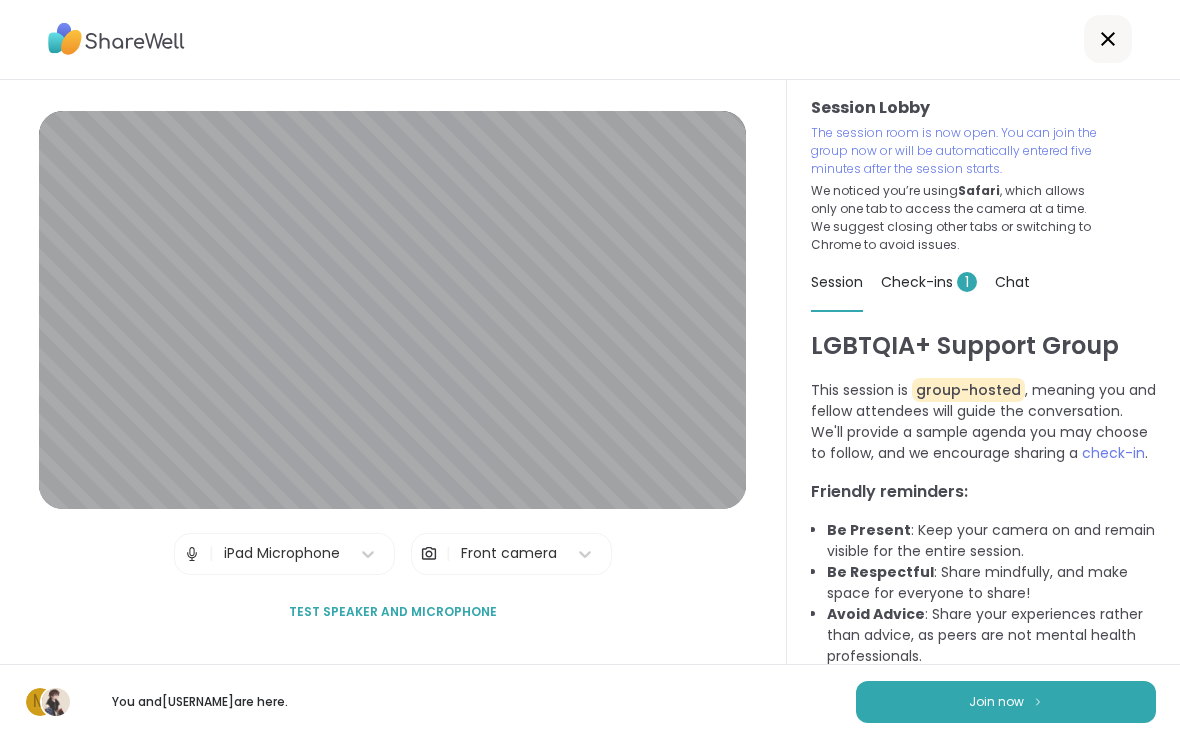 click at bounding box center [192, 555] 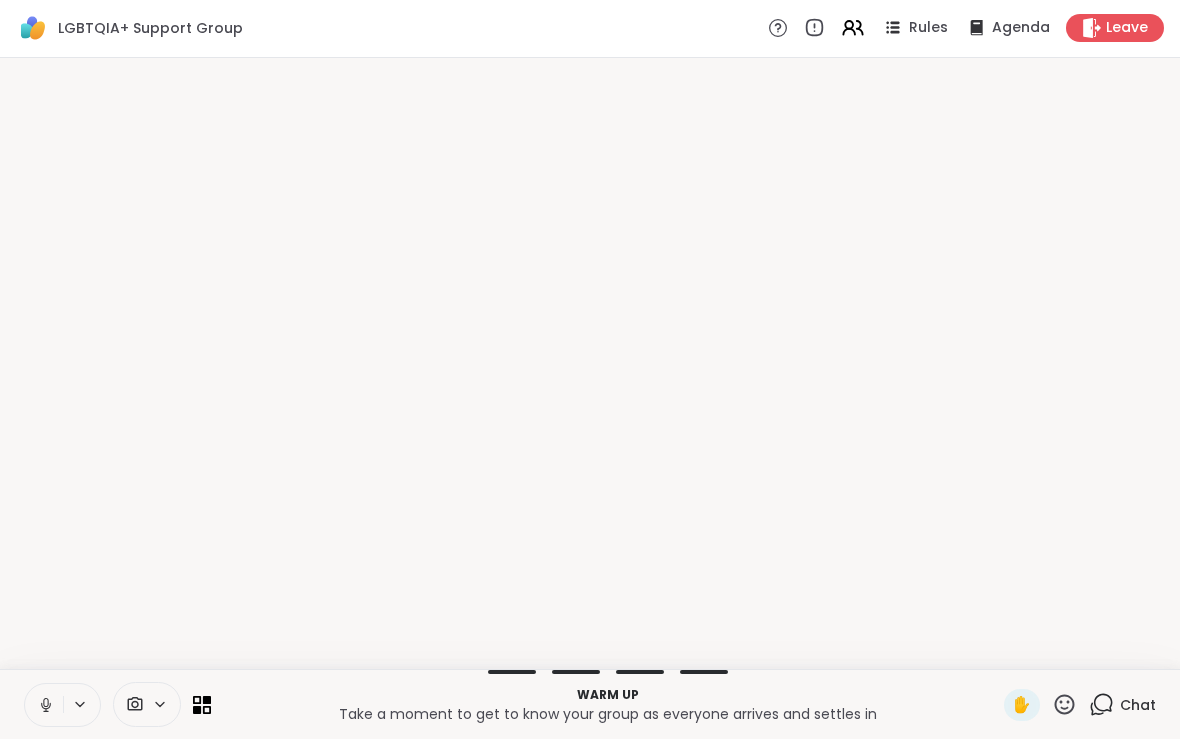 scroll, scrollTop: 0, scrollLeft: 0, axis: both 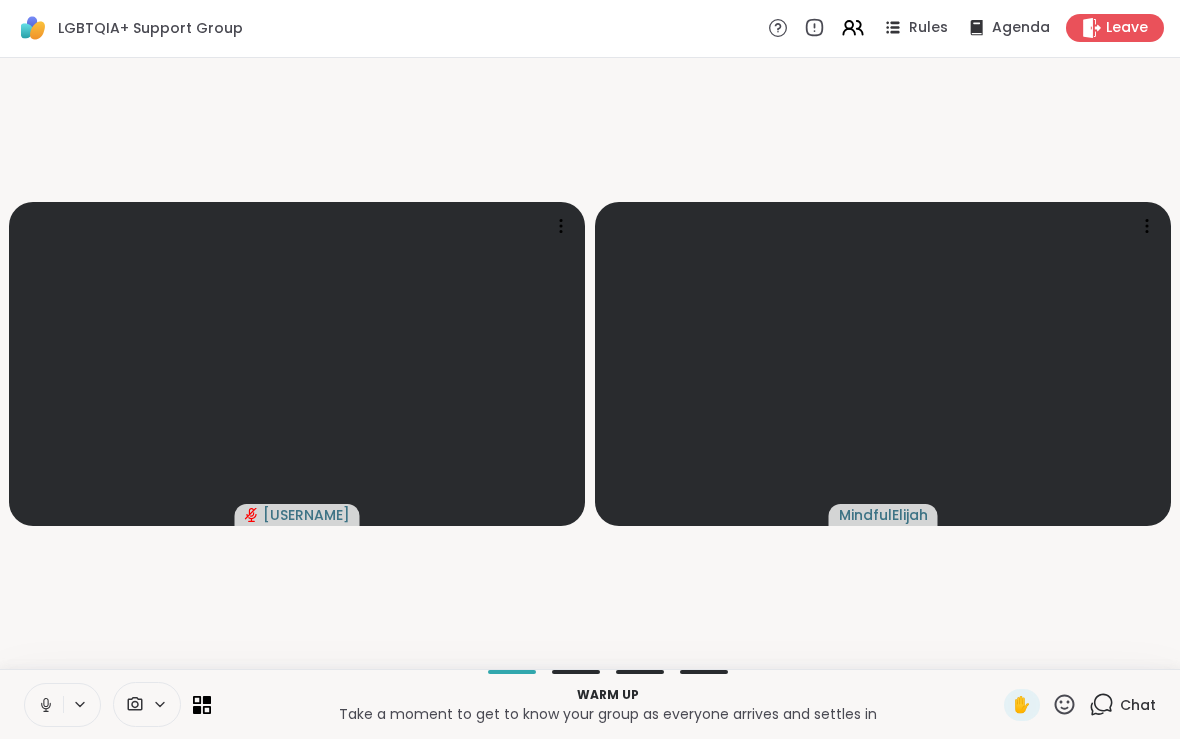 click at bounding box center (883, 365) 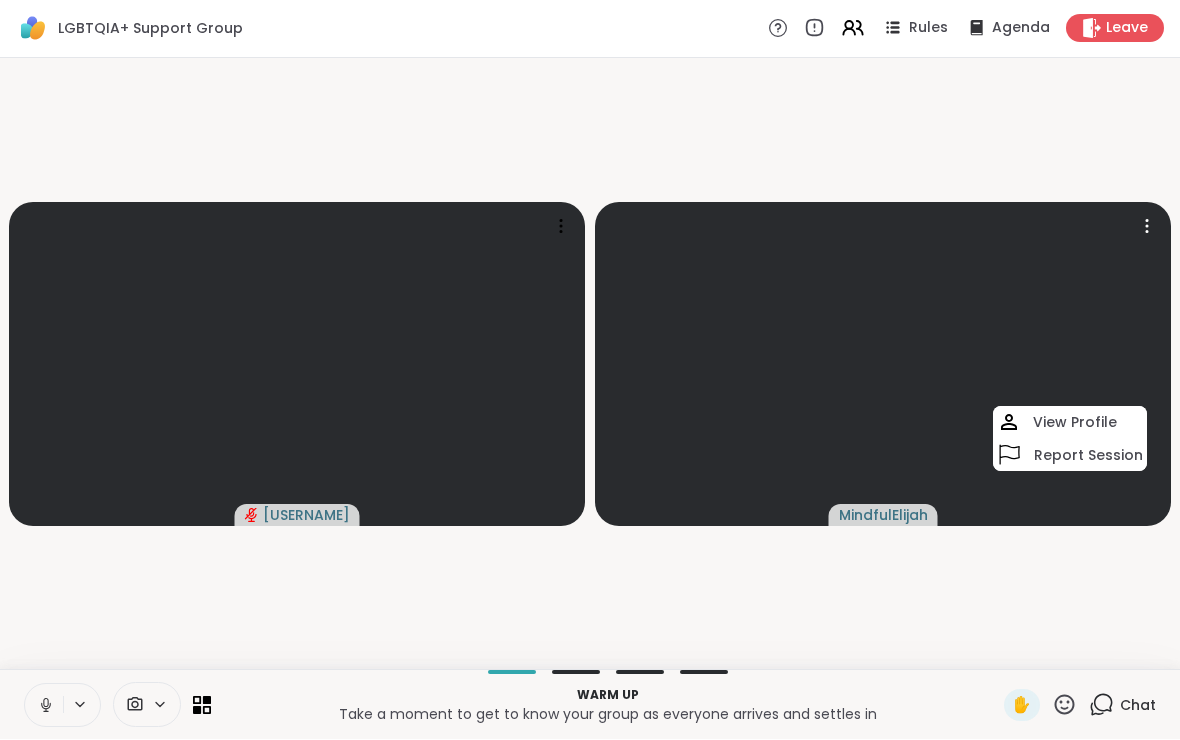 click at bounding box center [883, 365] 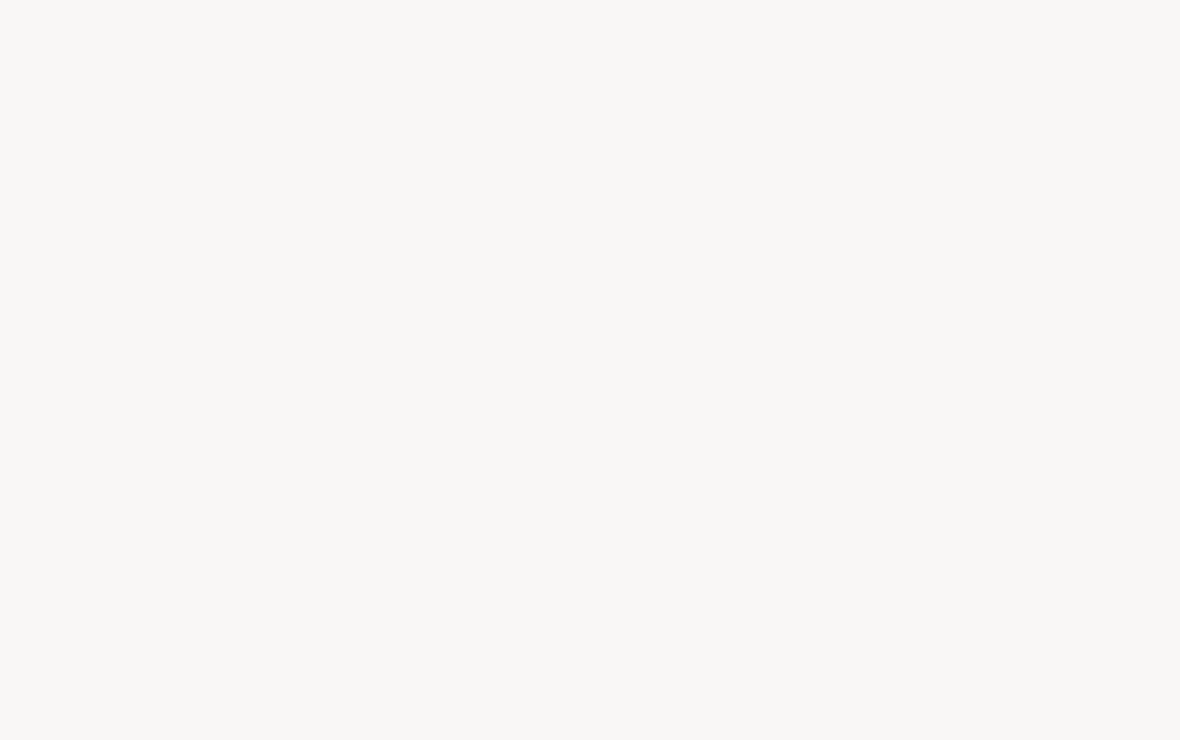 scroll, scrollTop: 0, scrollLeft: 0, axis: both 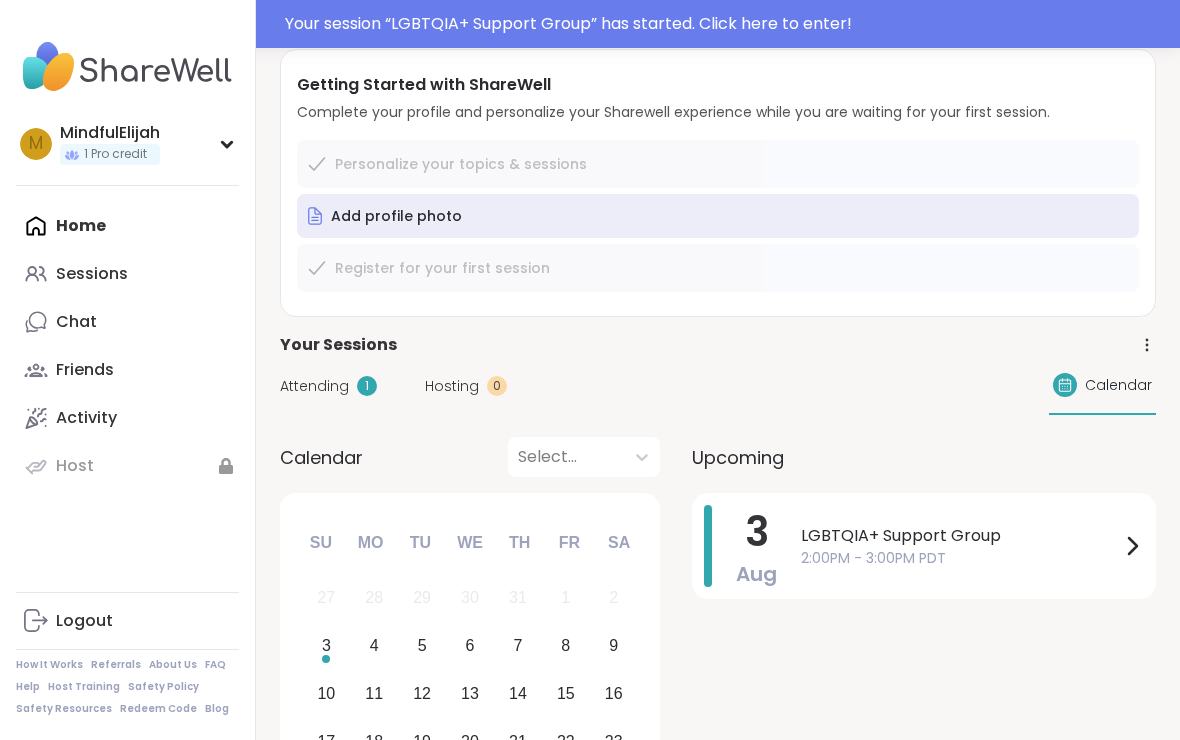 click on "2:00PM - 3:00PM PDT" at bounding box center [960, 558] 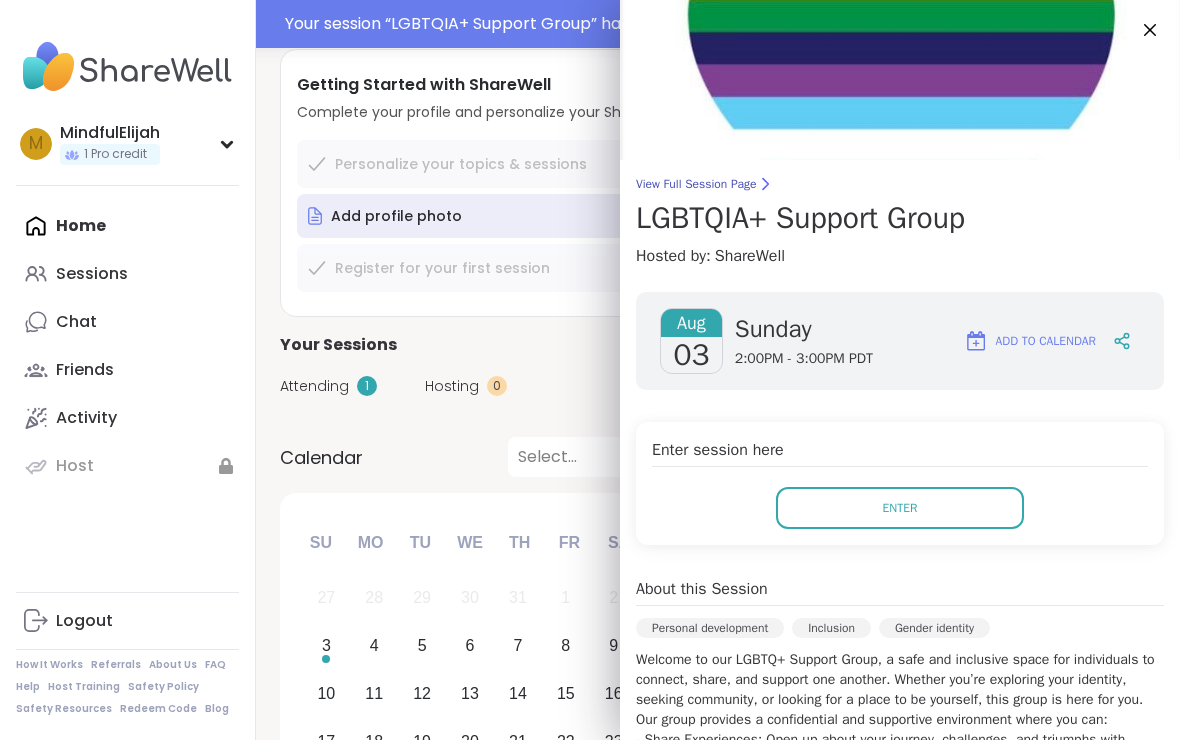 click on "Enter" at bounding box center [900, 508] 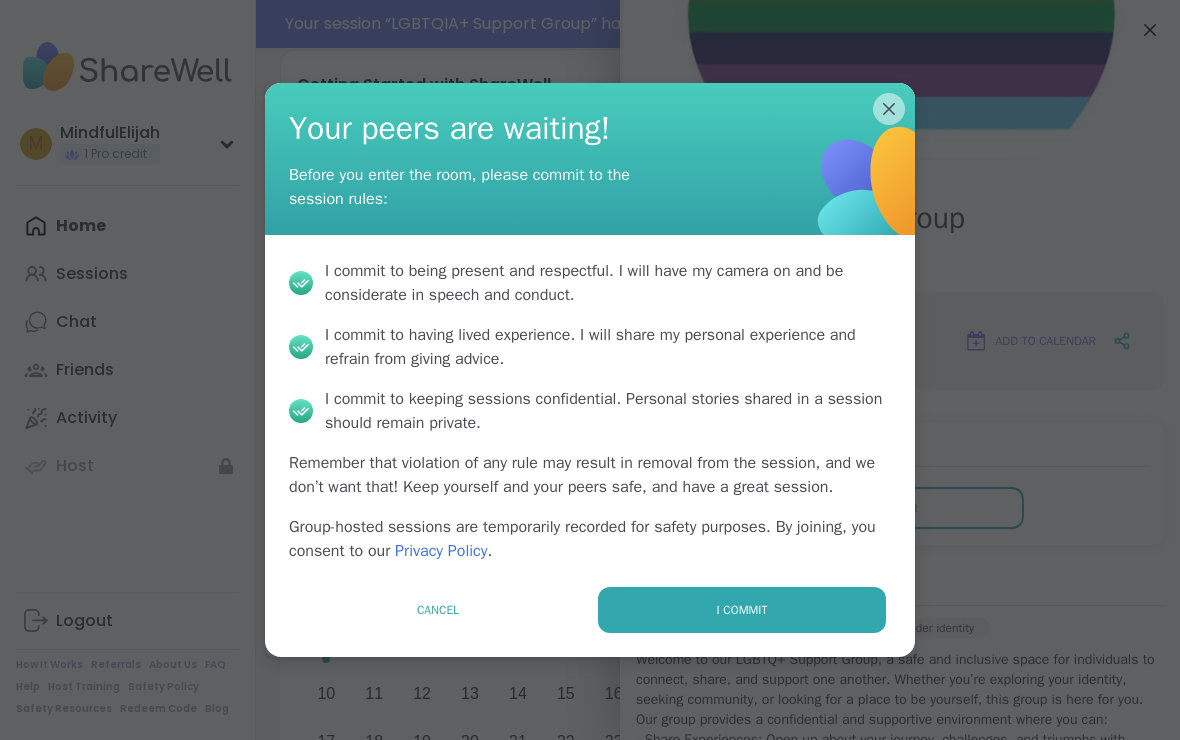 click on "I commit" at bounding box center (742, 610) 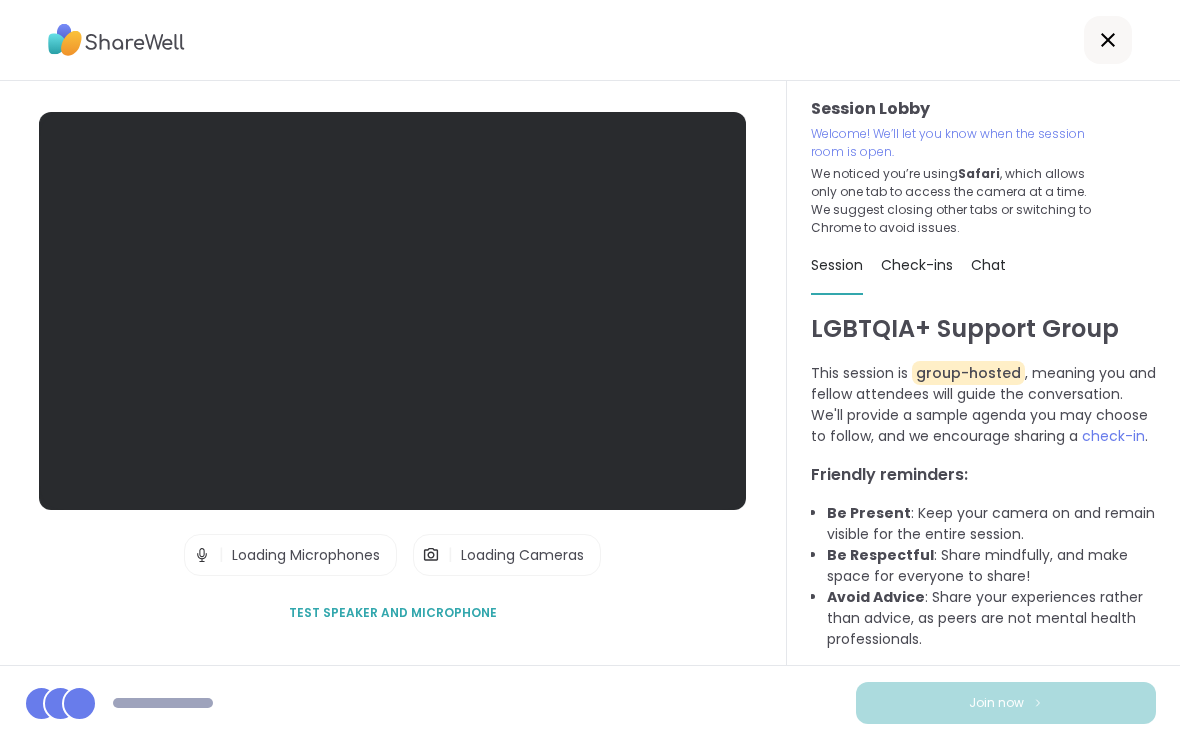 scroll, scrollTop: 34, scrollLeft: 0, axis: vertical 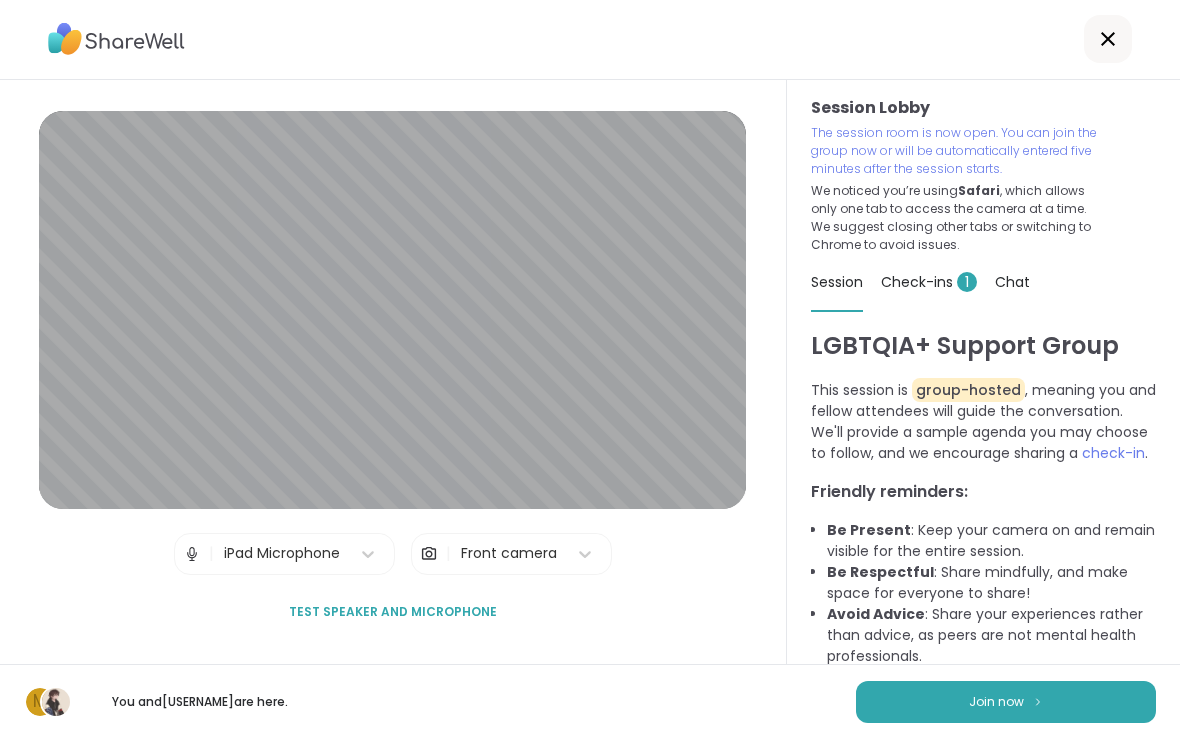click at bounding box center (1108, 40) 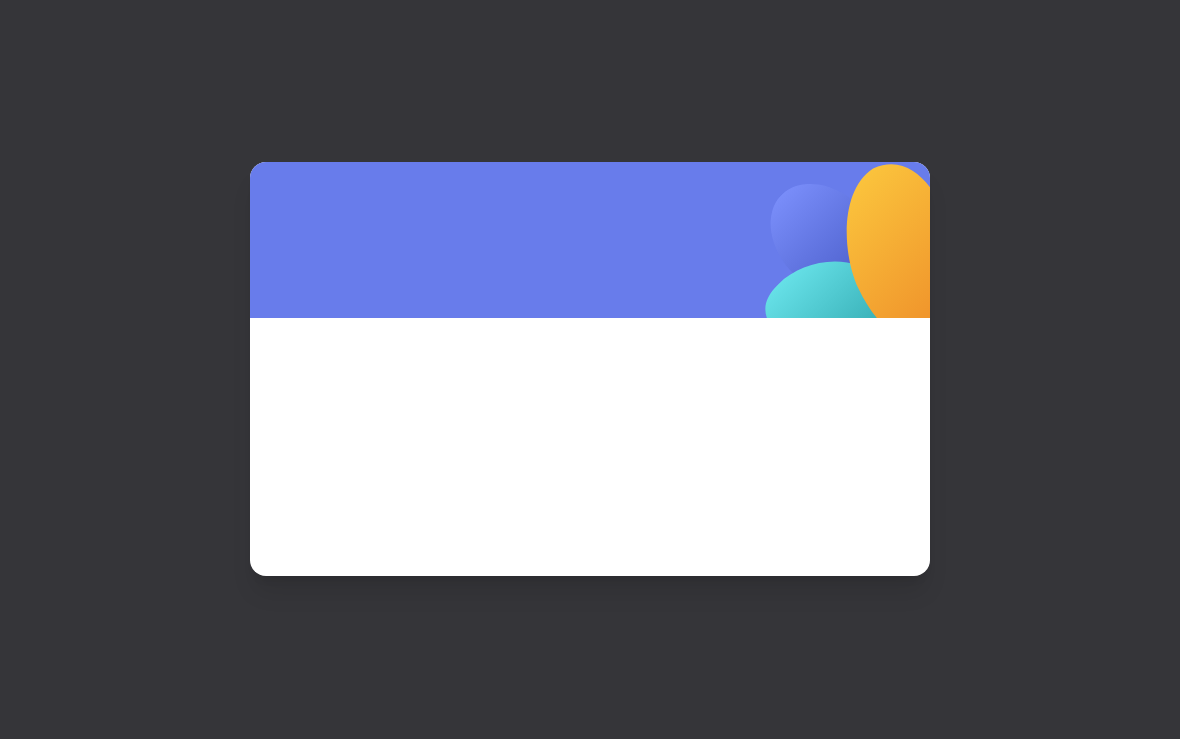 scroll, scrollTop: 0, scrollLeft: 0, axis: both 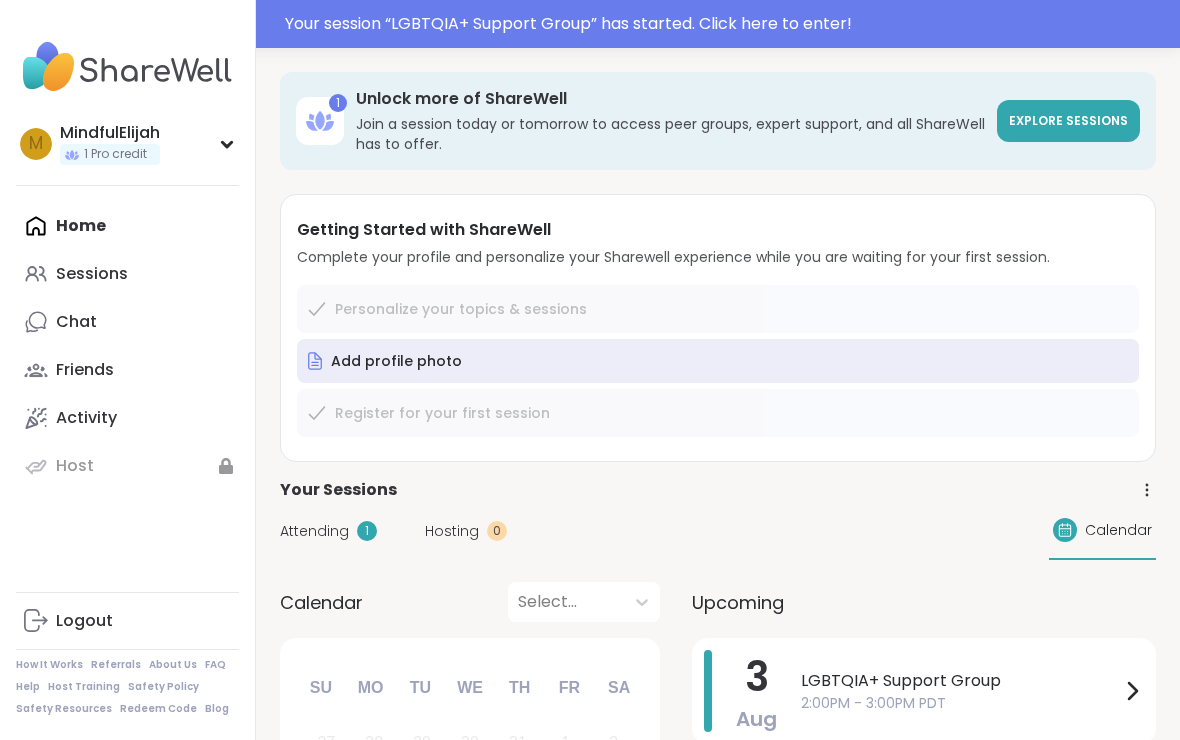 click on "Attending" at bounding box center [314, 531] 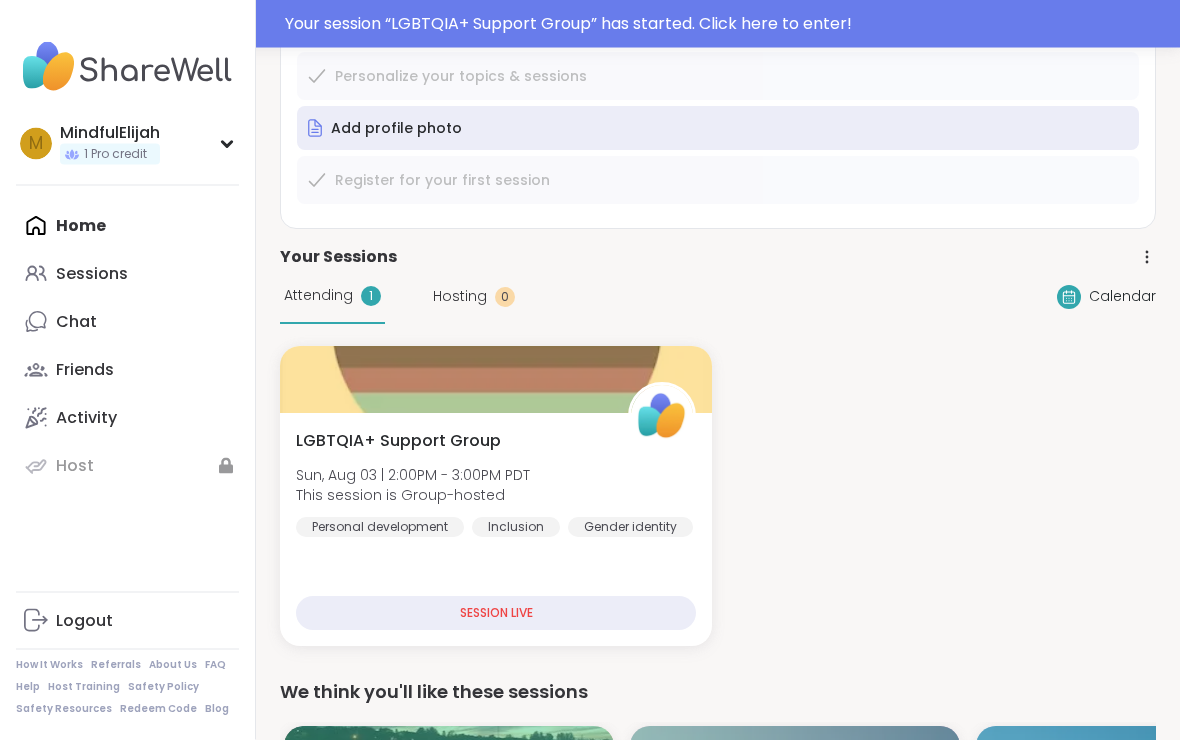 scroll, scrollTop: 233, scrollLeft: 0, axis: vertical 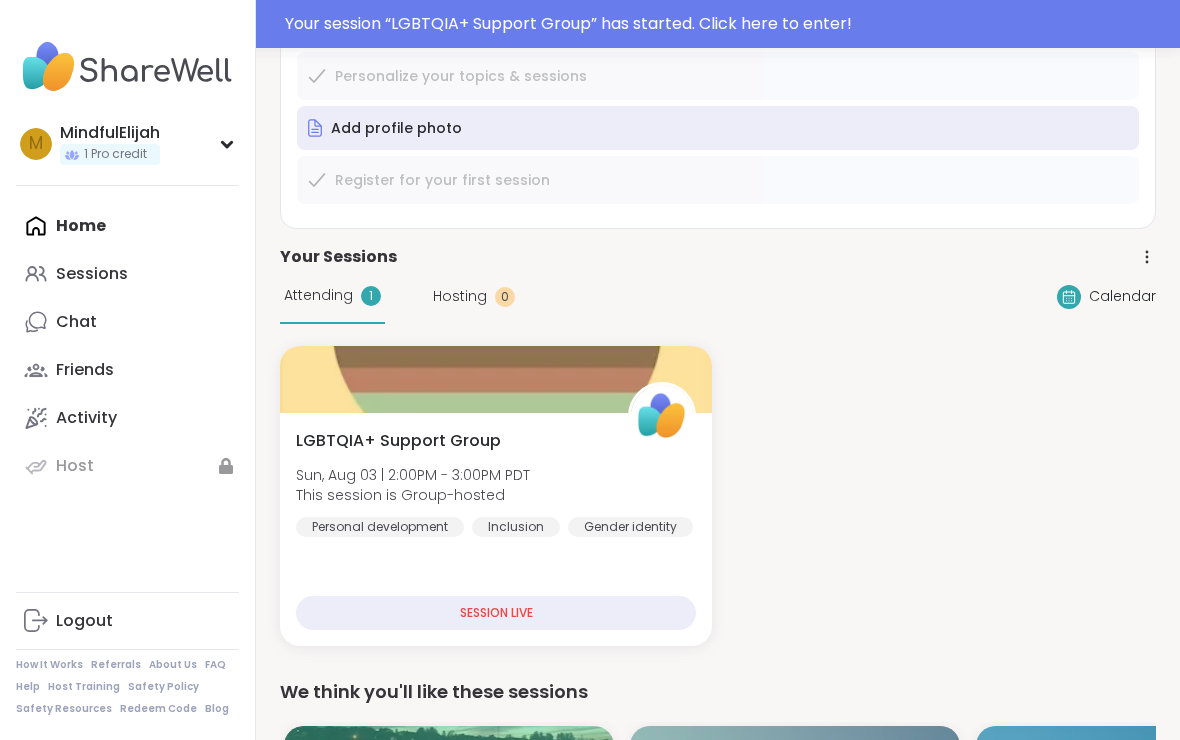click on "LGBTQIA+ Support Group Sun, Aug 03 | 2:00PM - 3:00PM PDT This session is Group-hosted Personal development Inclusion Gender identity" at bounding box center (496, 483) 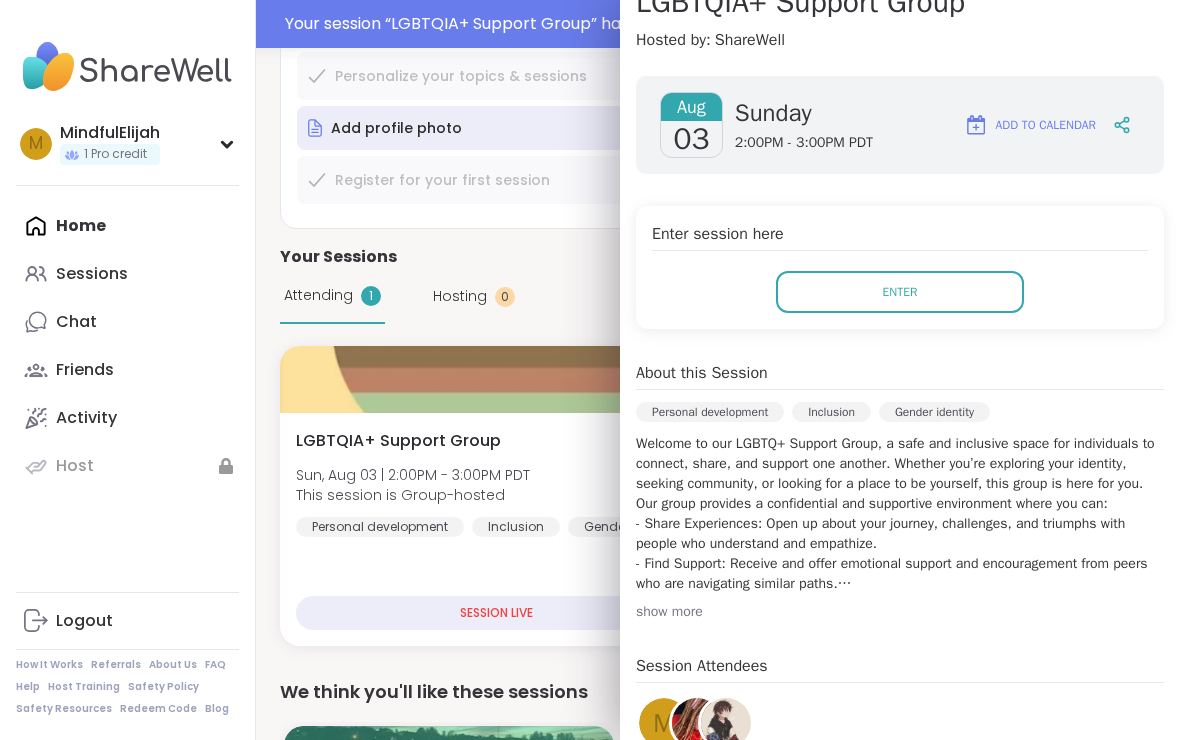 scroll, scrollTop: 217, scrollLeft: 0, axis: vertical 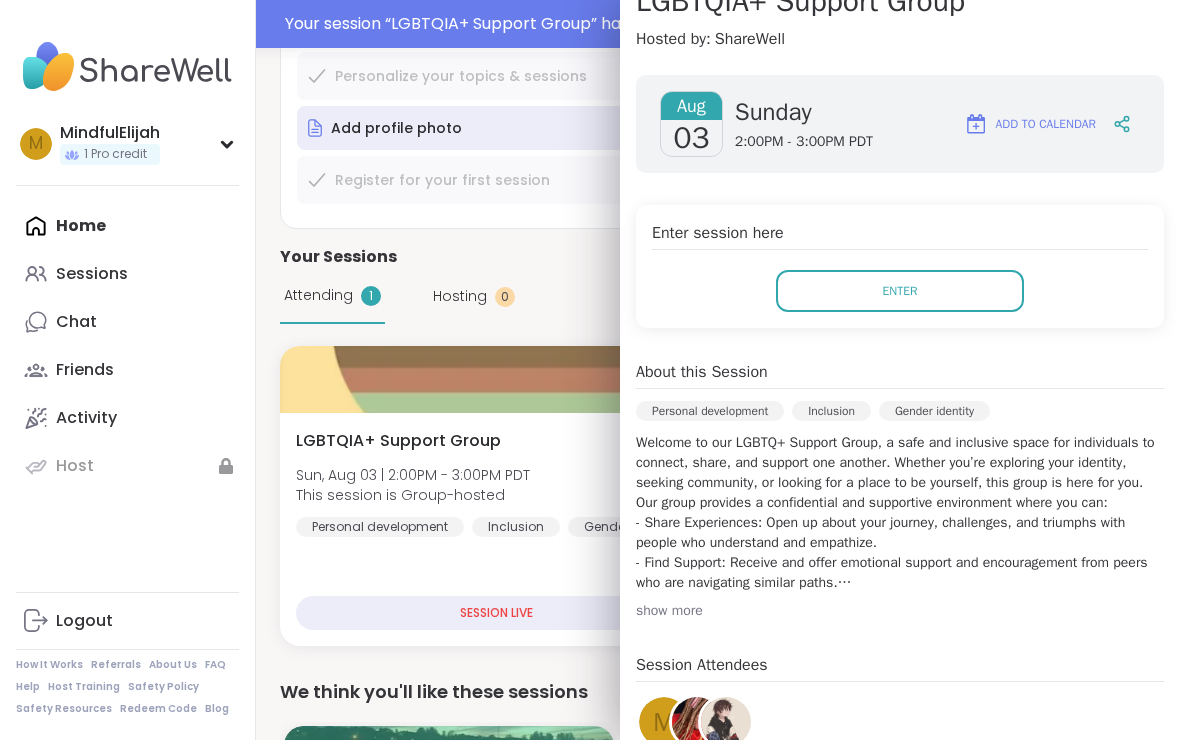 click on "Enter" at bounding box center (900, 291) 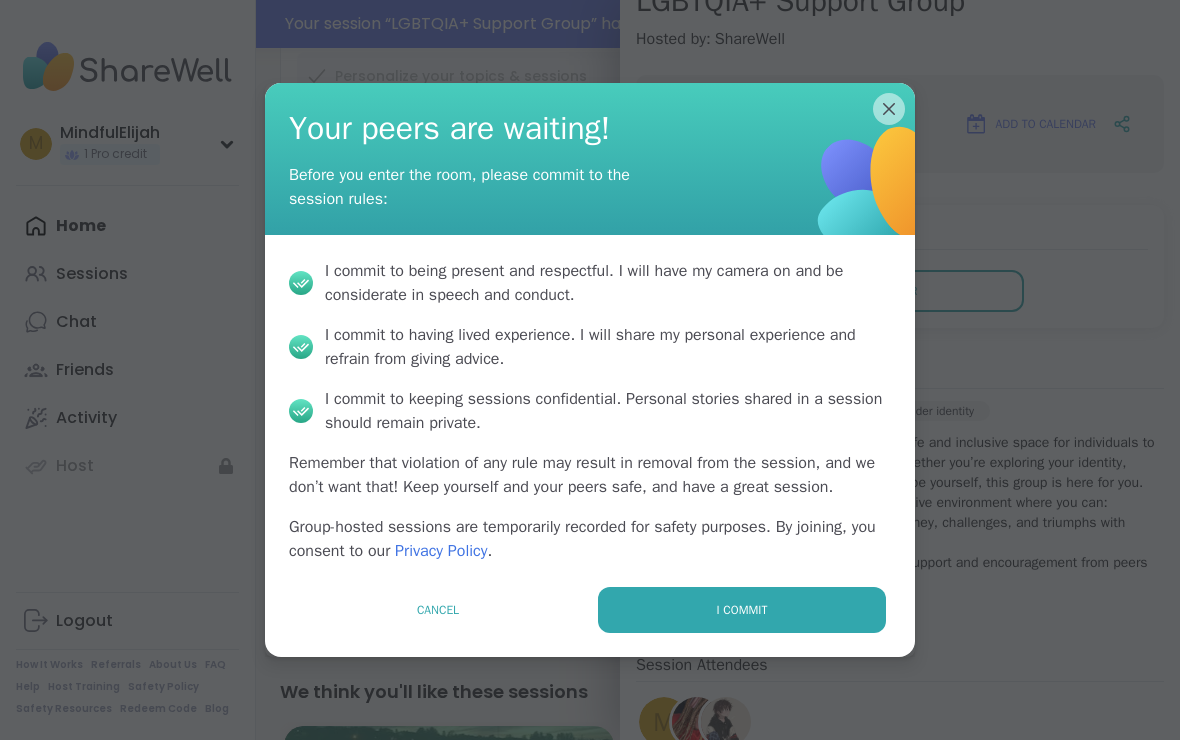 click on "I commit" at bounding box center (742, 610) 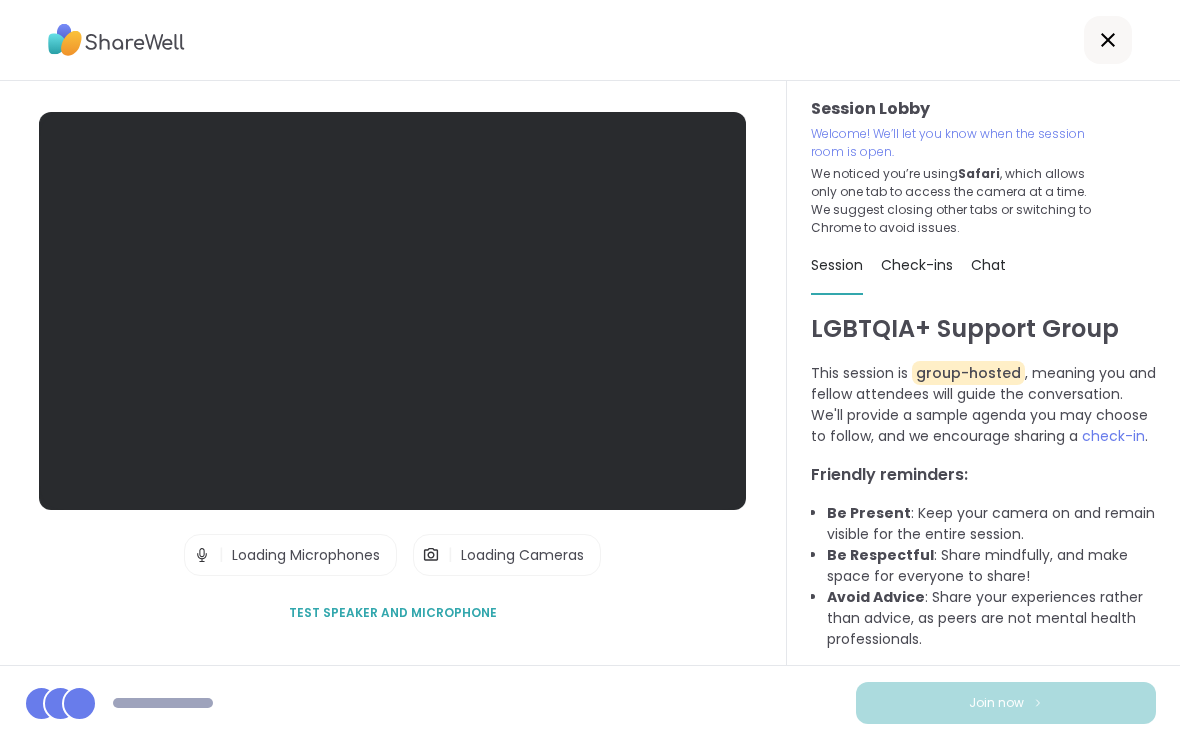 scroll, scrollTop: 0, scrollLeft: 0, axis: both 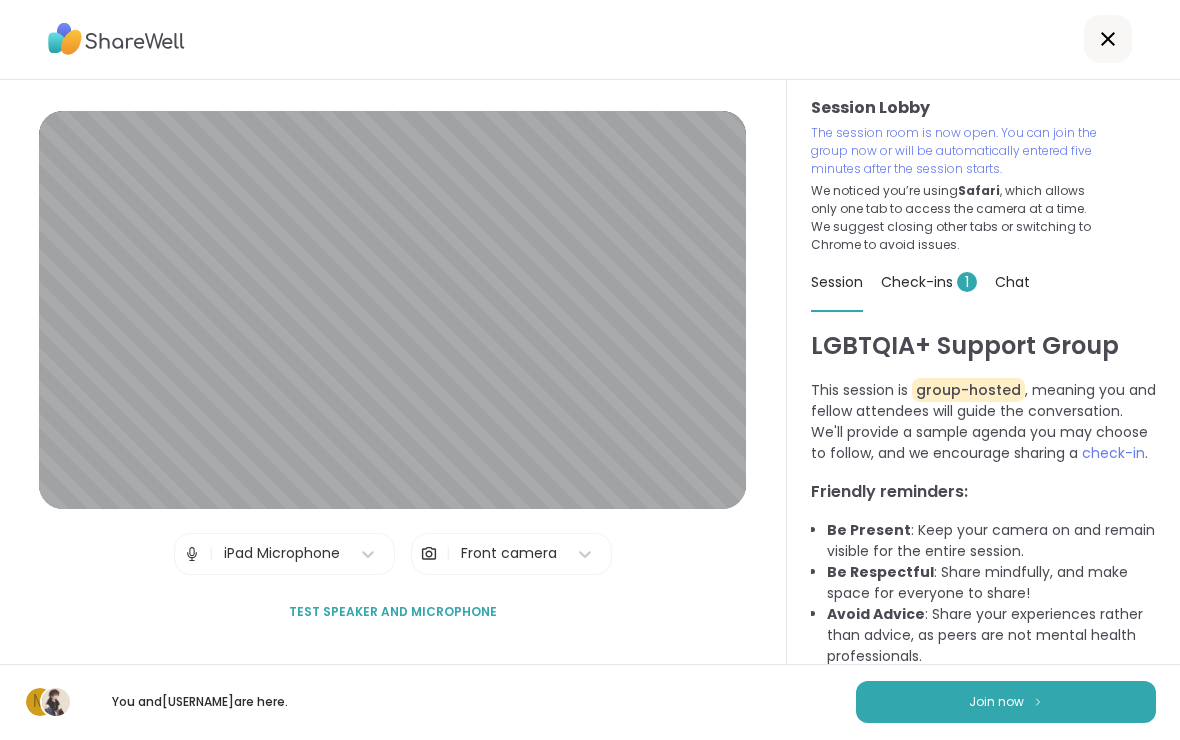 click on "Check-ins 1" at bounding box center (929, 283) 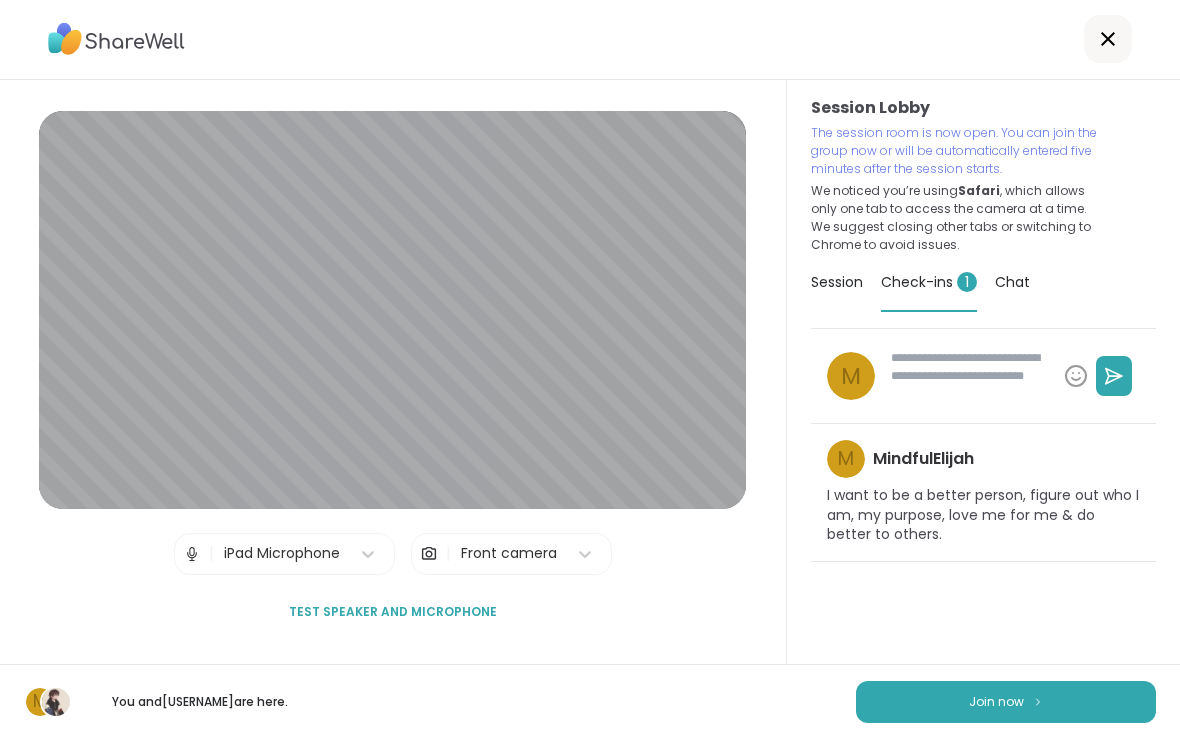 type on "*" 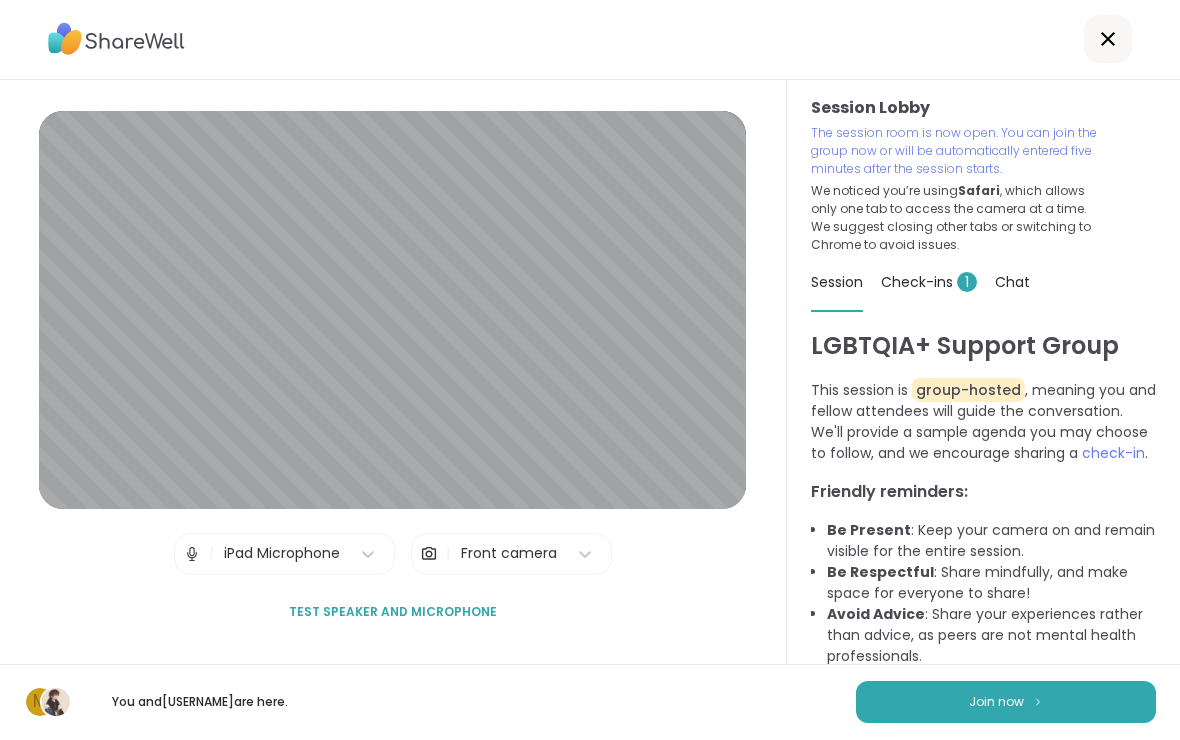 click at bounding box center [1108, 40] 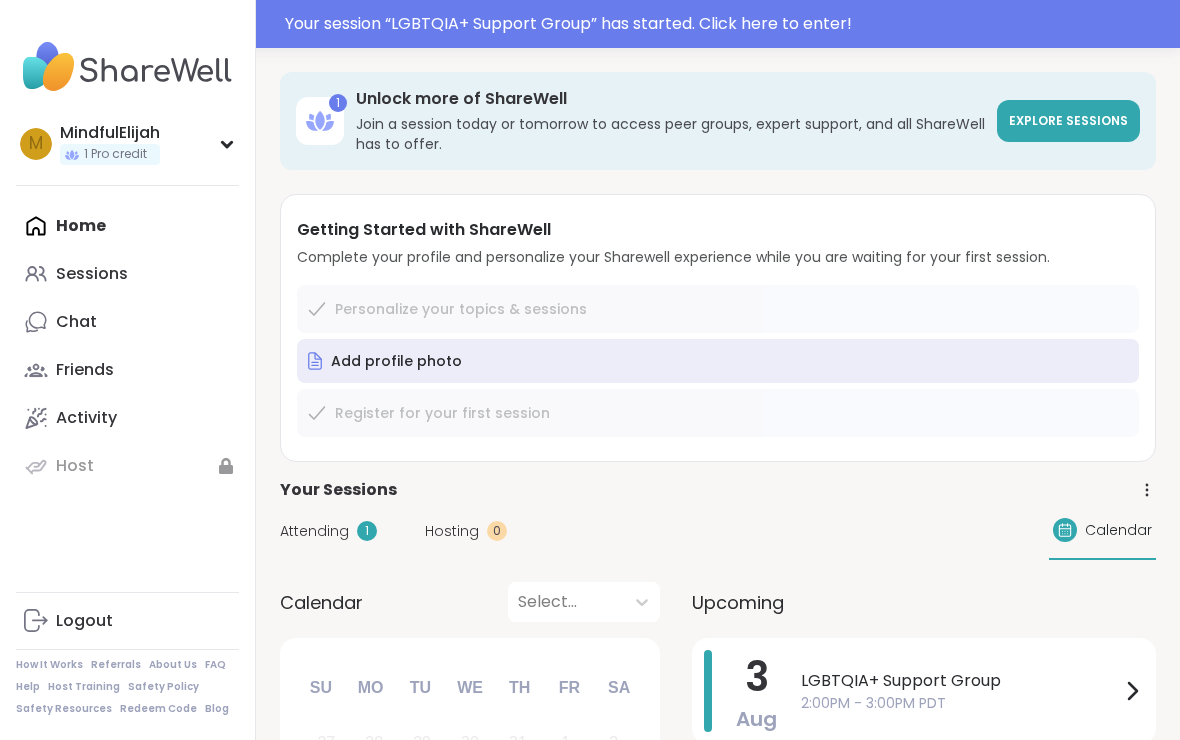 click on "Sessions" at bounding box center (127, 274) 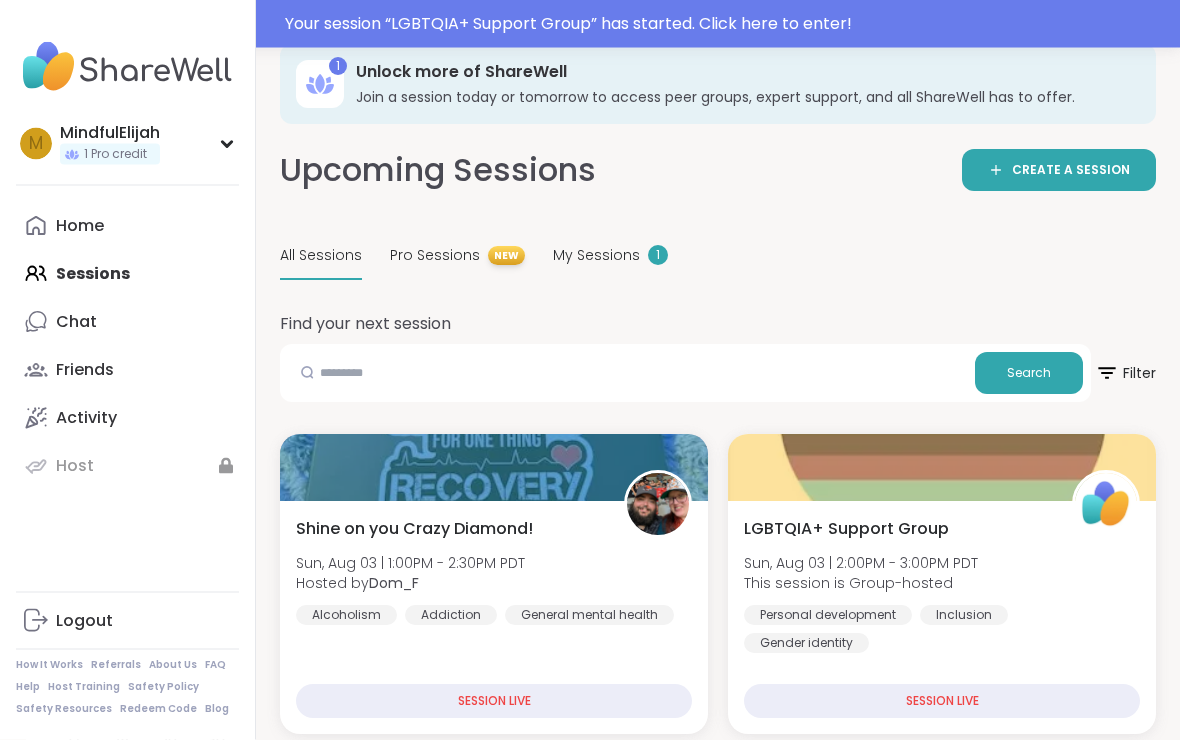 scroll, scrollTop: 28, scrollLeft: 0, axis: vertical 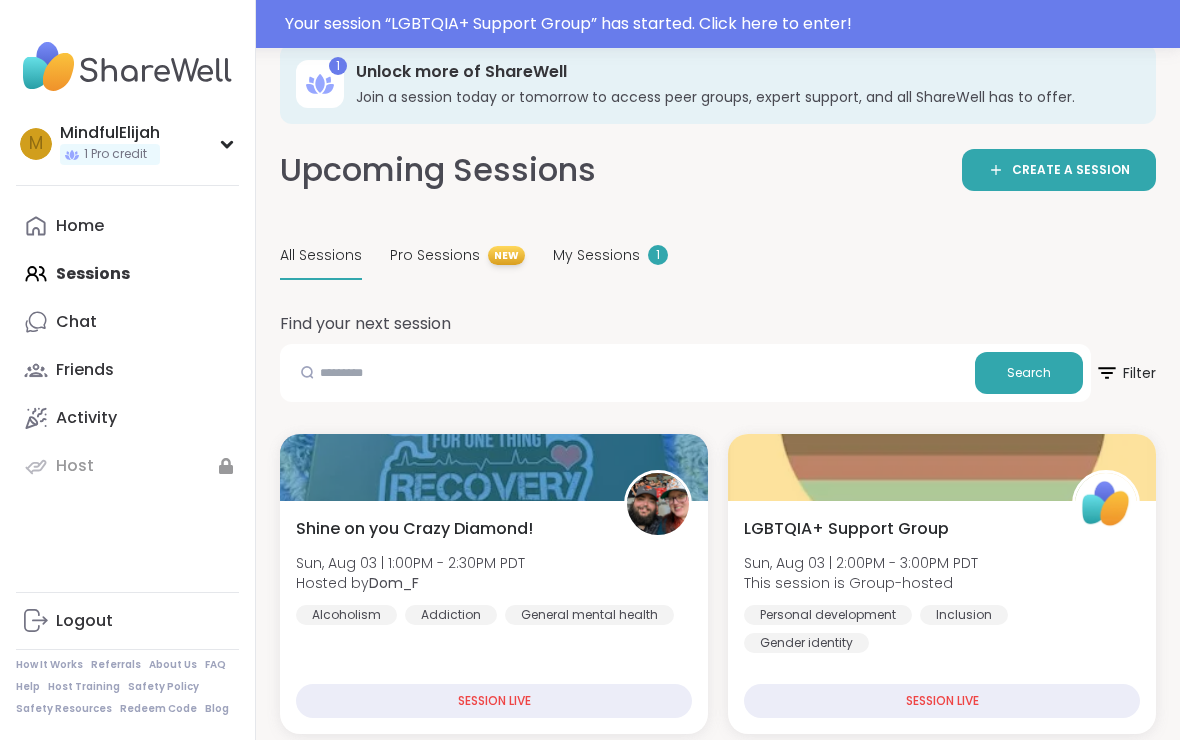 click on "Shine on you Crazy Diamond! Sun, Aug 03 | 1:00PM - 2:30PM PDT Hosted by  Dom_F Alcoholism Addiction General mental health" at bounding box center (494, 571) 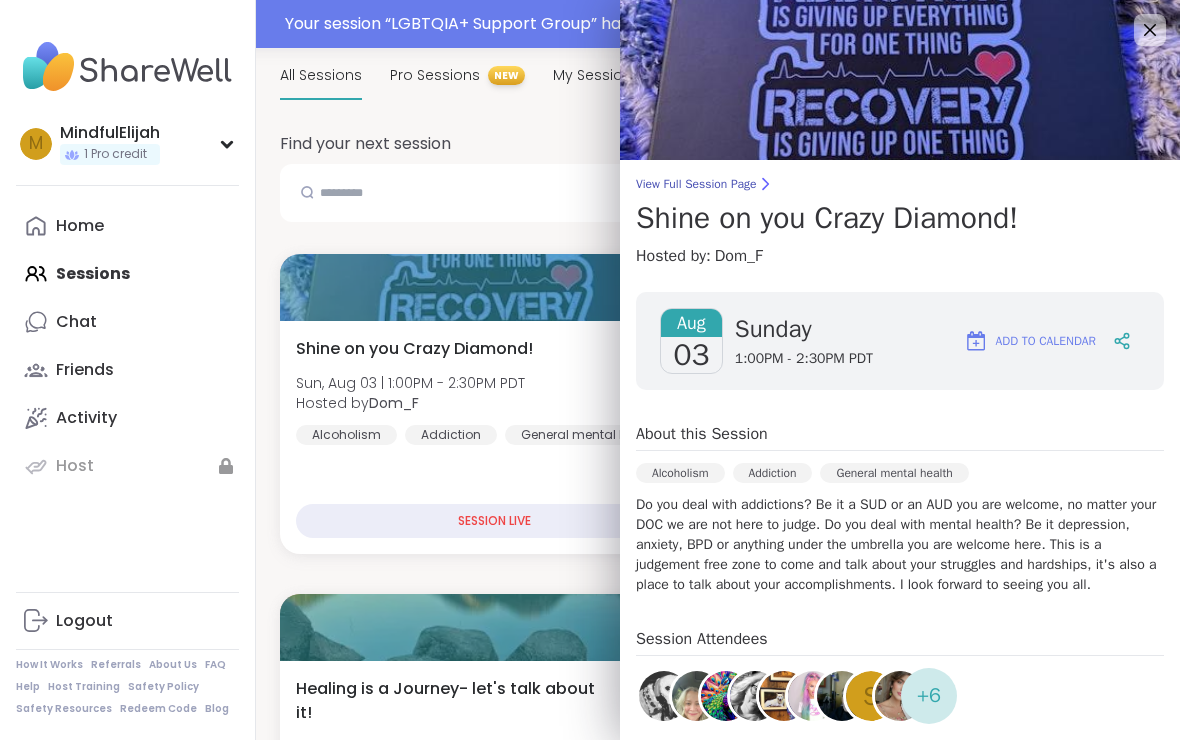 scroll, scrollTop: 207, scrollLeft: 0, axis: vertical 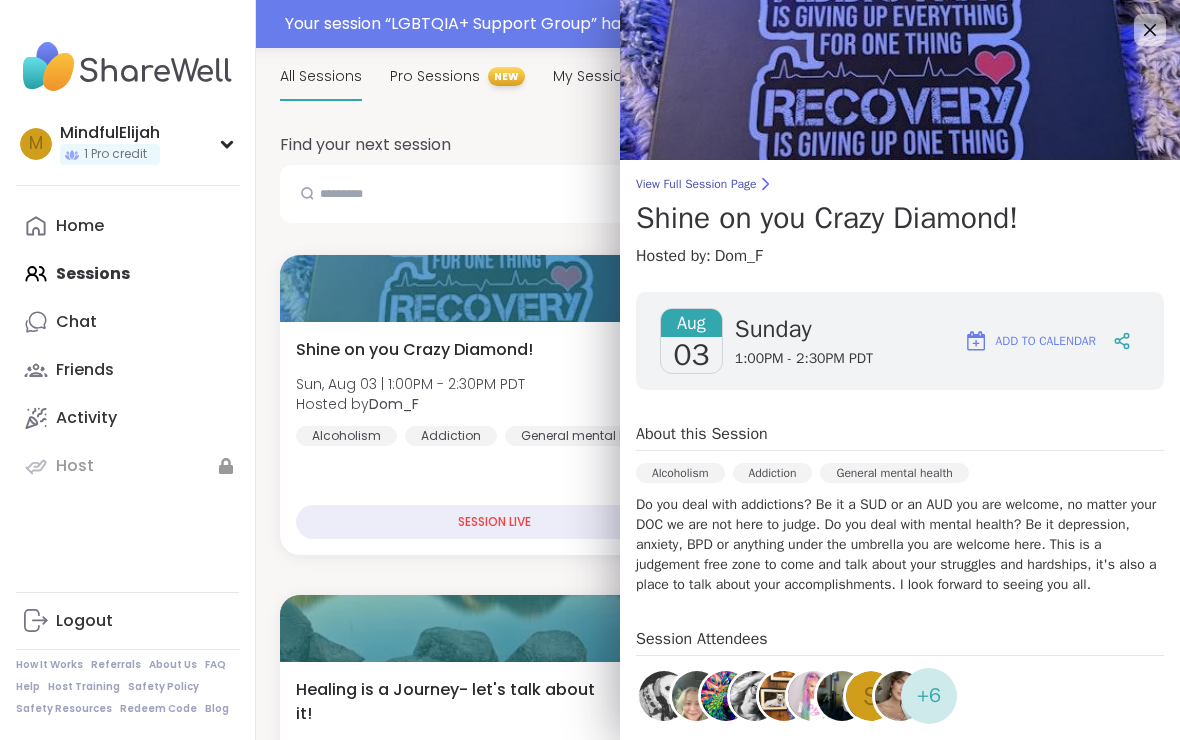 click 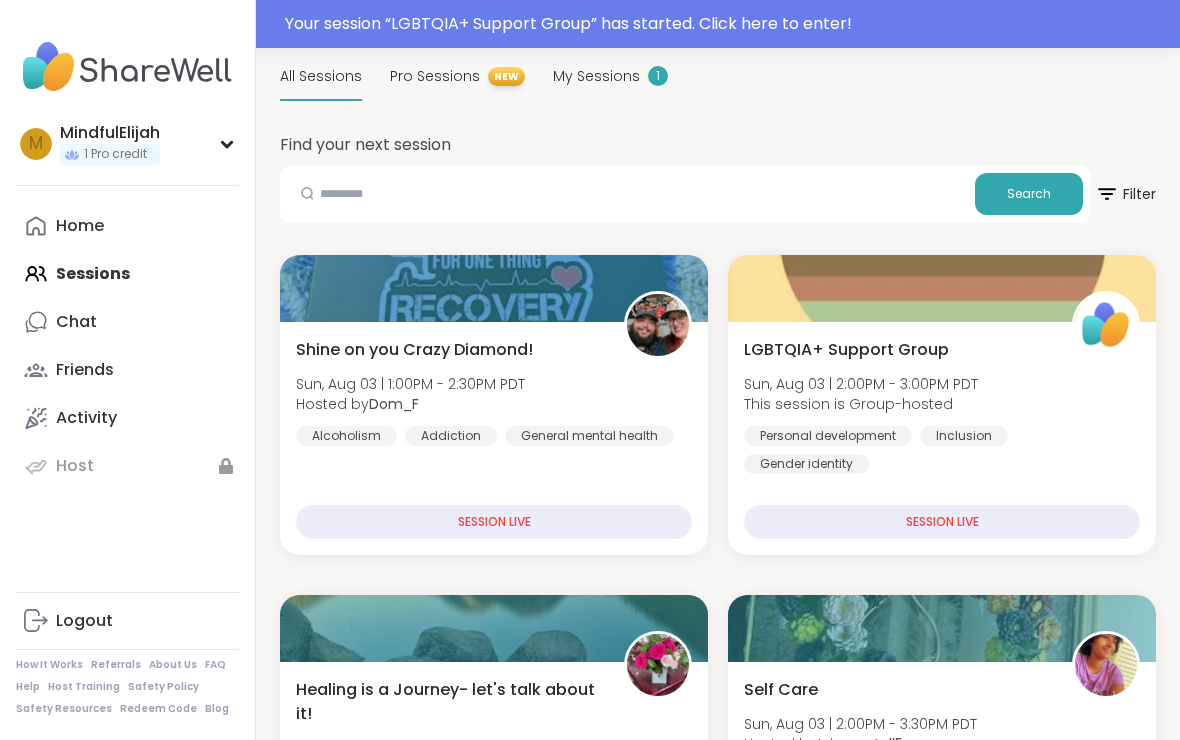 click at bounding box center [658, 665] 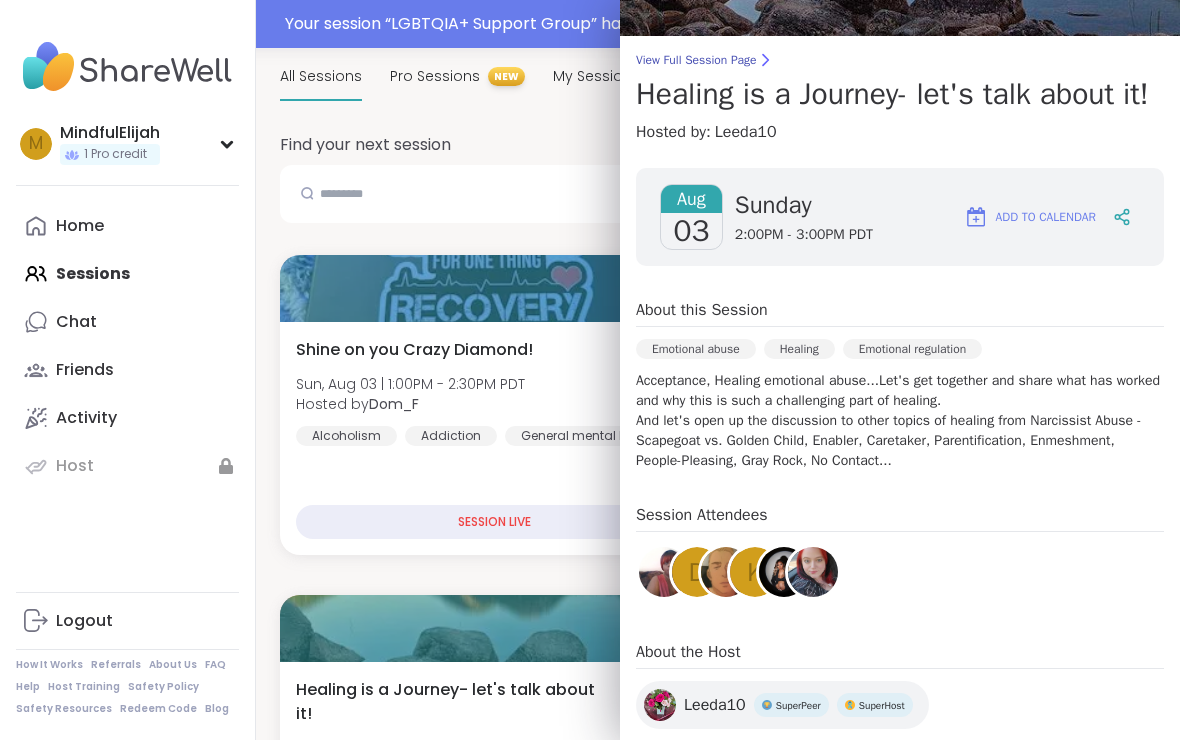 scroll, scrollTop: 125, scrollLeft: 0, axis: vertical 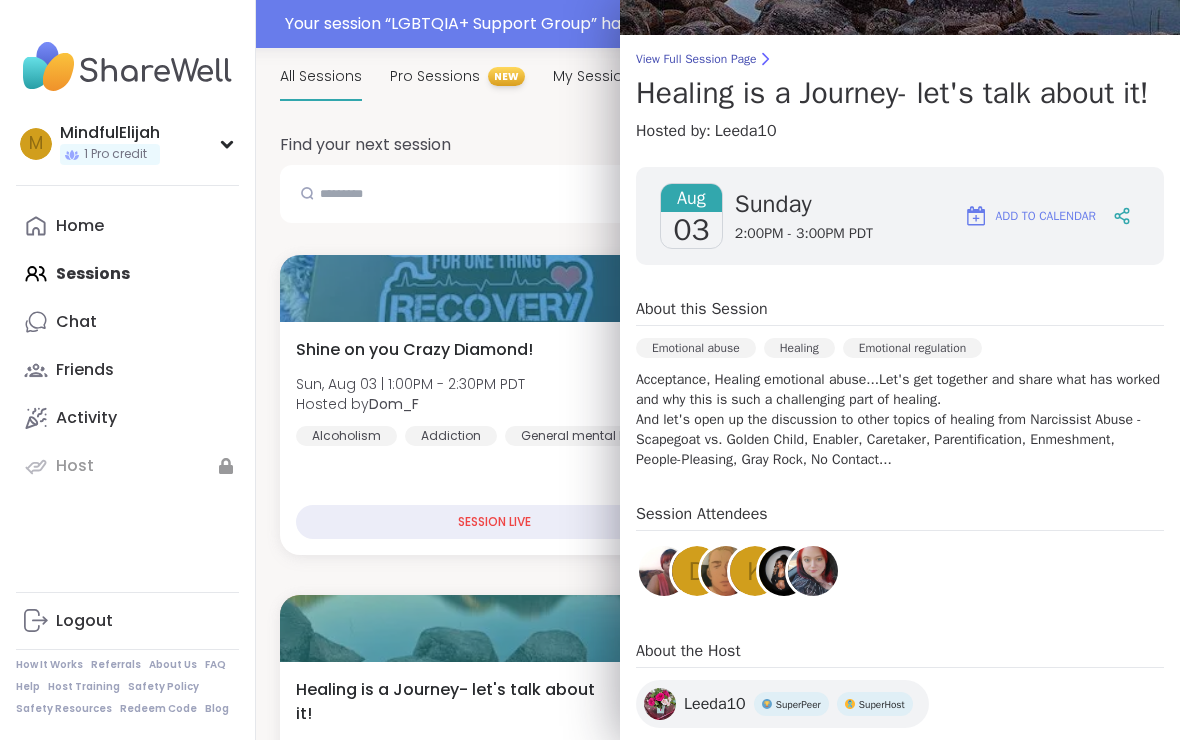 click on "Shine on you Crazy Diamond! Sun, Aug 03 | 1:00PM - 2:30PM PDT Hosted by  Dom_F Alcoholism Addiction General mental health SESSION LIVE" at bounding box center (494, 438) 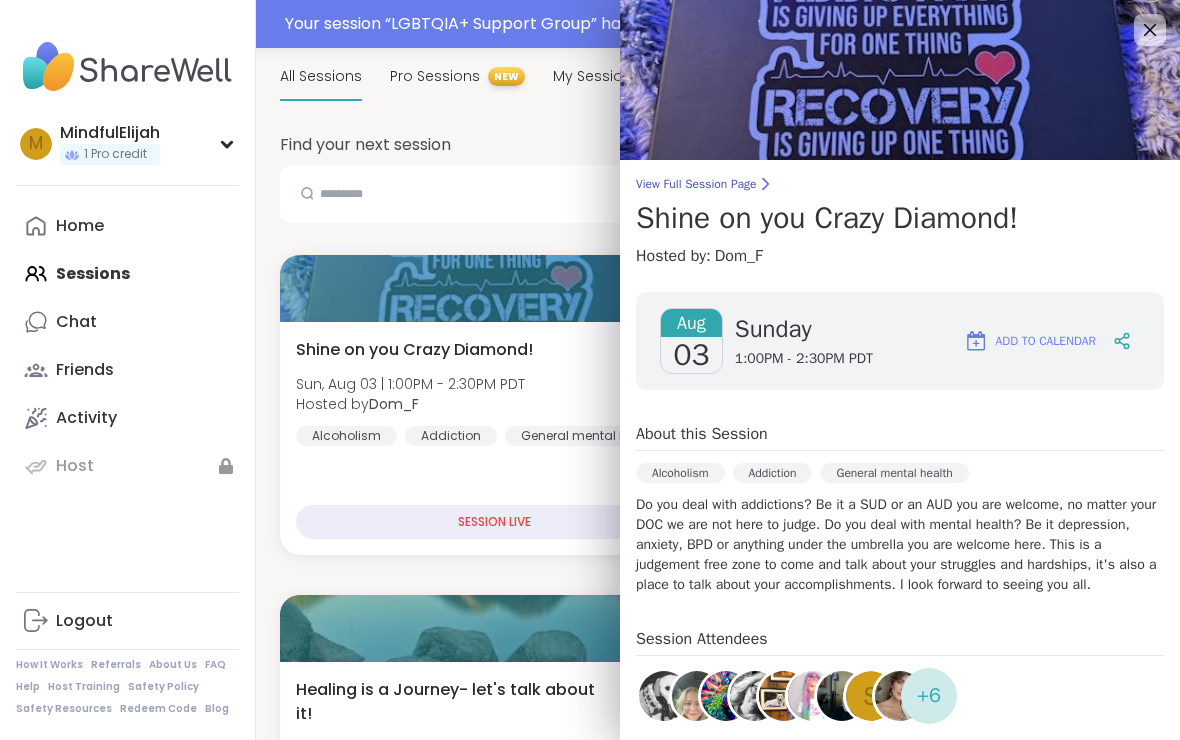 scroll, scrollTop: 0, scrollLeft: 0, axis: both 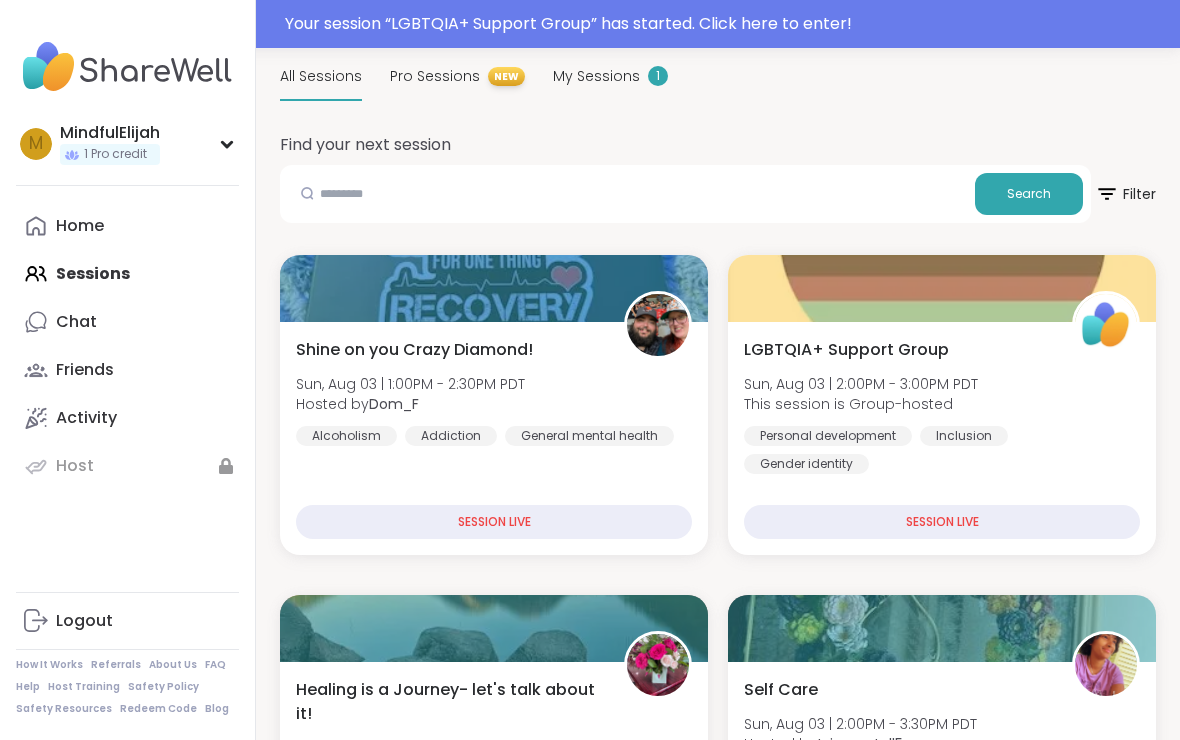 click on "LGBTQIA+ Support Group Sun, Aug 03 | 2:00PM - 3:00PM PDT This session is Group-hosted Personal development Inclusion Gender identity" at bounding box center (942, 406) 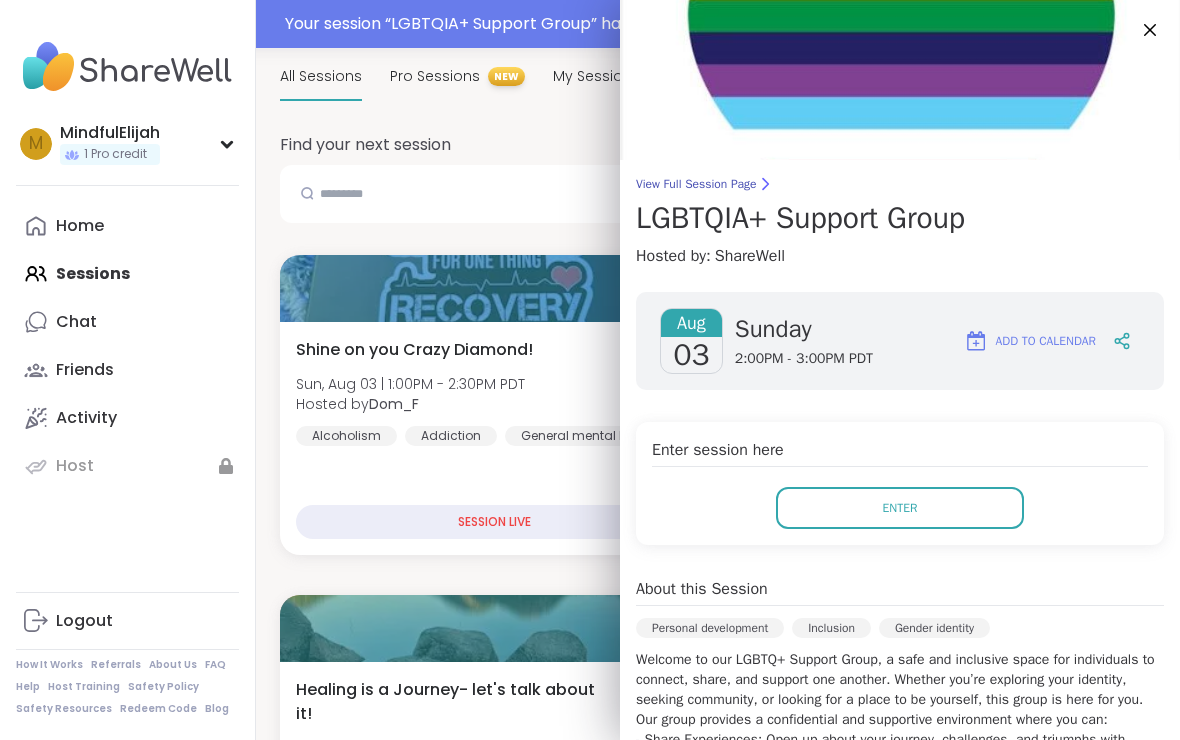 click on "Enter" at bounding box center (900, 508) 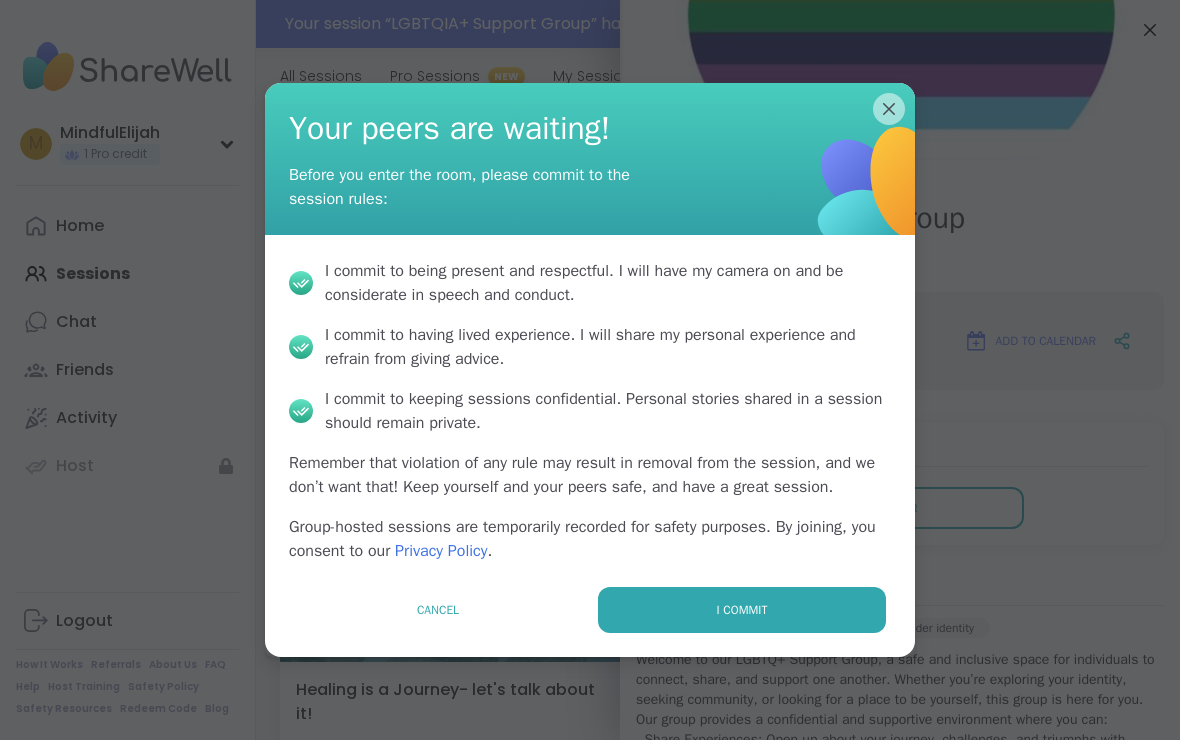 click on "I commit" at bounding box center [742, 610] 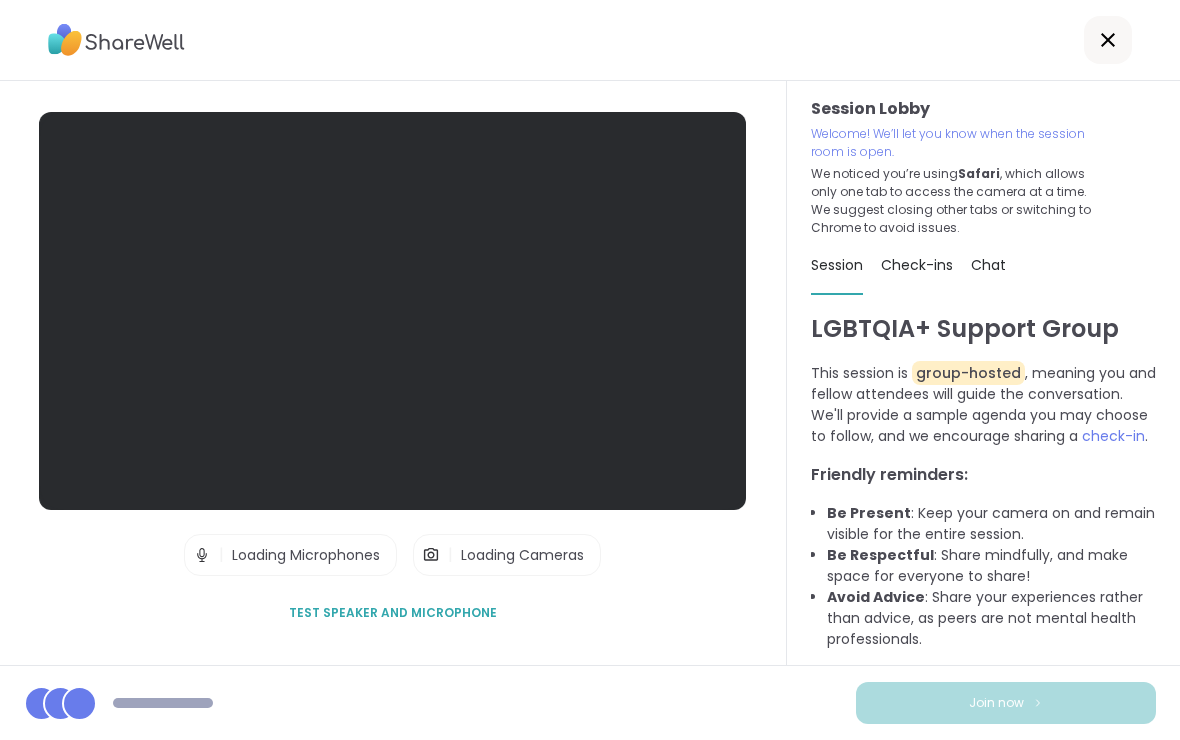 scroll, scrollTop: 1, scrollLeft: 0, axis: vertical 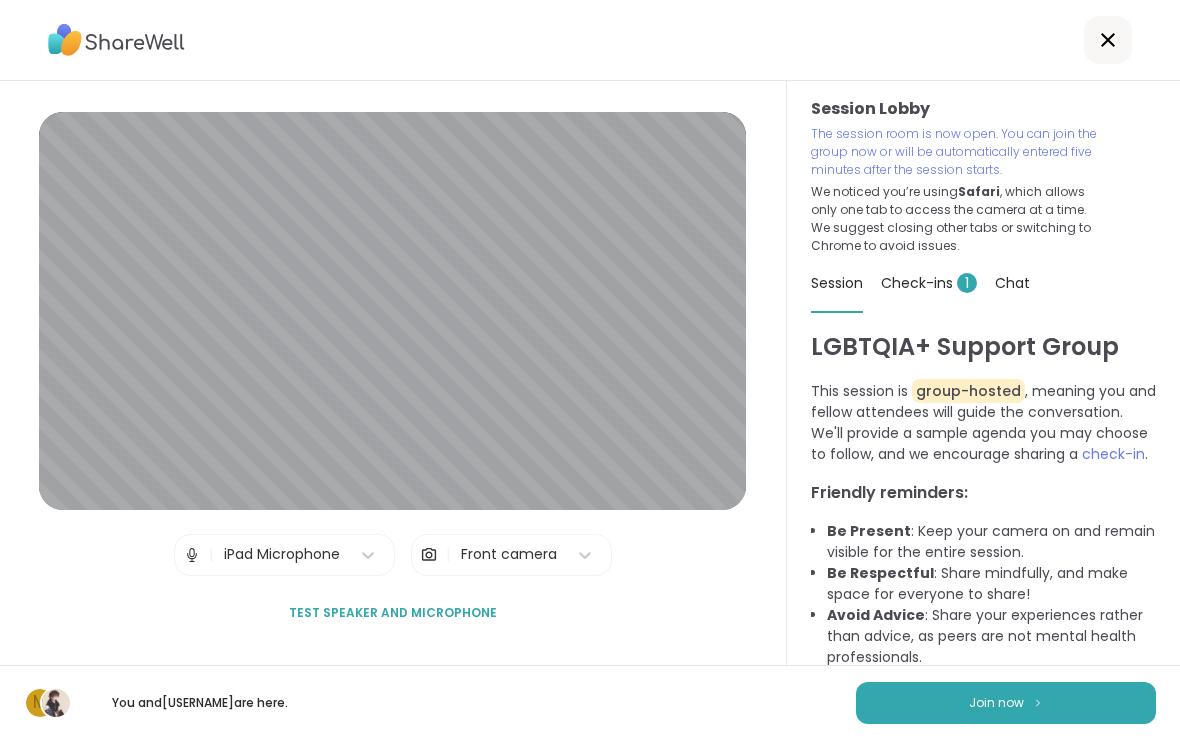 click at bounding box center (1108, 40) 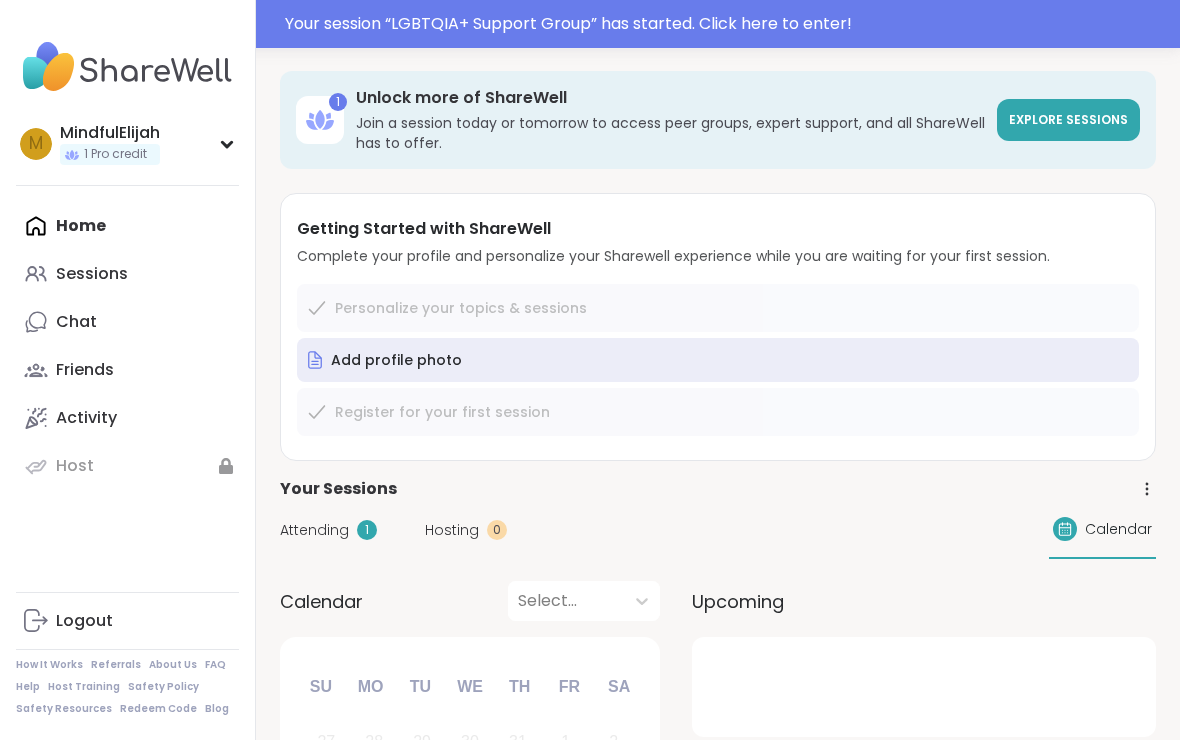 scroll, scrollTop: 0, scrollLeft: 0, axis: both 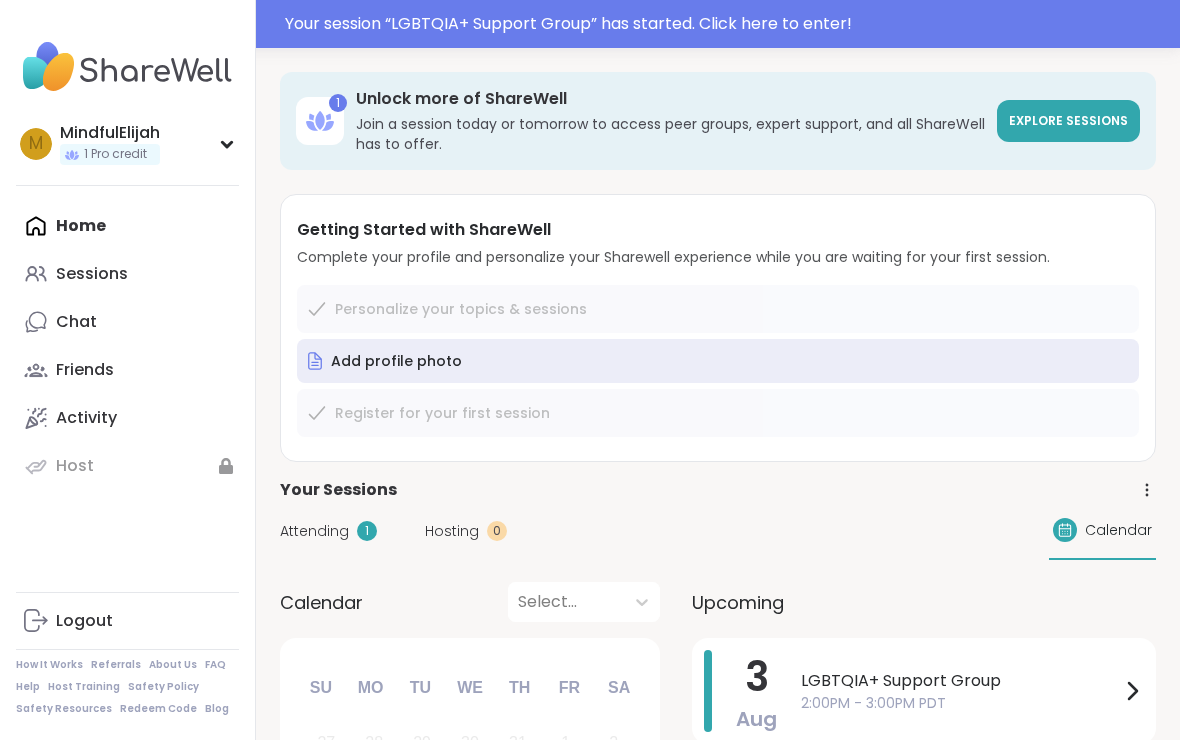 click on "Home Sessions Chat Friends Activity Host" at bounding box center (127, 346) 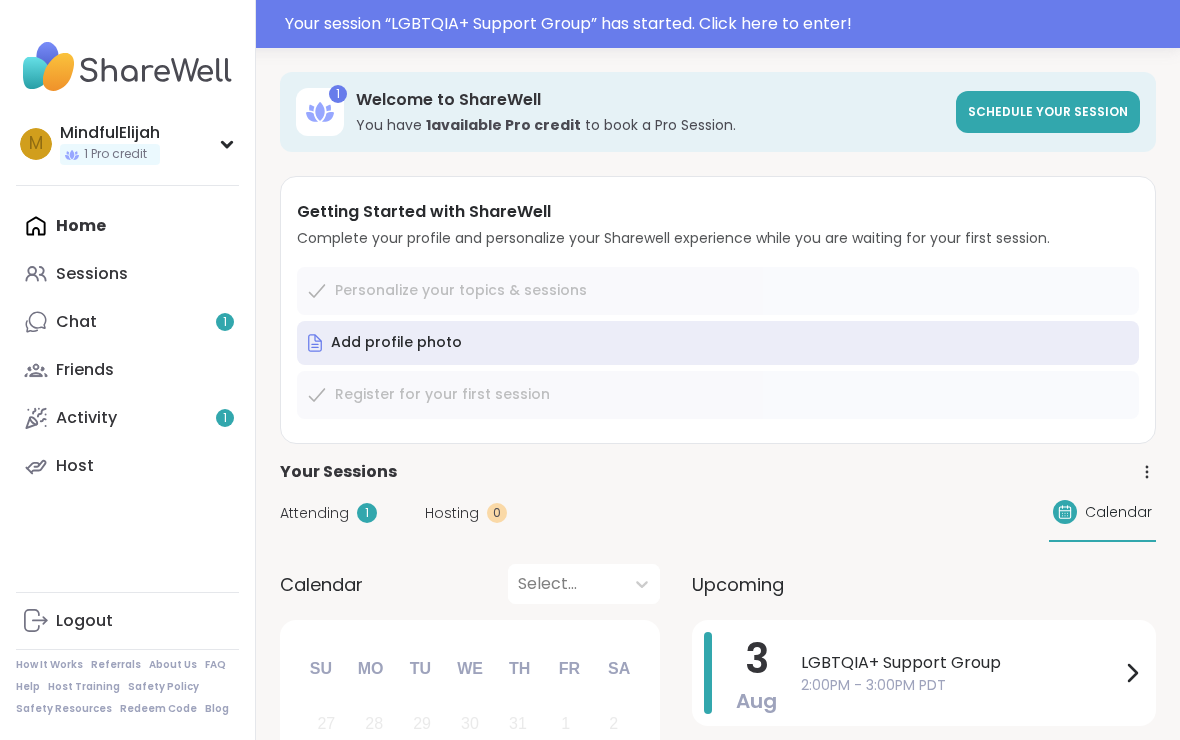 scroll, scrollTop: 0, scrollLeft: 0, axis: both 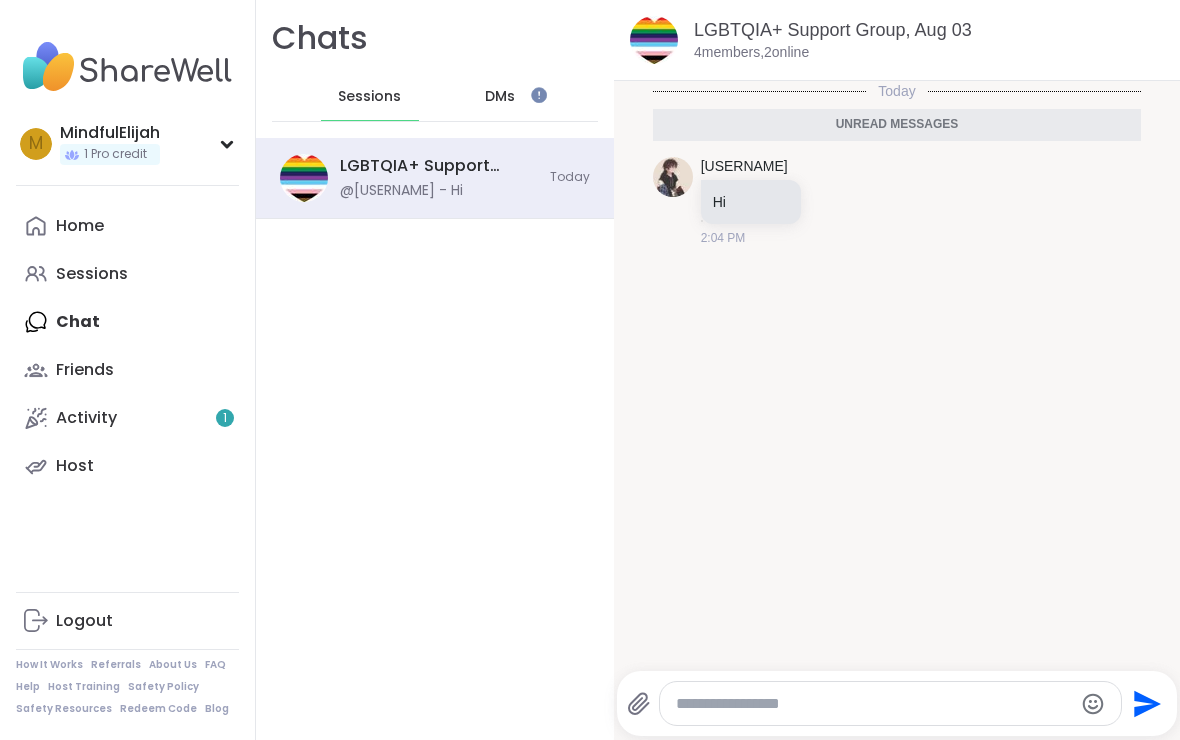 click at bounding box center (890, 703) 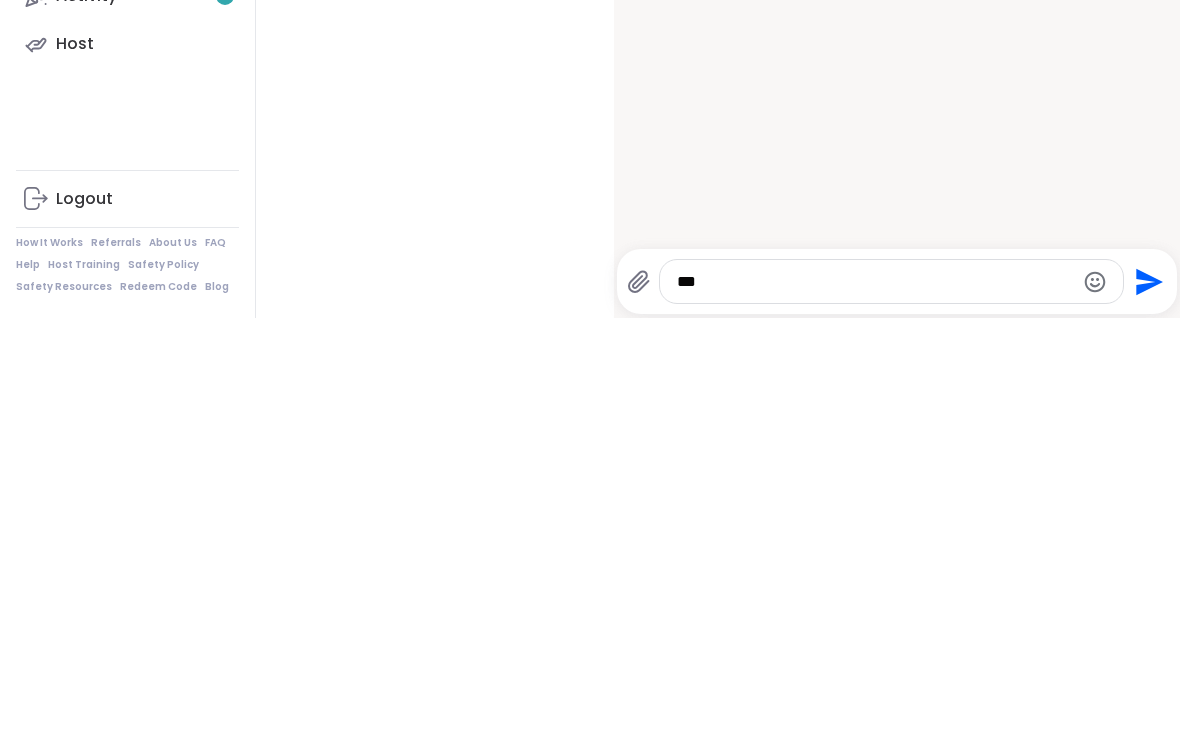 type on "***" 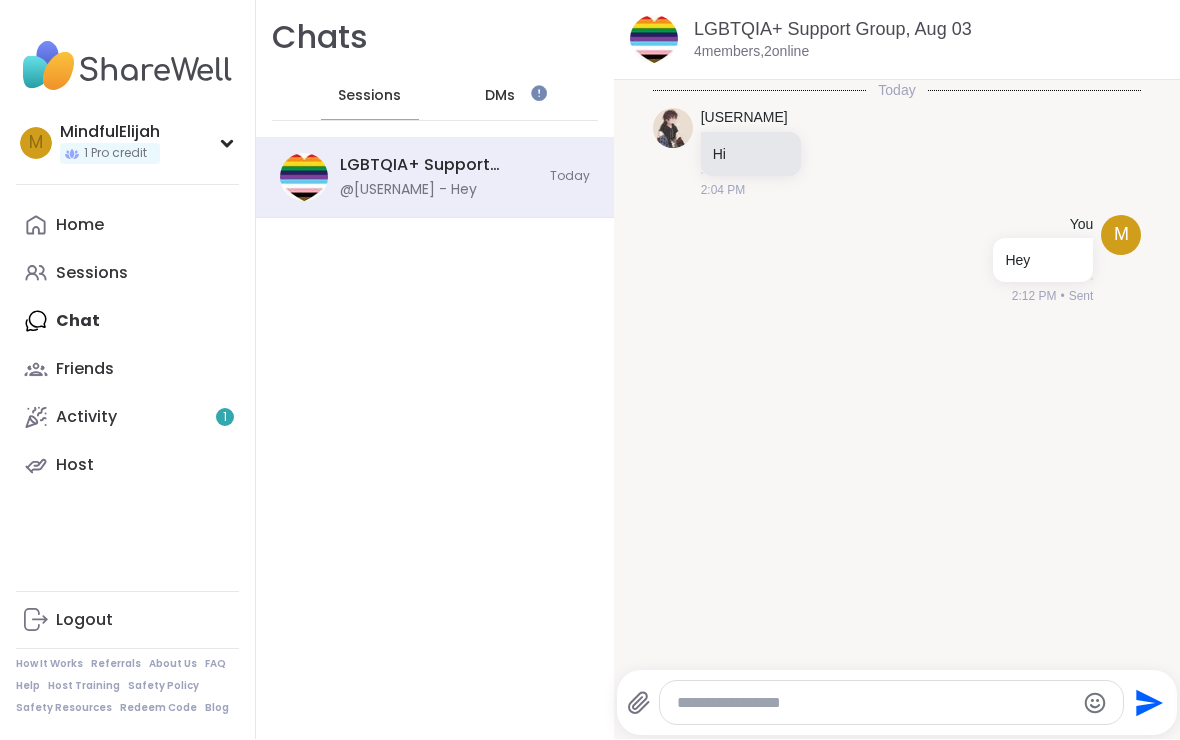 click on "Activity 1" at bounding box center (86, 418) 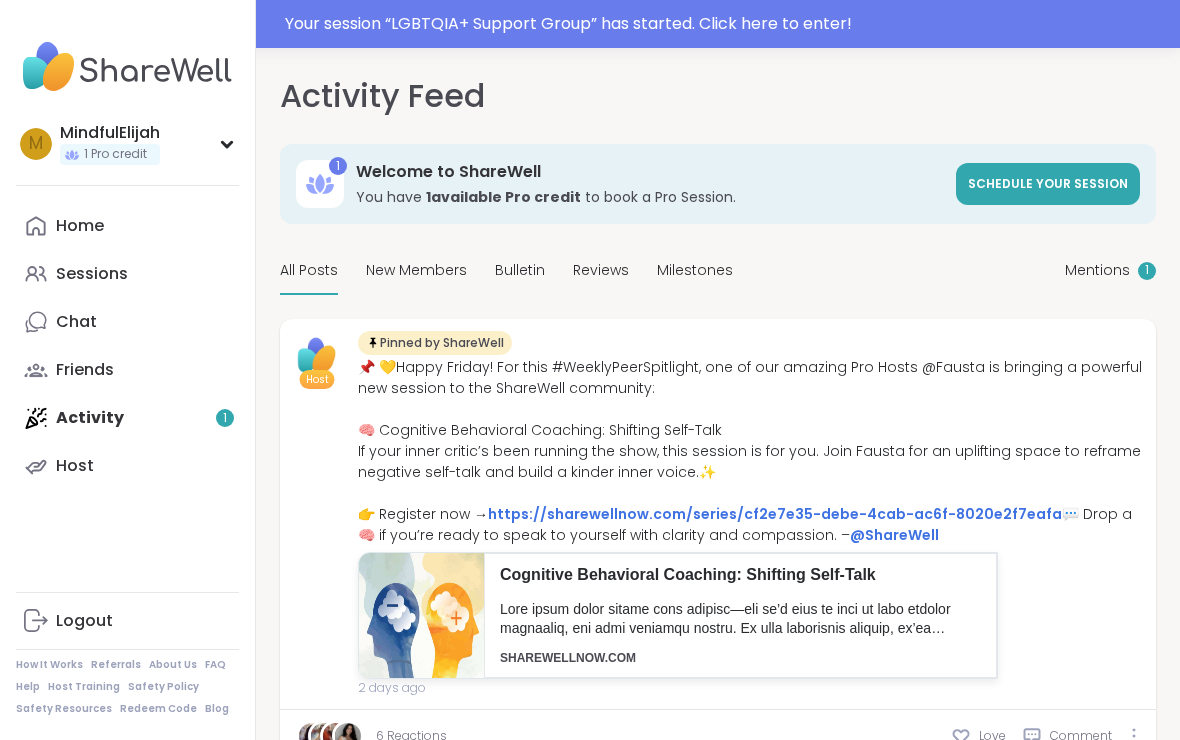 click on "Mentions 1" at bounding box center (1110, 271) 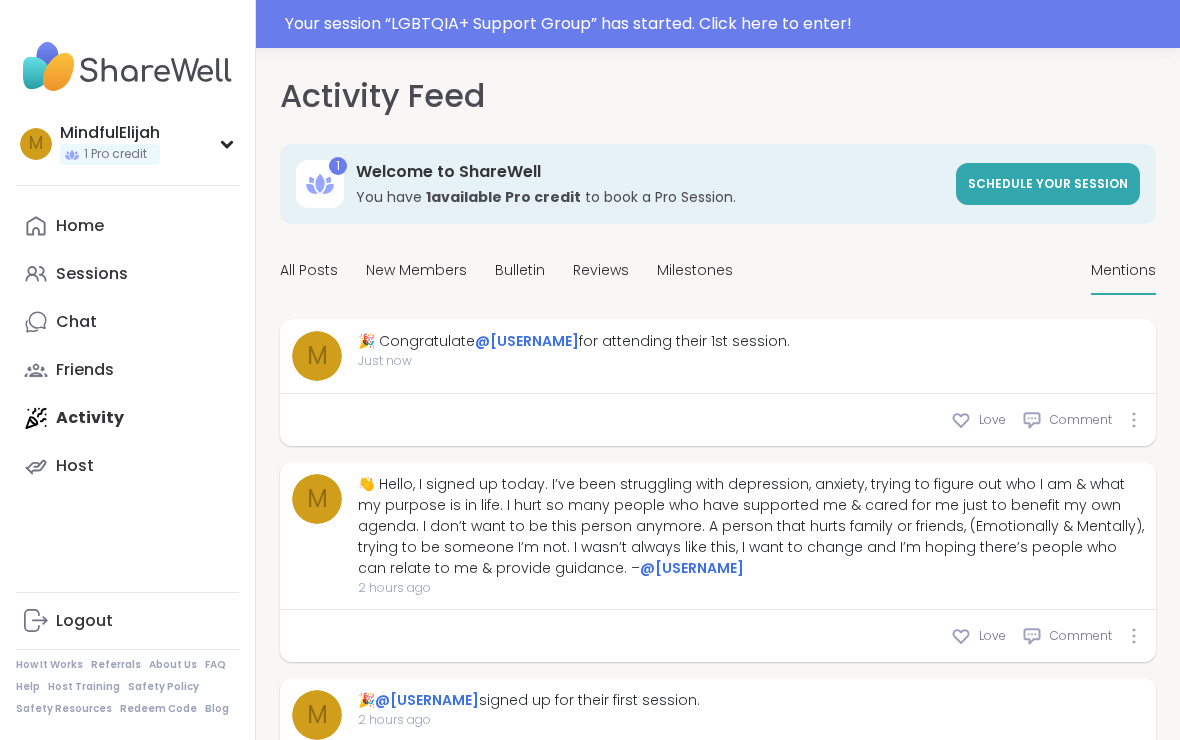 click on "Sessions" at bounding box center (92, 274) 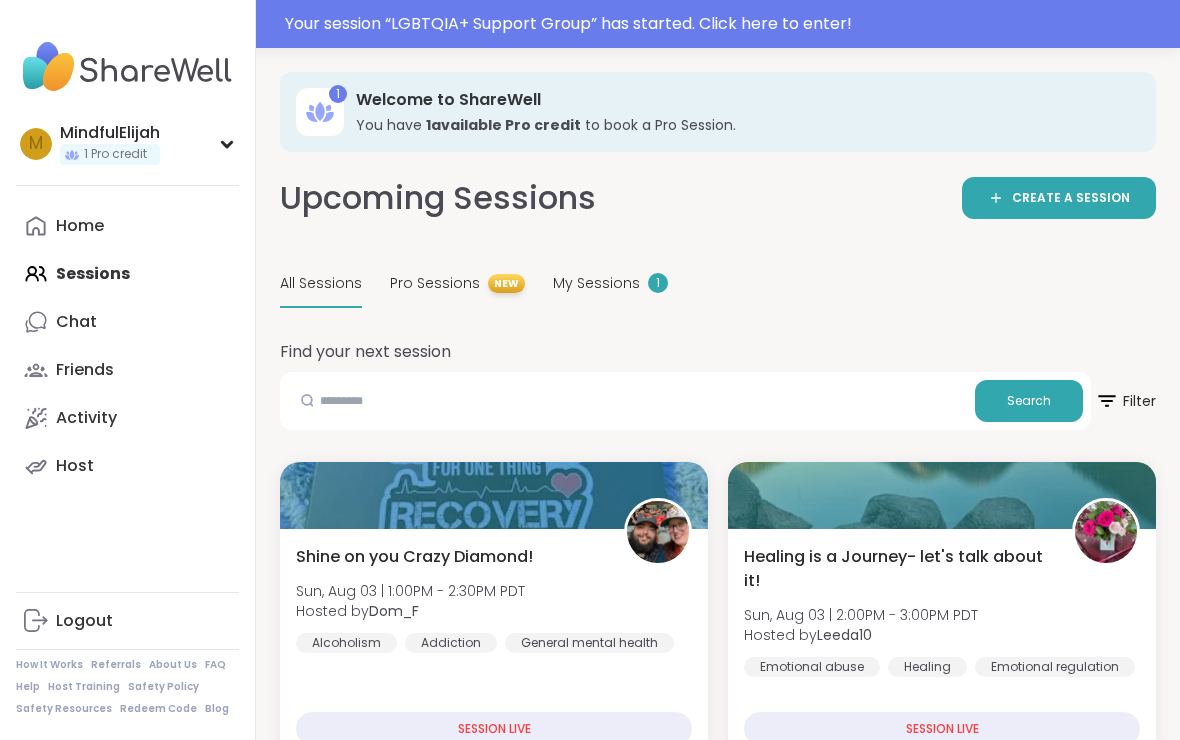 click on "My Sessions" at bounding box center (596, 283) 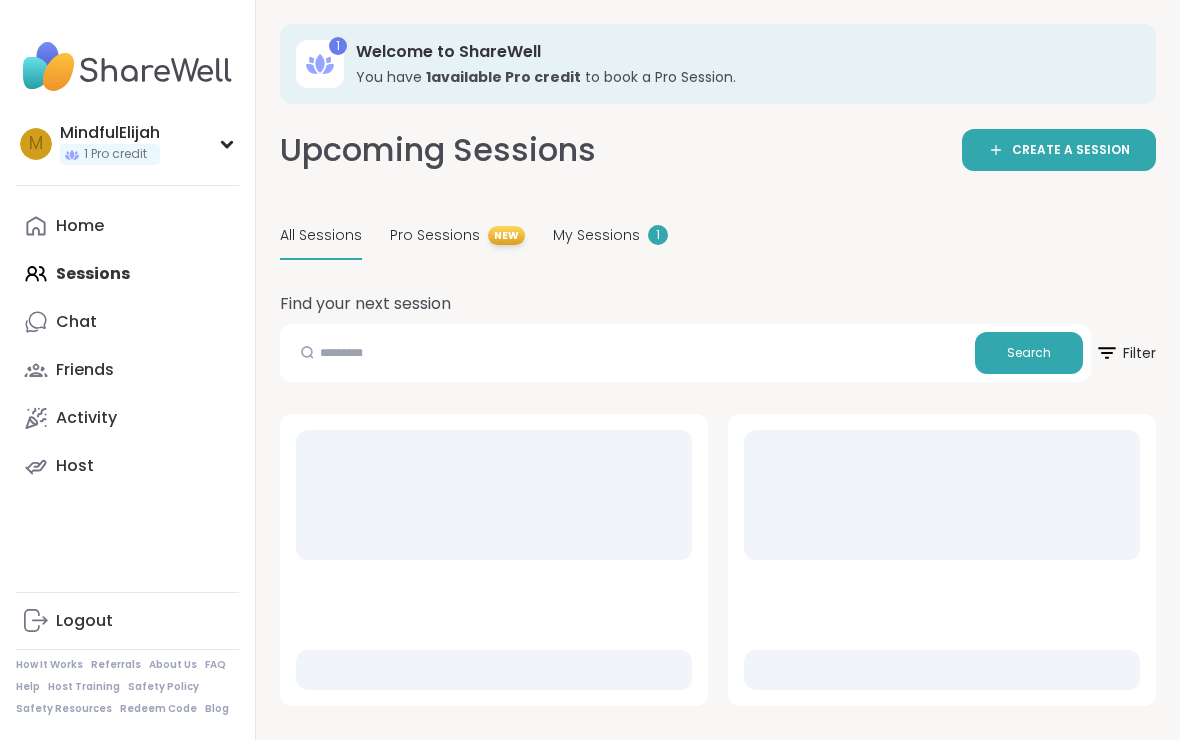 scroll, scrollTop: 0, scrollLeft: 0, axis: both 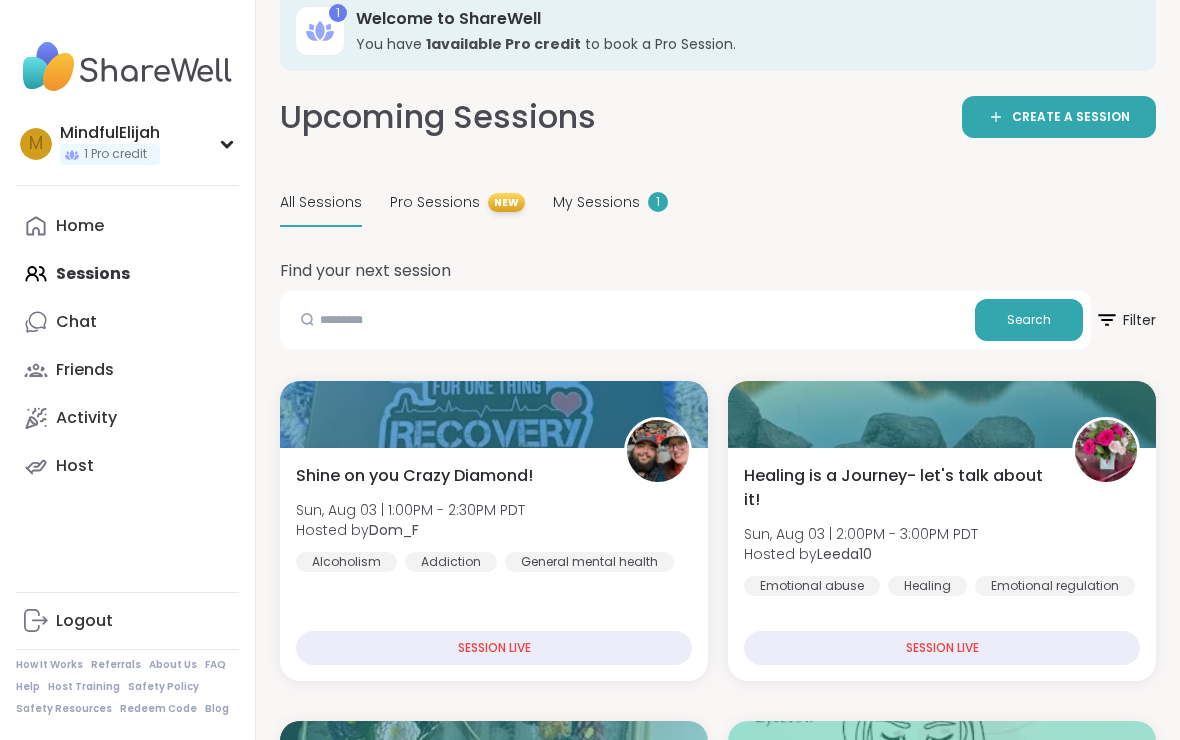 click on "My Sessions" at bounding box center [596, 202] 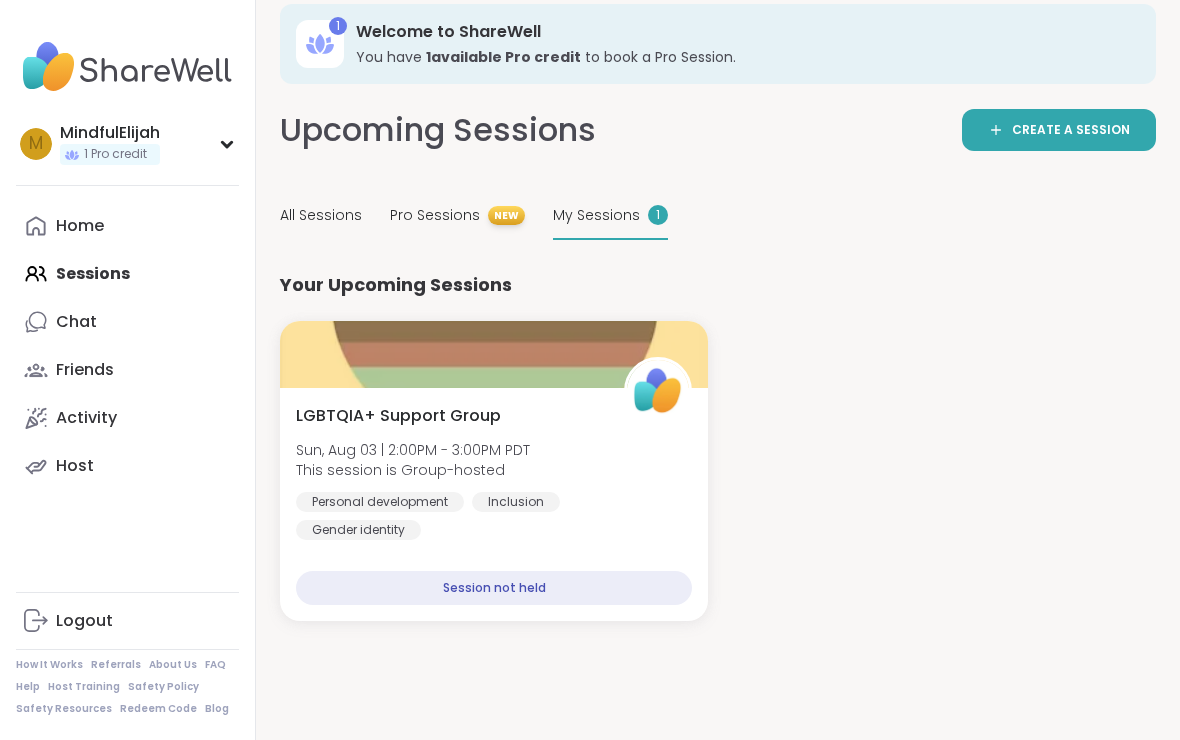 click on "LGBTQIA+ Support Group Sun, Aug 03 | 2:00PM - 3:00PM PDT This session is Group-hosted Personal development Inclusion Gender identity" at bounding box center (494, 472) 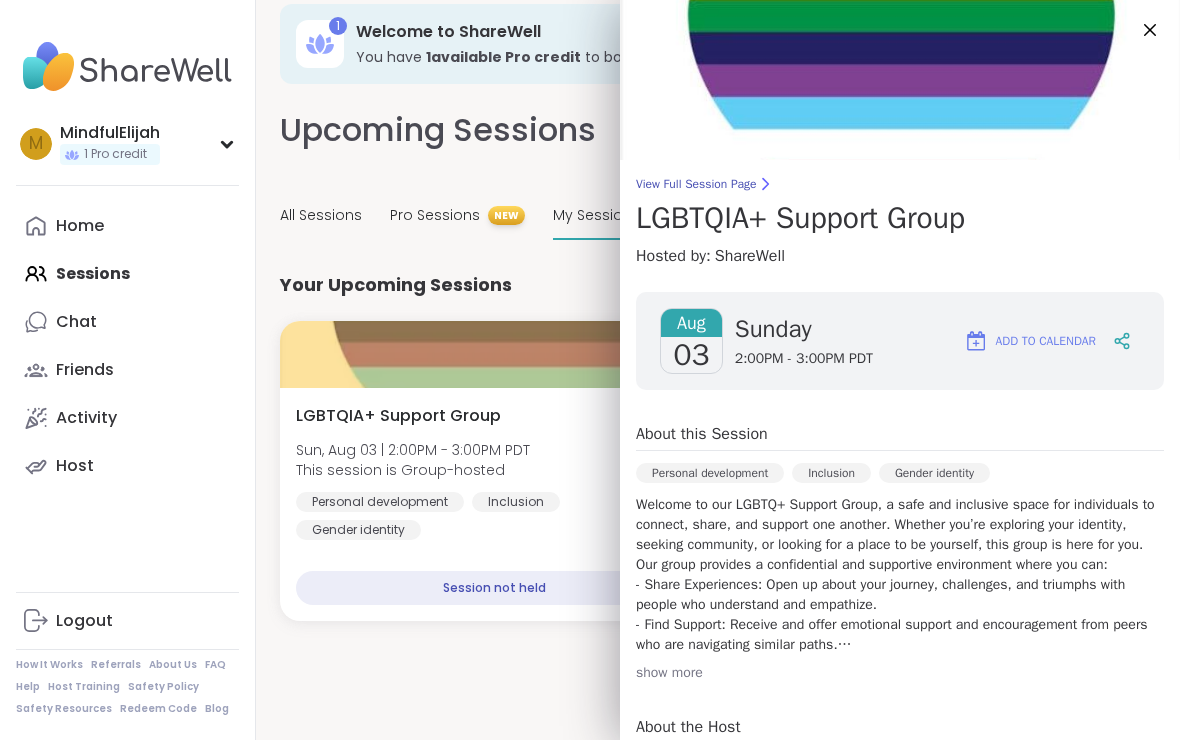 click on "All Sessions" at bounding box center [321, 215] 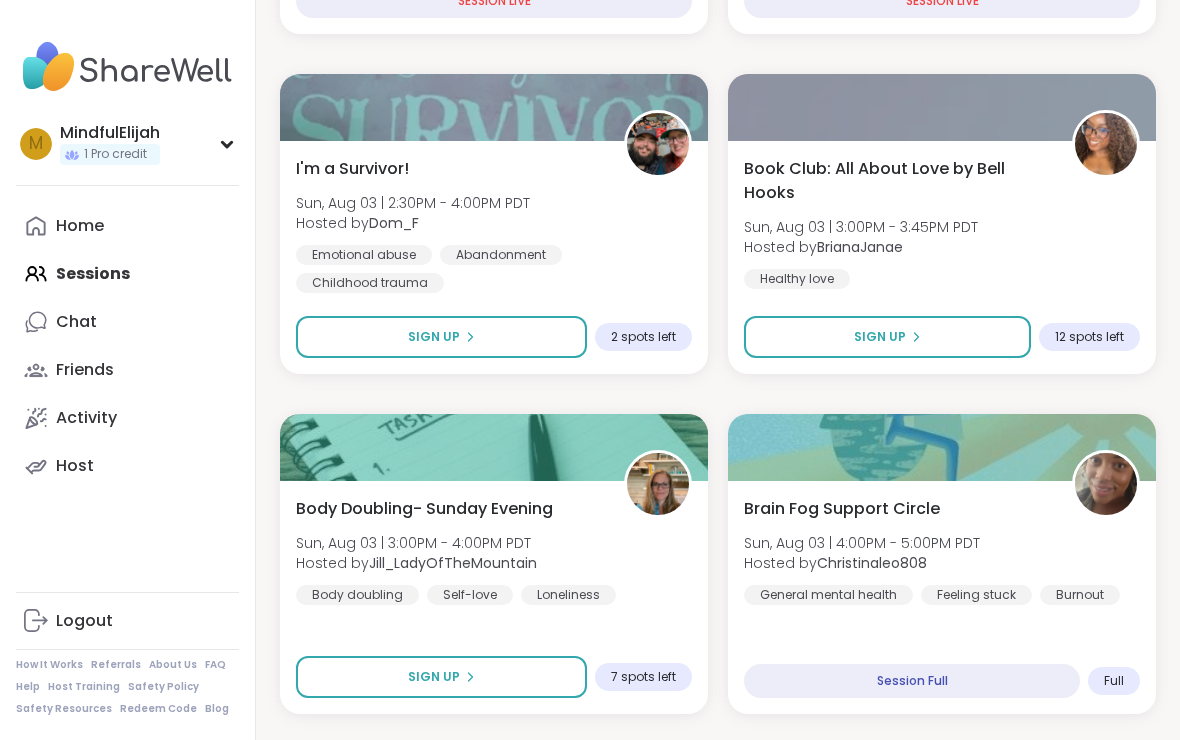 scroll, scrollTop: 1010, scrollLeft: 0, axis: vertical 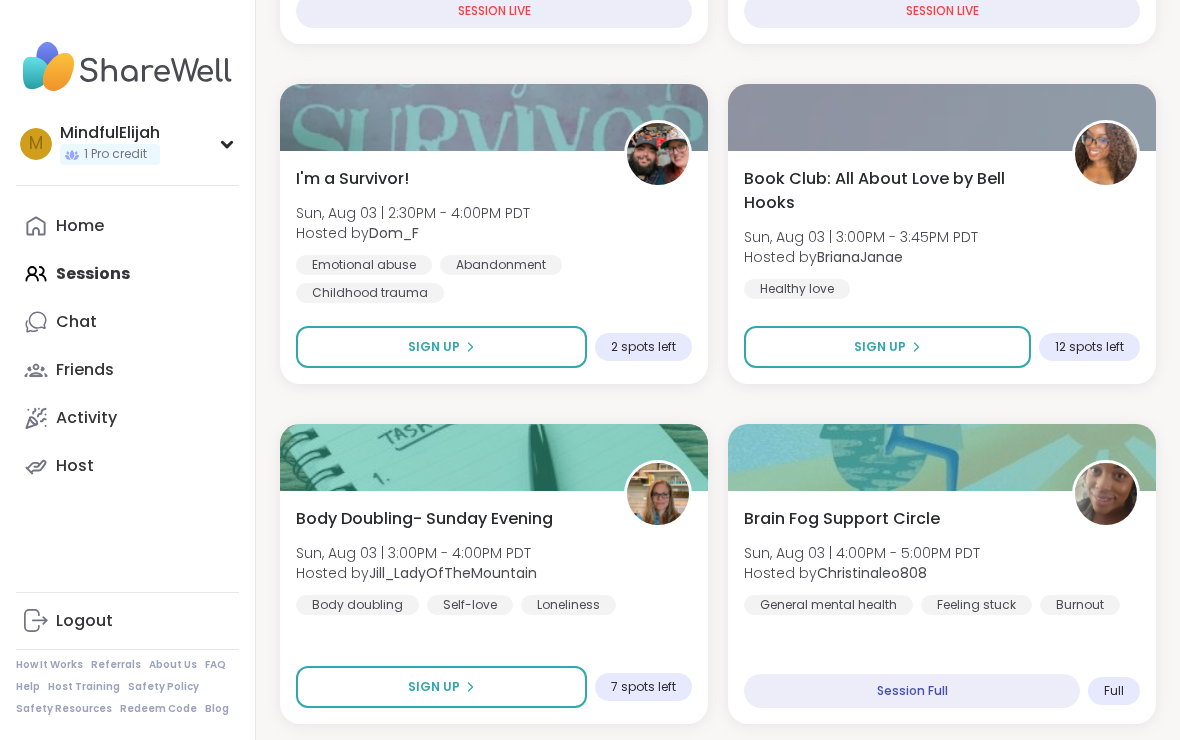click on "Book Club: All About Love by Bell Hooks Sun, Aug 03 | 3:00PM - 3:45PM PDT Hosted by  BrianaJanae Healthy love" at bounding box center [942, 233] 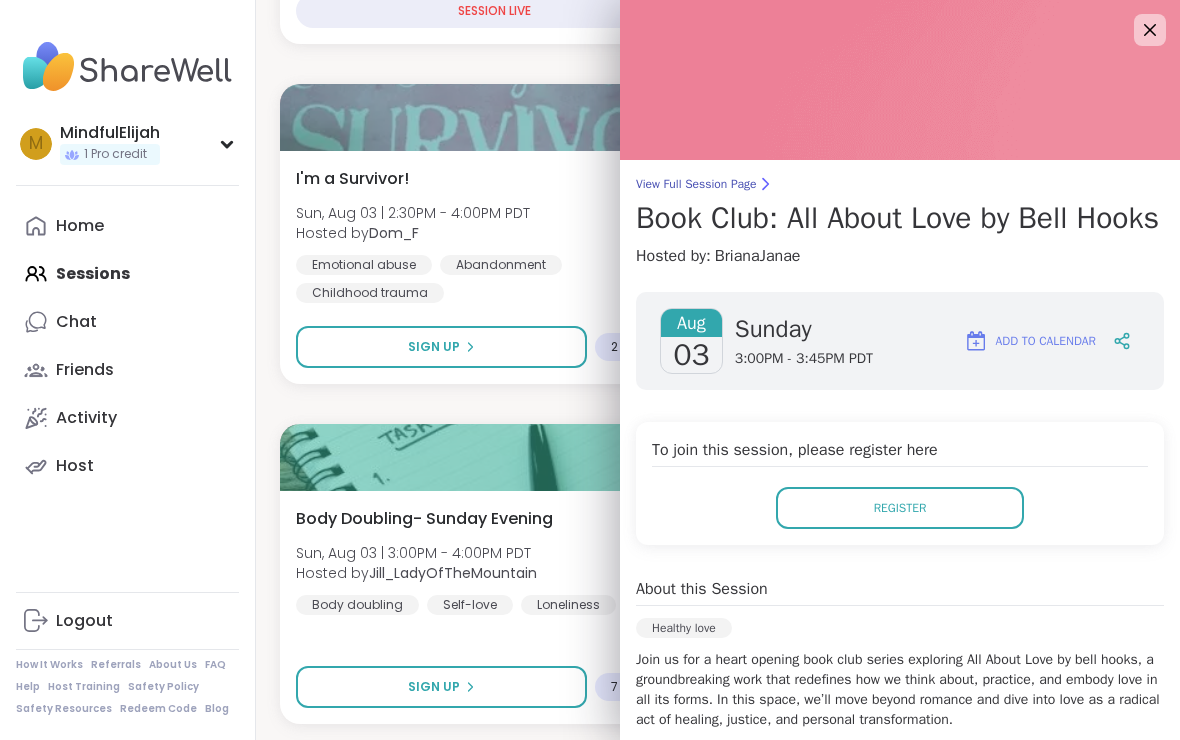 scroll, scrollTop: 0, scrollLeft: 0, axis: both 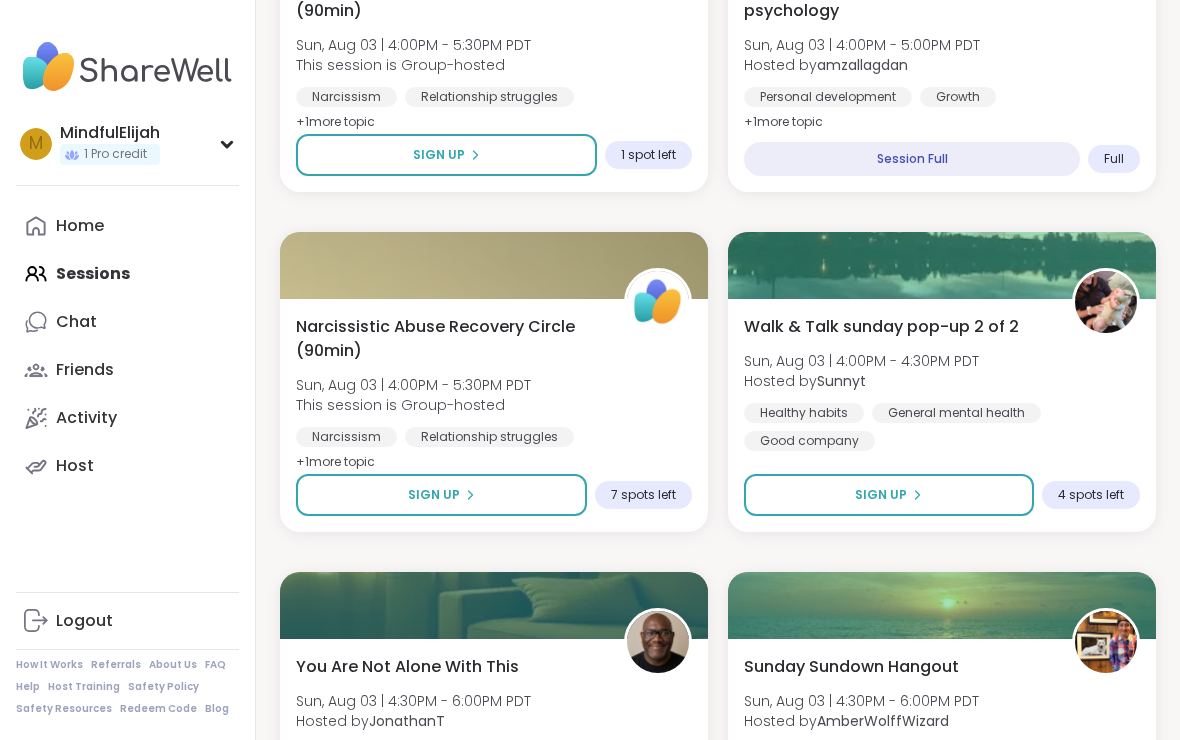 click on "Healthy habits General mental health Good company" at bounding box center (942, 427) 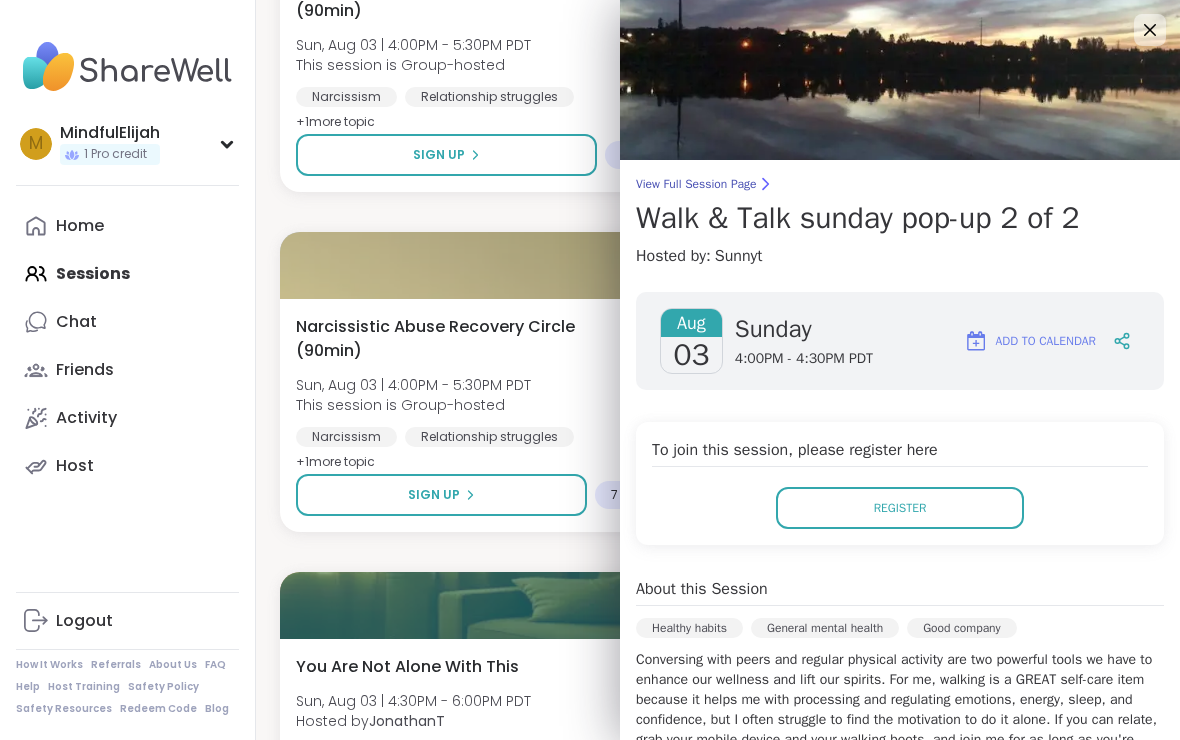 scroll, scrollTop: 0, scrollLeft: 0, axis: both 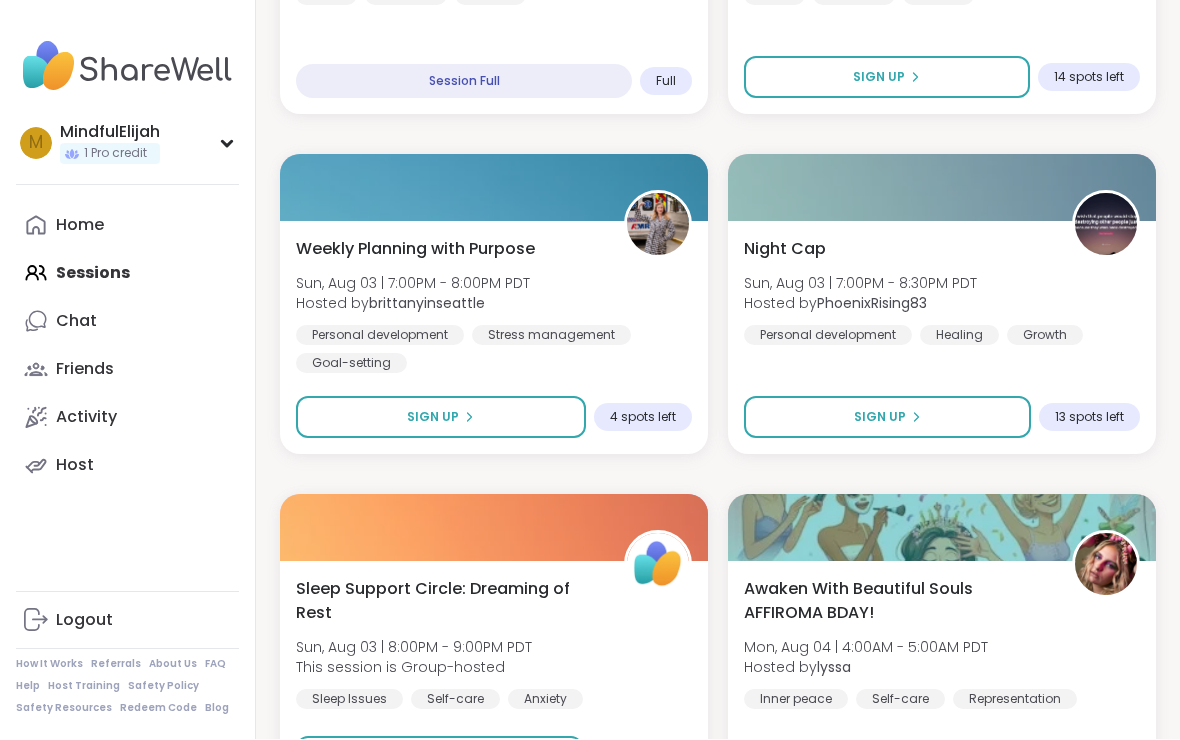 click on "Night Cap Sun, Aug 03 | 7:00PM - 8:30PM PDT Hosted by  PhoenixRising83 Personal development Healing Growth" at bounding box center [942, 292] 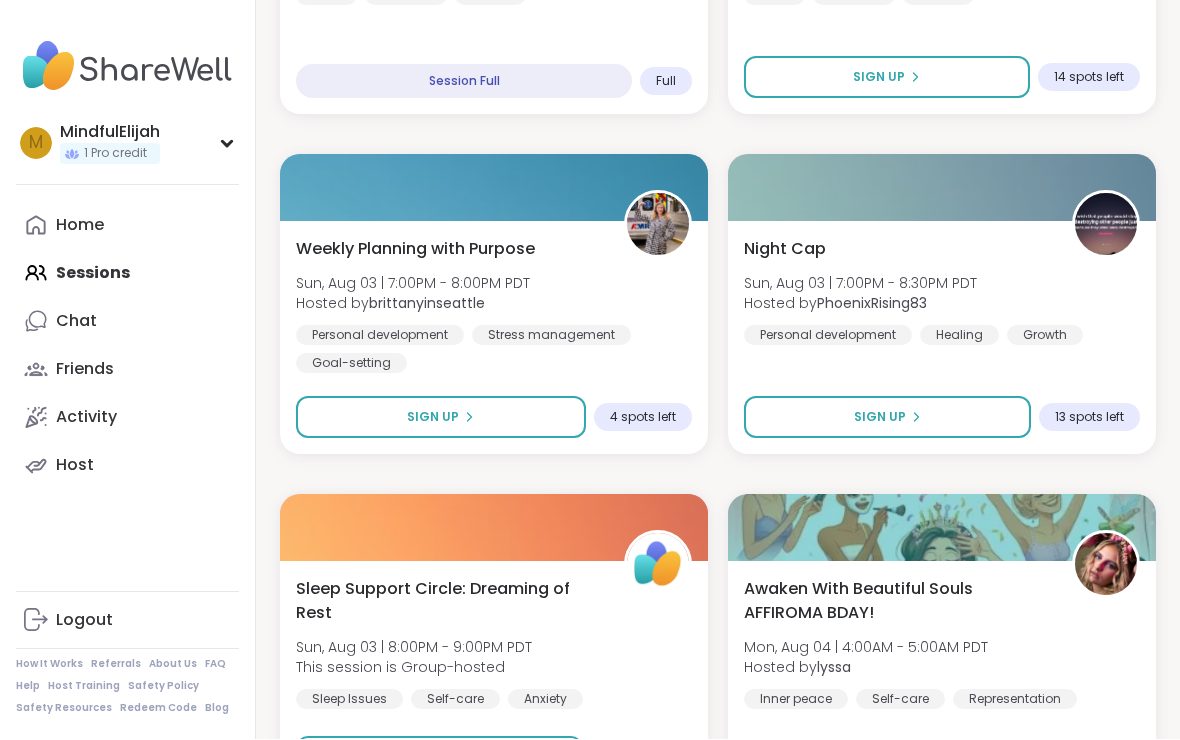 scroll, scrollTop: 2980, scrollLeft: 0, axis: vertical 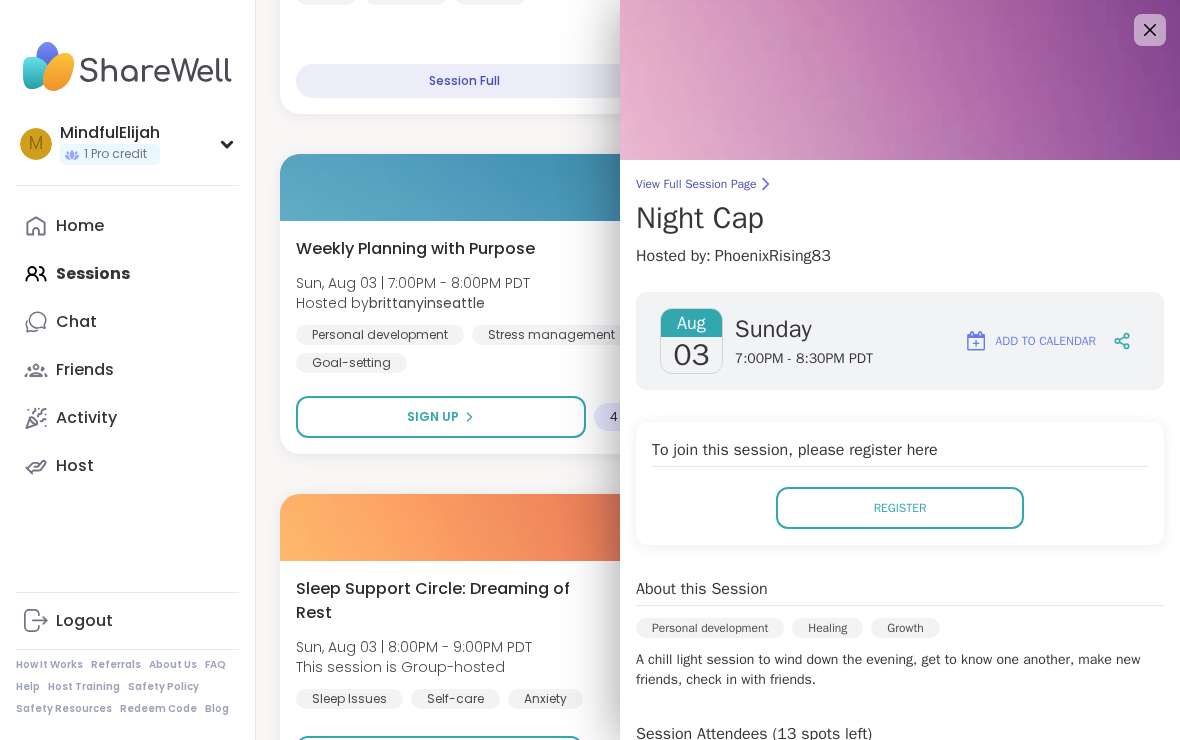 click at bounding box center (900, 80) 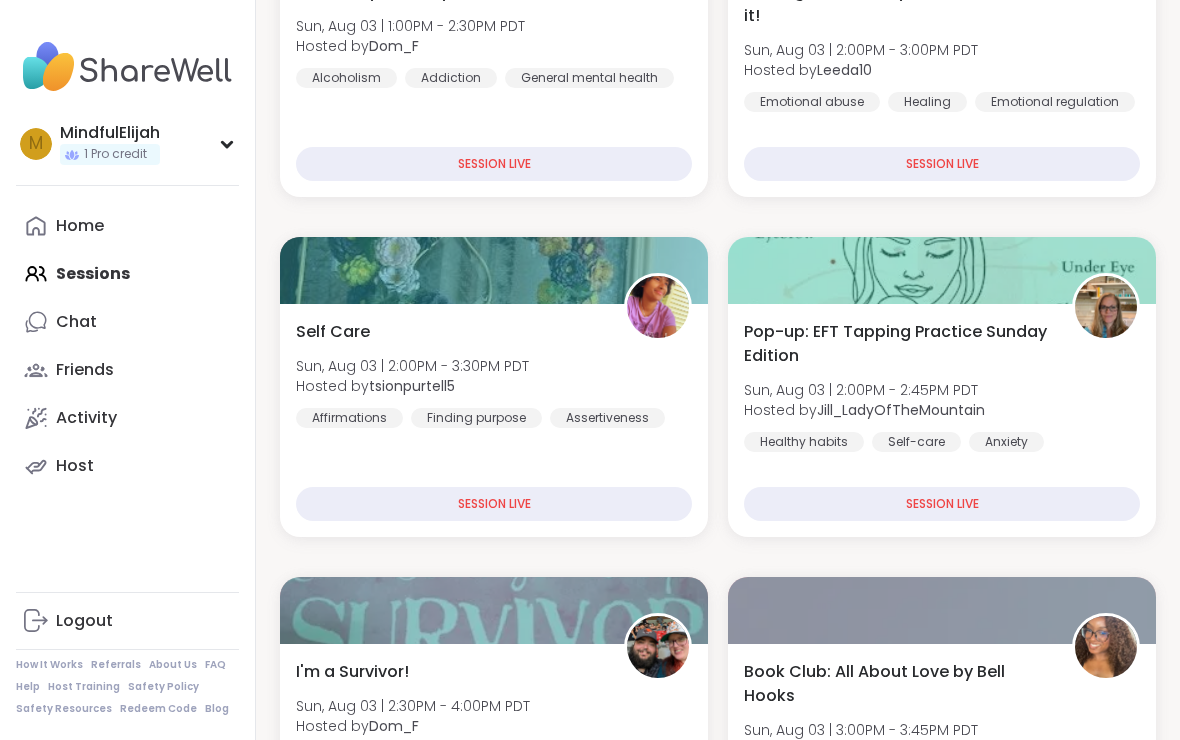 scroll, scrollTop: 0, scrollLeft: 0, axis: both 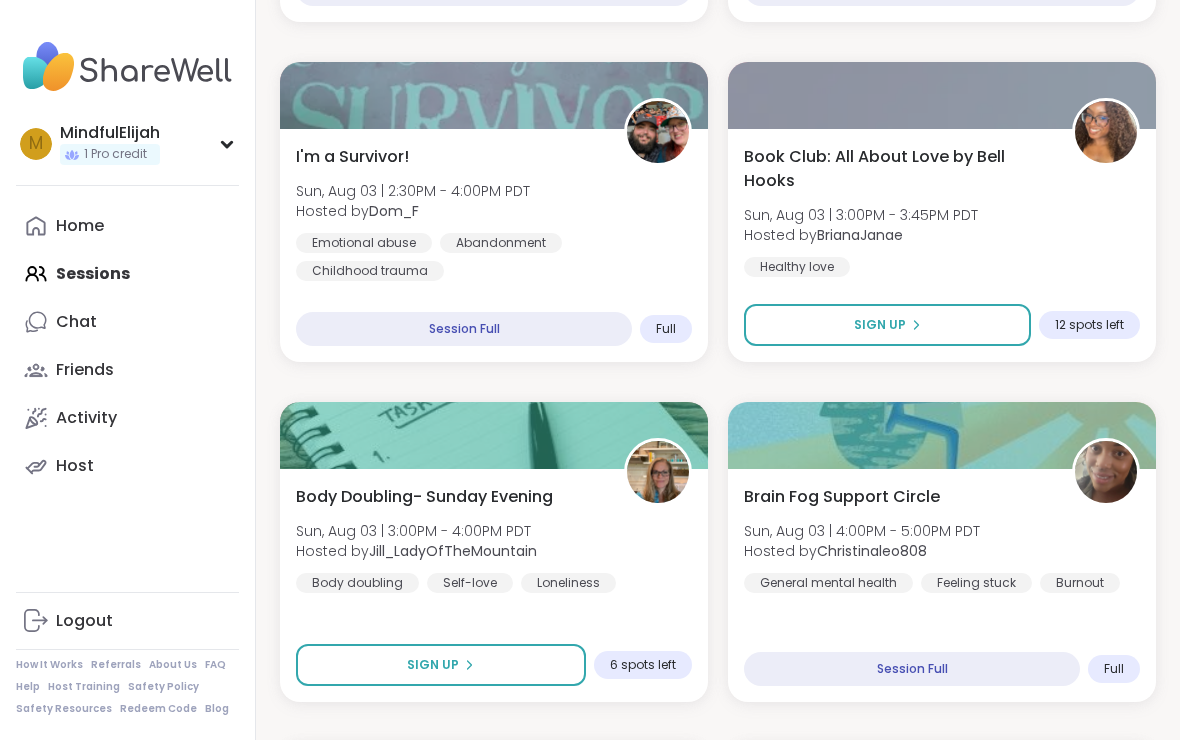 click on "Body Doubling- Sunday Evening Sun, Aug 03 | 3:00PM - 4:00PM PDT Hosted by [USERNAME] Body doubling Self-love Loneliness" at bounding box center [494, 539] 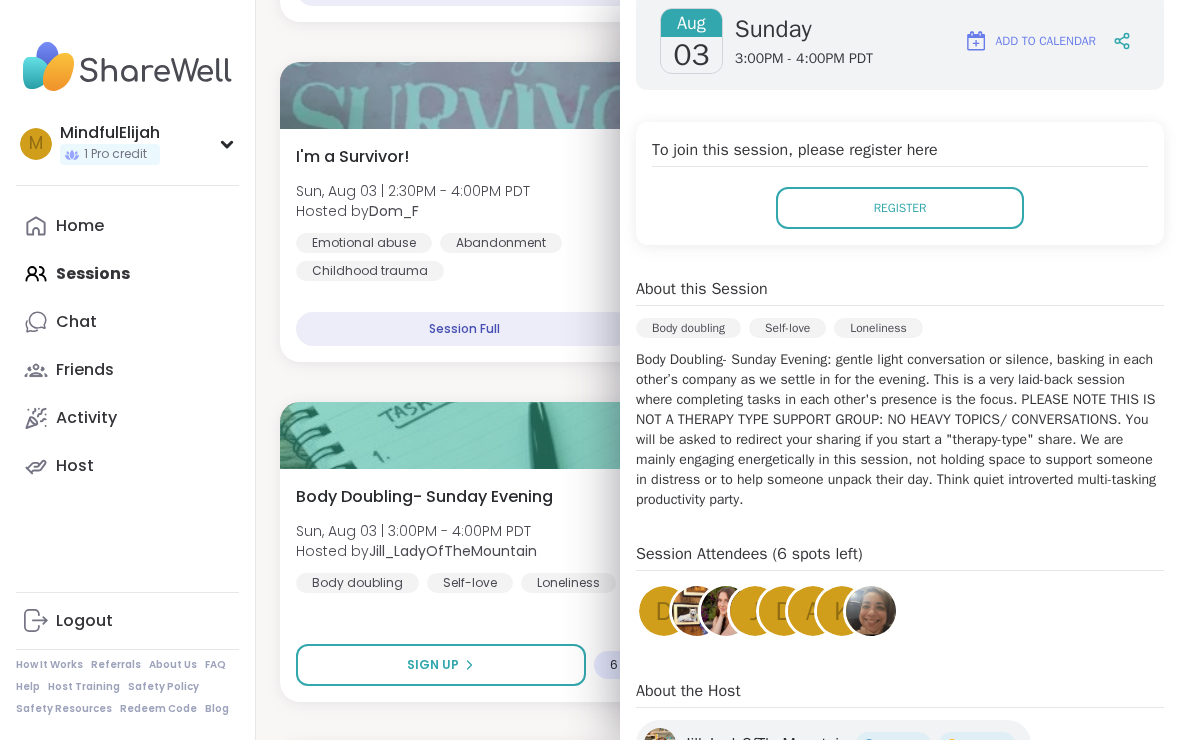 scroll, scrollTop: 303, scrollLeft: 0, axis: vertical 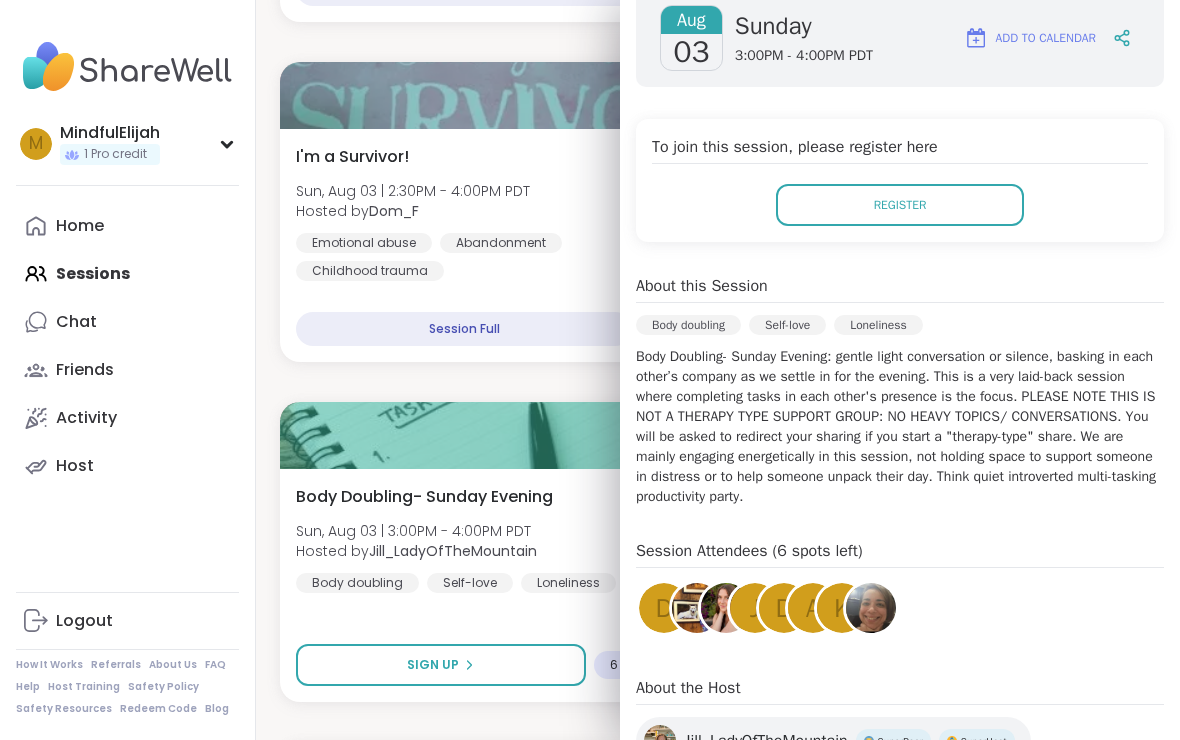 click on "Shine on you Crazy Diamond! Sun, Aug 03 | 1:00PM - 2:30PM PDT Hosted by [USERNAME] Alcoholism Addiction General mental health SESSION LIVE Healing is a Journey- let's talk about it! Sun, Aug 03 | 2:00PM - 3:00PM PDT Hosted by [USERNAME] Emotional abuse Healing Emotional regulation SESSION LIVE Self Care  Sun, Aug 03 | 2:00PM - 3:30PM PDT Hosted by [USERNAME] Affirmations Finding purpose Assertiveness SESSION LIVE Pop-up: EFT Tapping Practice Sunday Edition Sun, Aug 03 | 2:00PM - 2:45PM PDT Hosted by [USERNAME] Healthy habits Self-care Anxiety SESSION LIVE I'm a Survivor! Sun, Aug 03 | 2:30PM - 4:00PM PDT Hosted by [USERNAME] Emotional abuse Abandonment Childhood trauma Session Full Full Book Club: All About Love by Bell Hooks Sun, Aug 03 | 3:00PM - 3:45PM PDT Hosted by [USERNAME] Healthy love Sign Up 12 spots left Body Doubling- Sunday Evening Sun, Aug 03 | 3:00PM - 4:00PM PDT Hosted by [USERNAME] Body doubling Self-love Loneliness Sign Up 6 spots left Brain Fog Support Circle Hosted by" at bounding box center (718, 2422) 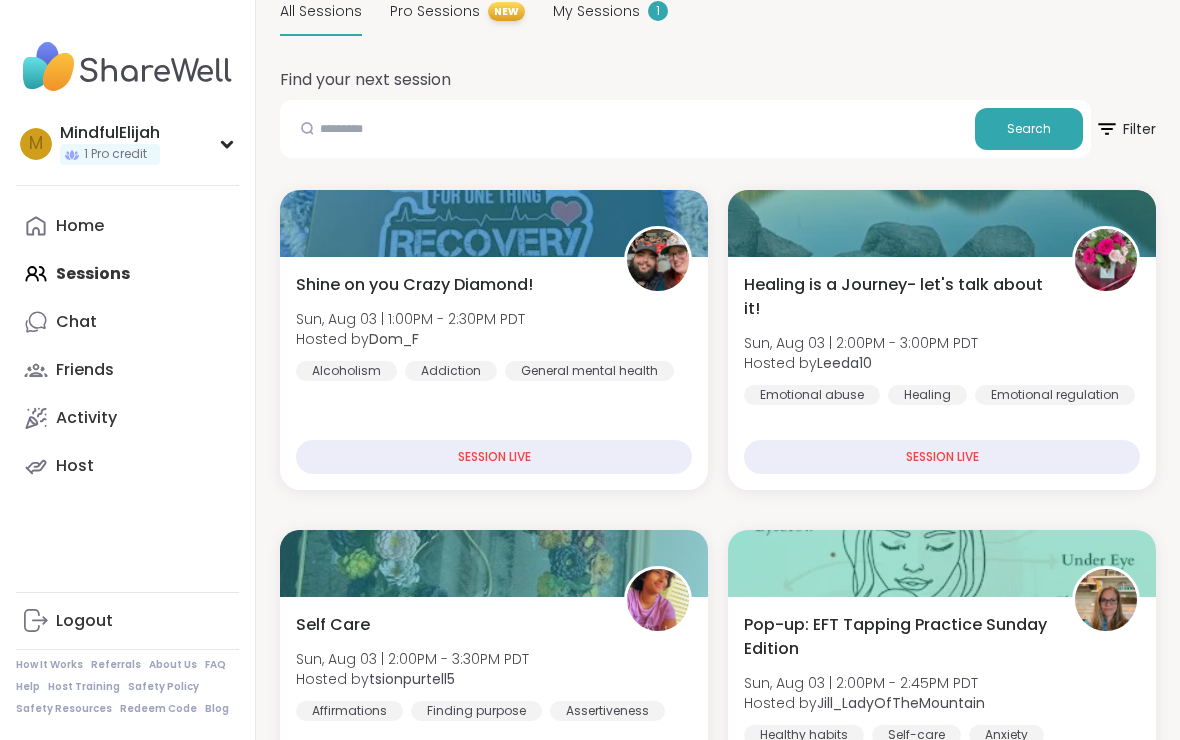 scroll, scrollTop: 0, scrollLeft: 0, axis: both 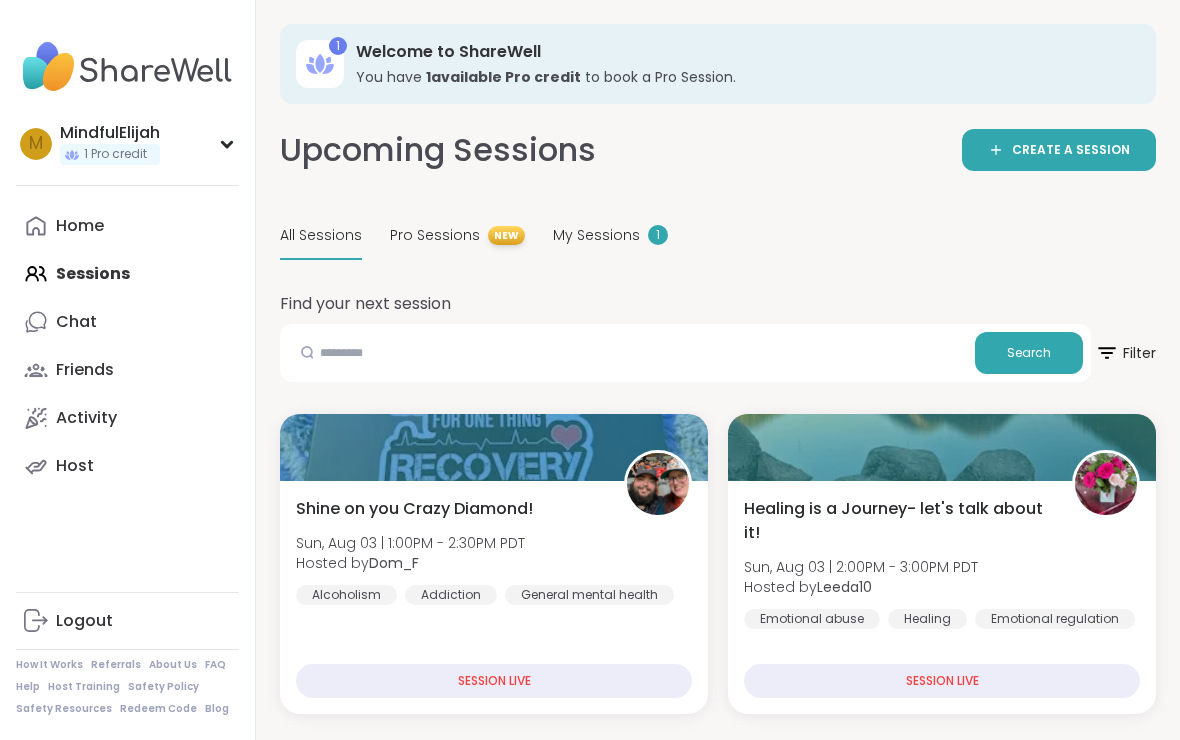 click on "My Sessions" at bounding box center (596, 235) 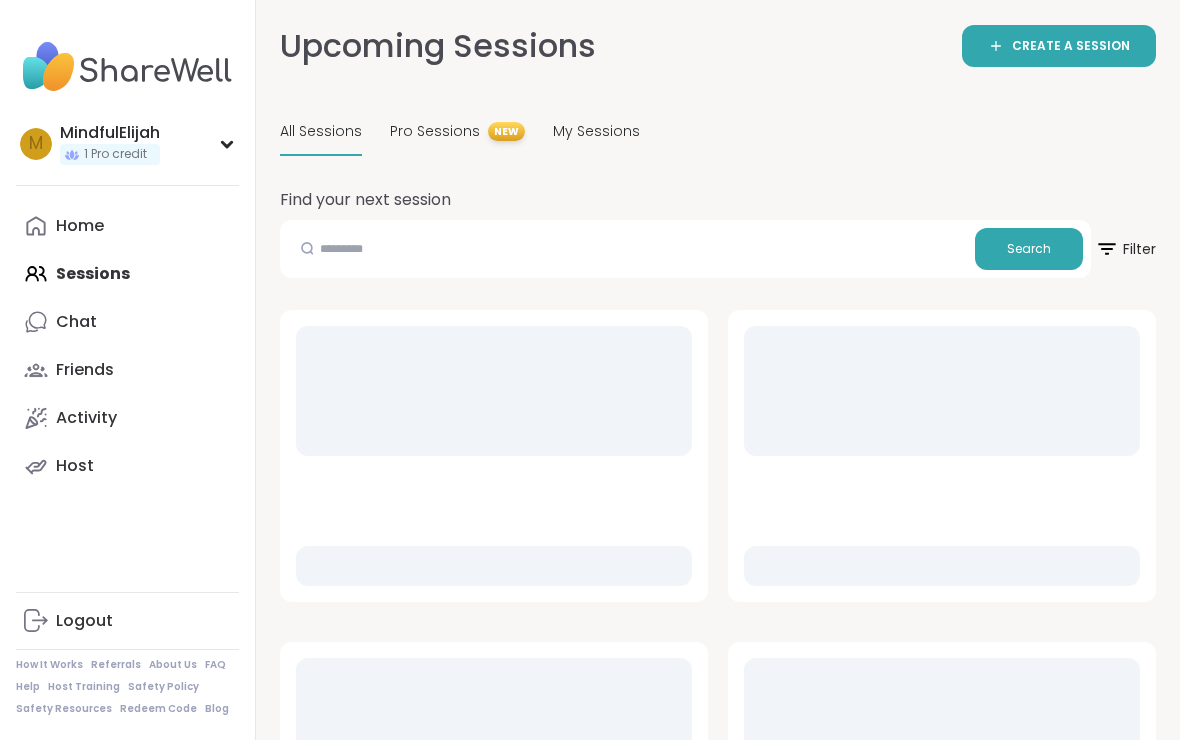 scroll, scrollTop: 0, scrollLeft: 0, axis: both 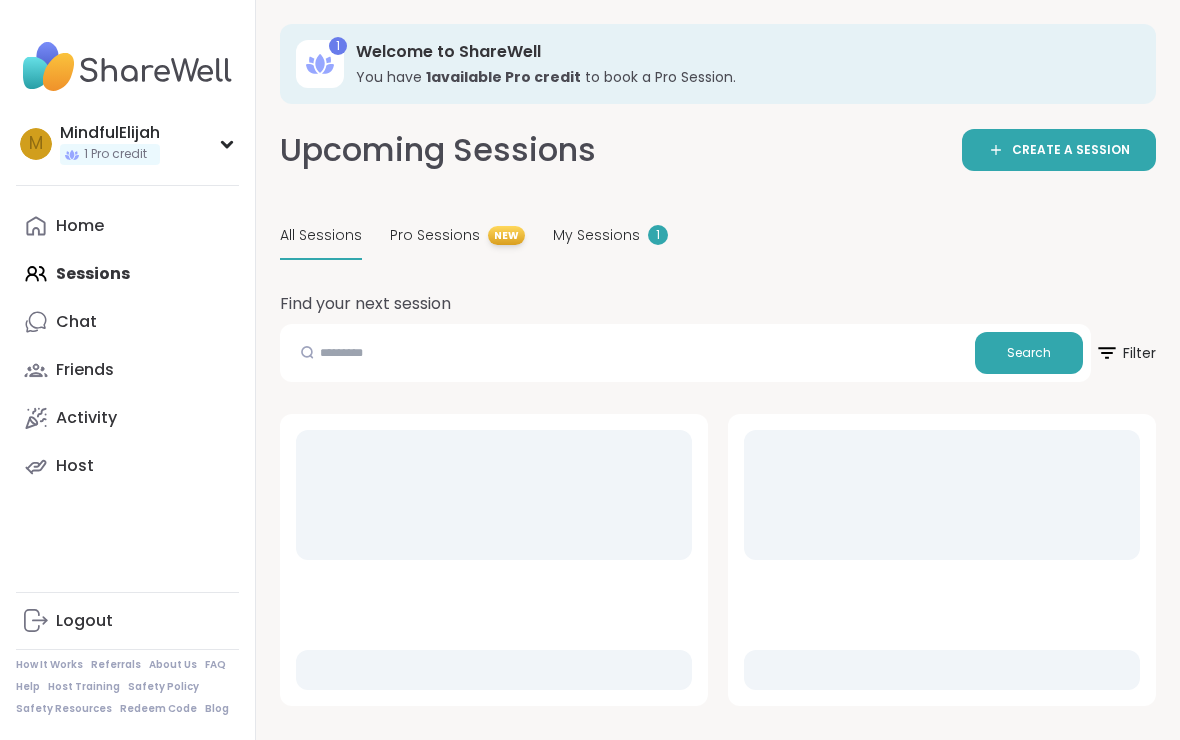 click on "My Sessions 1" at bounding box center (610, 236) 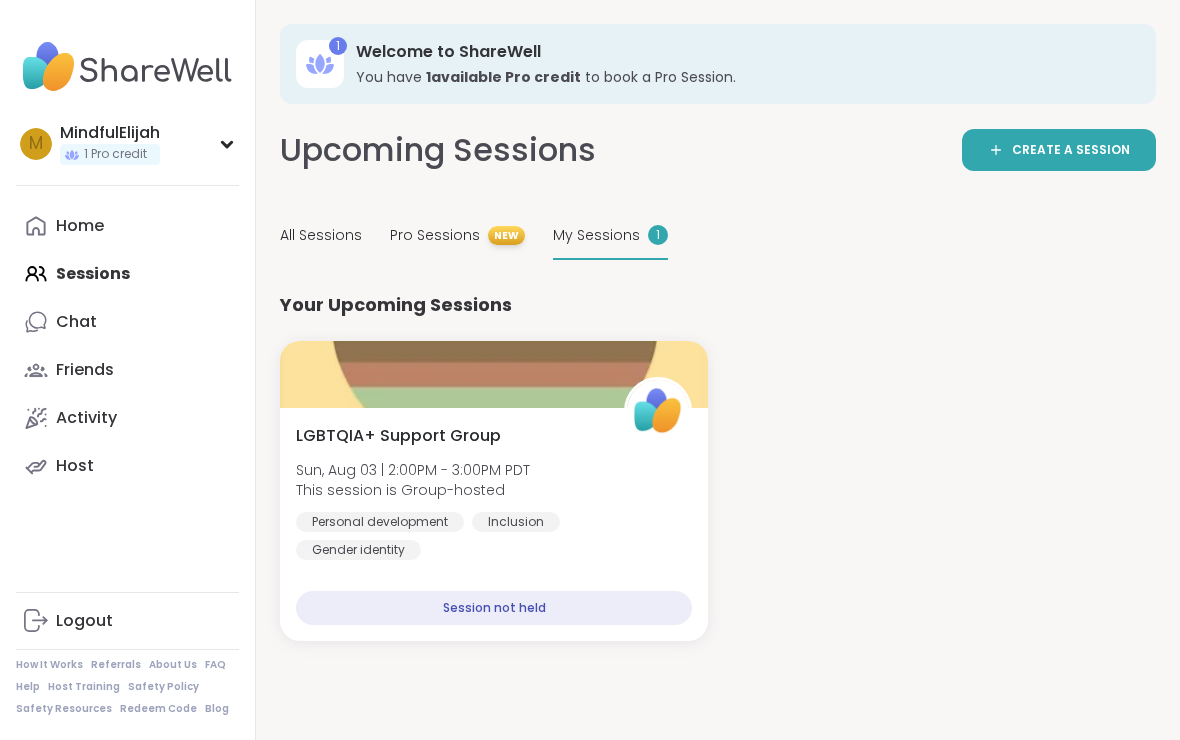 click on "LGBTQIA+ Support Group Sun, Aug 03 | 2:00PM - 3:00PM PDT This session is Group-hosted Personal development Inclusion Gender identity" at bounding box center (494, 492) 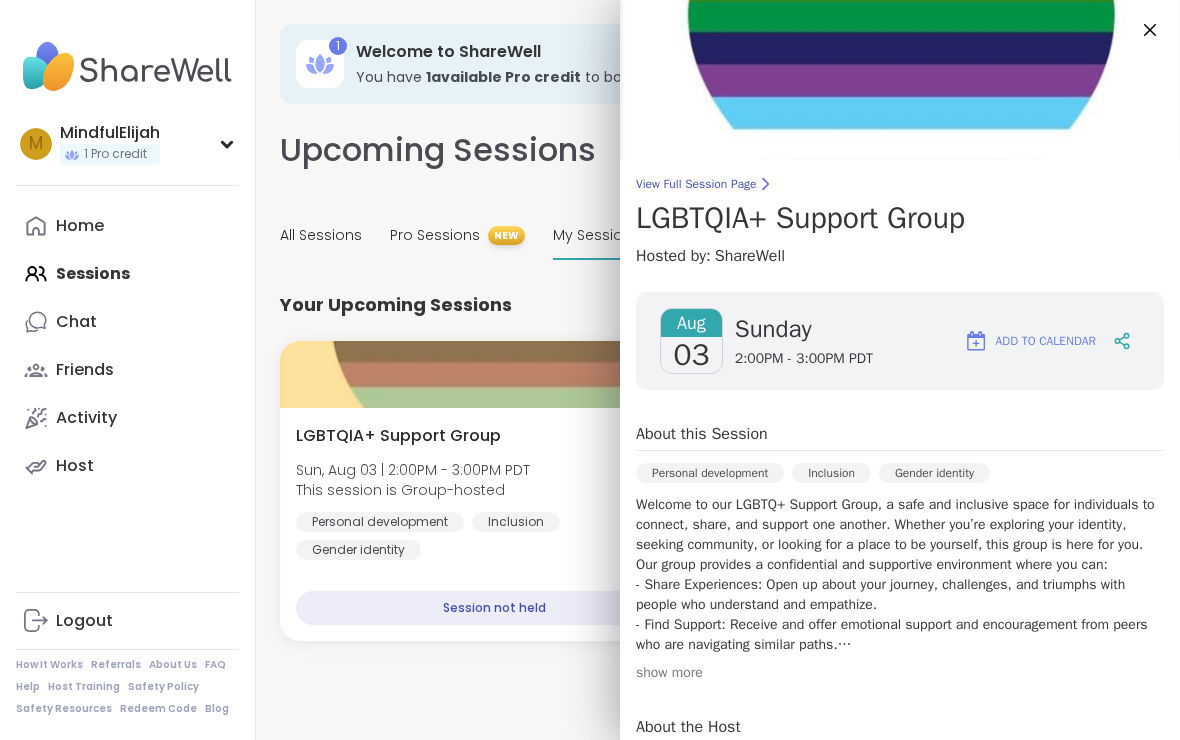 click on "ShareWell" at bounding box center (750, 256) 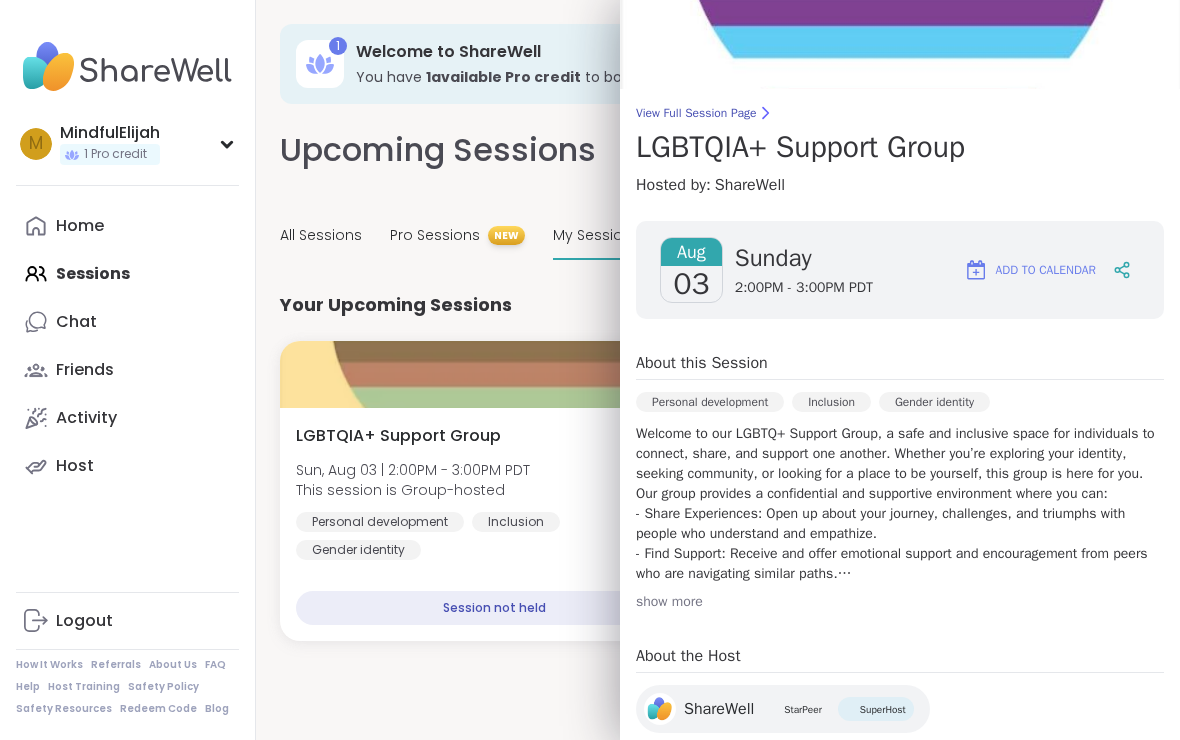 scroll, scrollTop: 85, scrollLeft: 0, axis: vertical 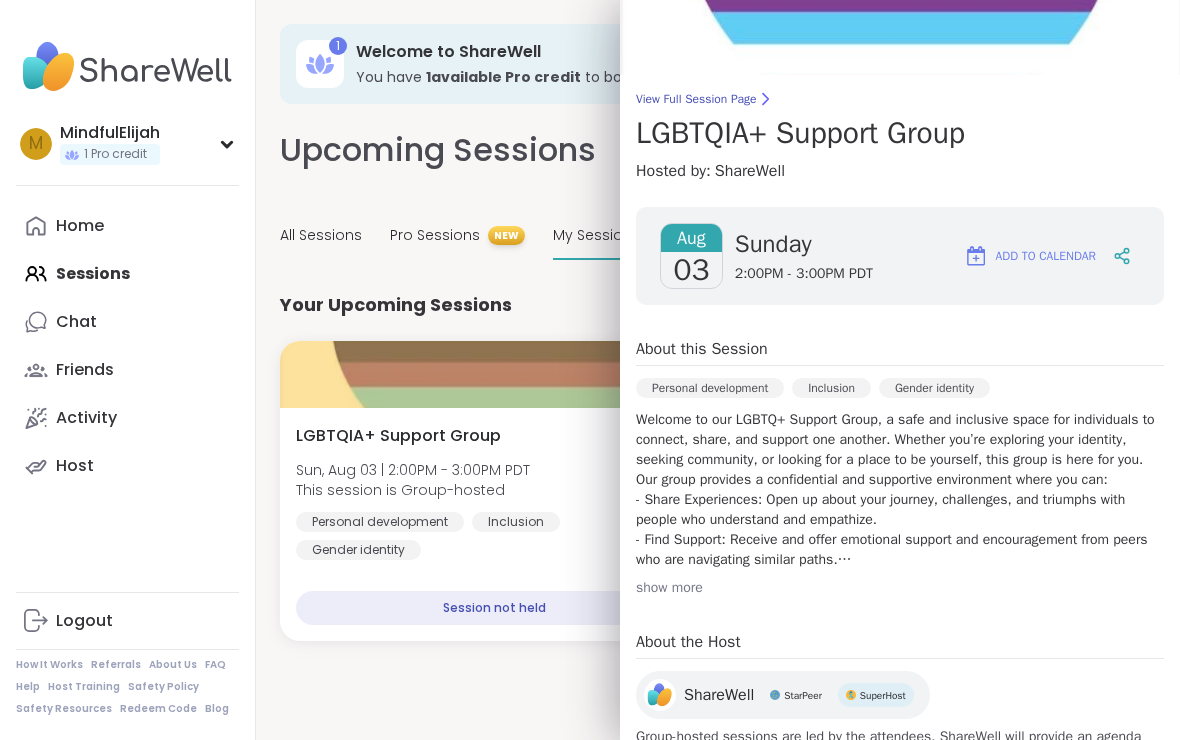 click on "[MONTH] [DAY] [DAY_OF_WEEK] [TIME] - [TIME] [TIMEZONE] Add to Calendar About this Session Personal development Inclusion Gender identity Welcome to our LGBTQ+ Support Group, a safe and inclusive space for individuals to connect, share, and support one another. Whether you’re exploring your identity, seeking community, or looking for a place to be yourself, this group is here for you.
Our group provides a confidential and supportive environment where you can:
- Share Experiences: Open up about your journey, challenges, and triumphs with people who understand and empathize.
- Find Support: Receive and offer emotional support and encouragement from peers who are navigating similar paths.
- Build Community: Connect with like-minded individuals and form meaningful relationships in a judgment-free space. show more About the Host ShareWell StarPeer SuperHost Group-hosted sessions are led by the attendees. ShareWell will provide an agenda and instructions for how to have a connective, peer-led discussion." at bounding box center [900, 487] 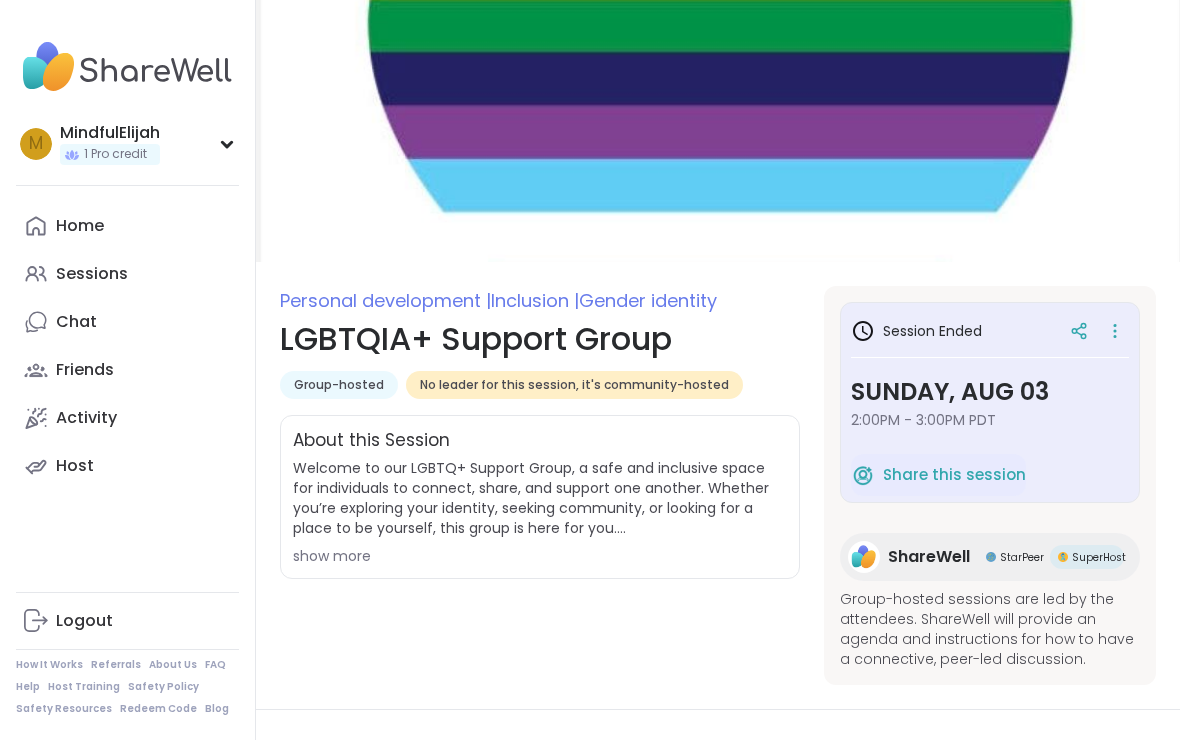 click at bounding box center [1115, 331] 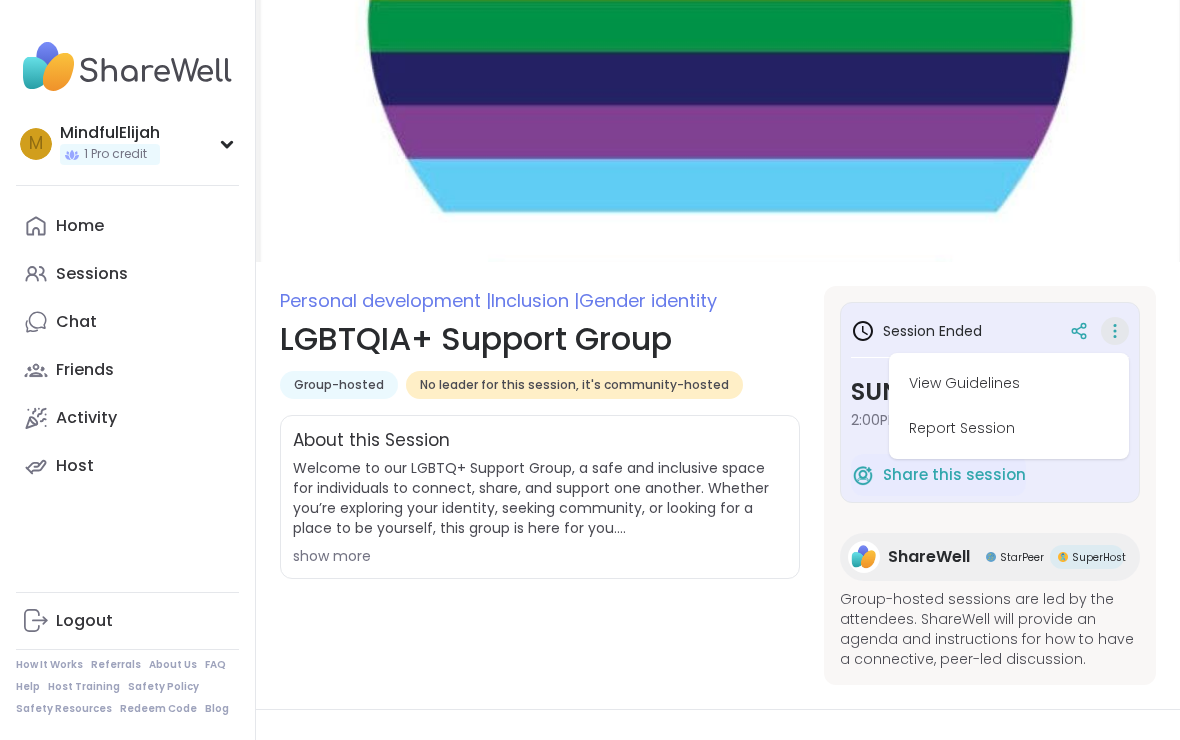 click at bounding box center [718, 131] 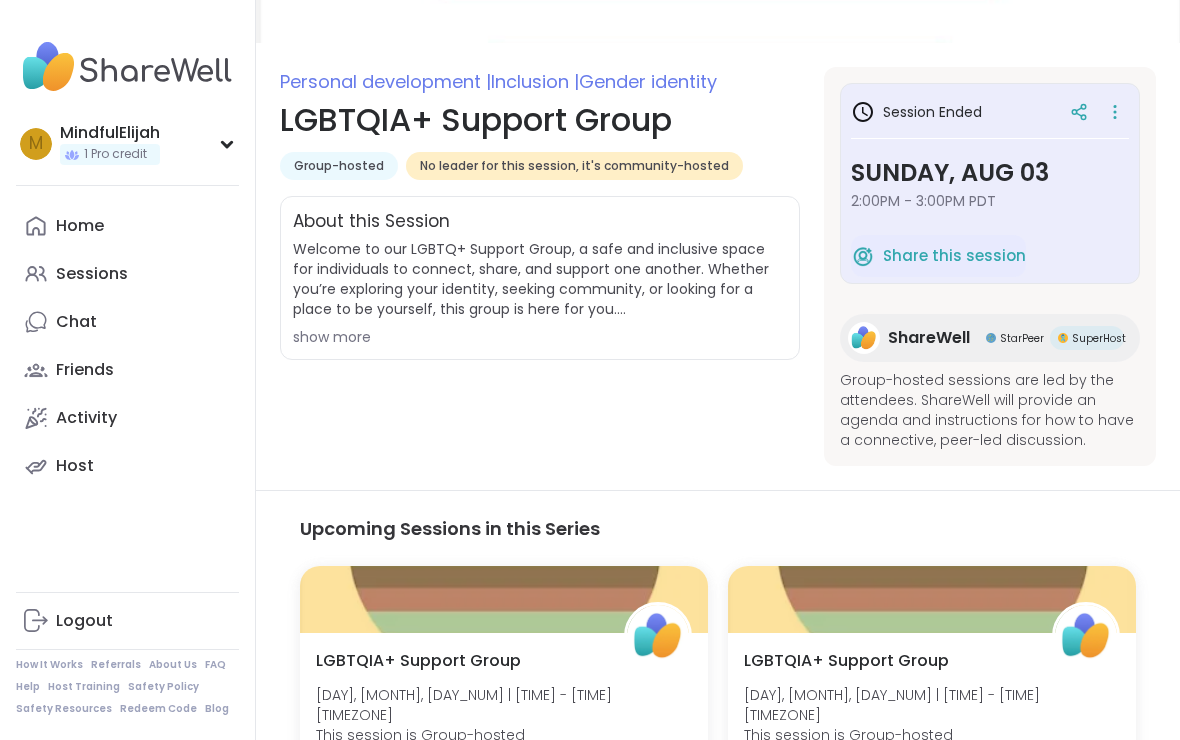scroll, scrollTop: 218, scrollLeft: 0, axis: vertical 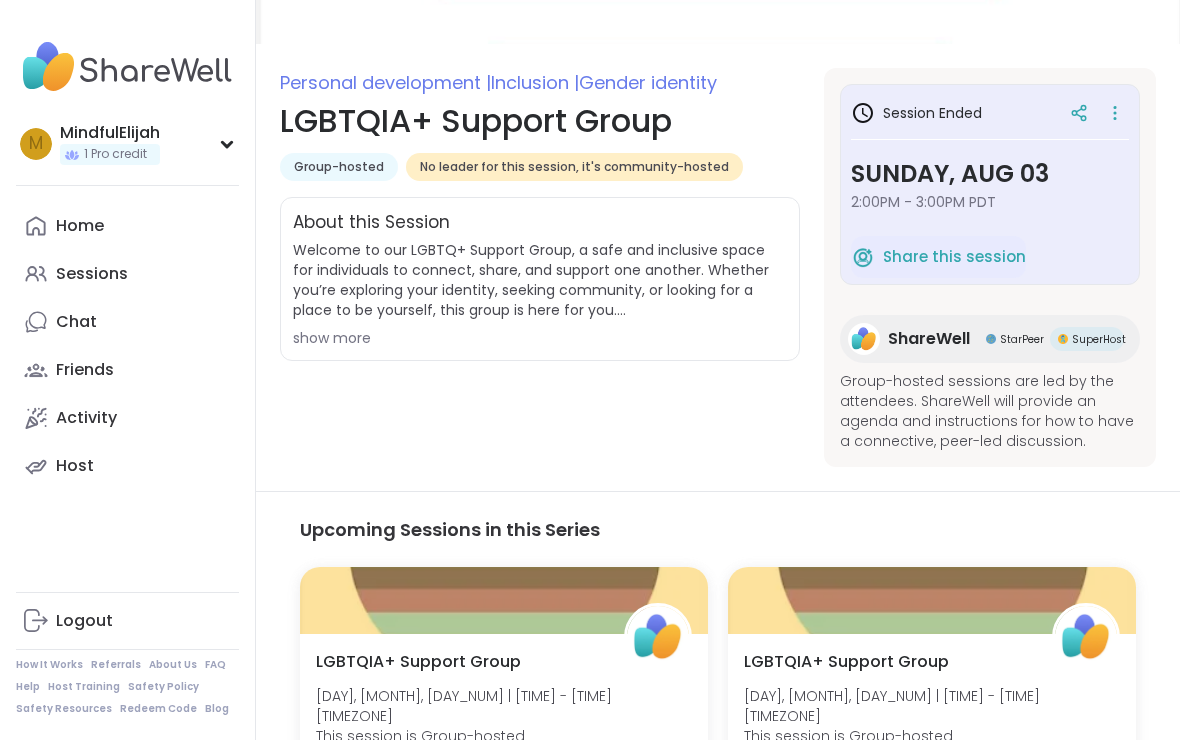 click on "Session Ended" at bounding box center (916, 113) 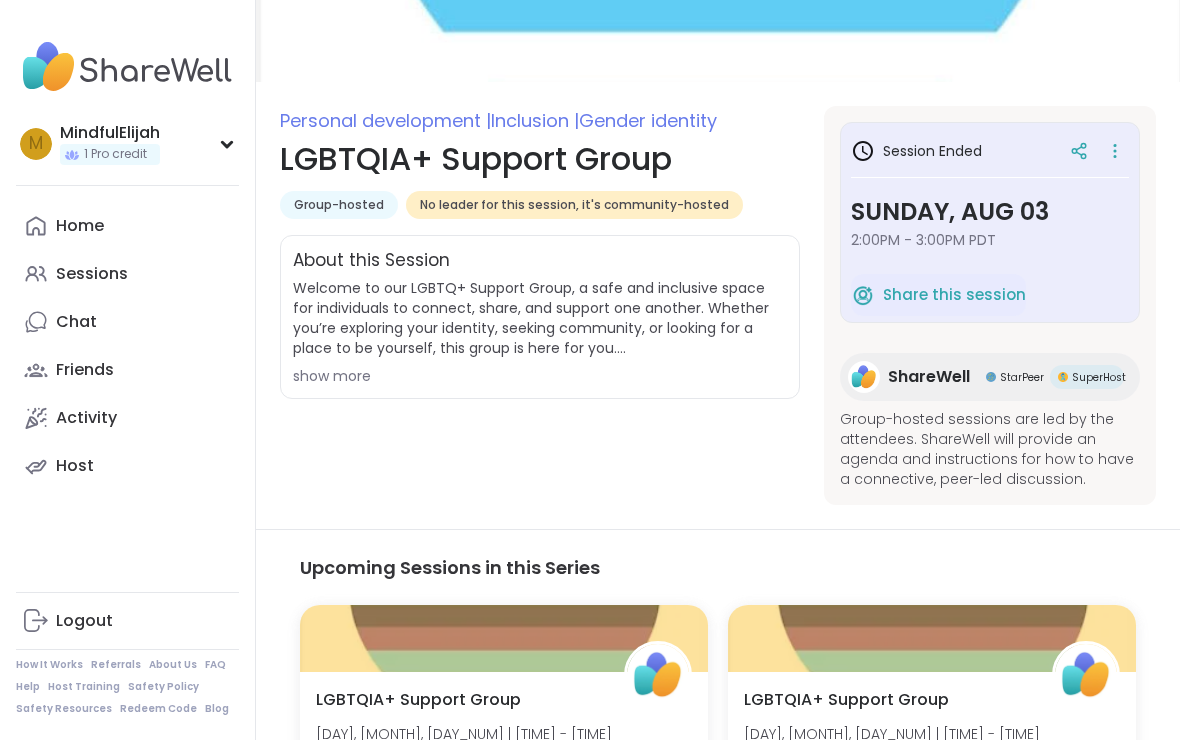scroll, scrollTop: 0, scrollLeft: 0, axis: both 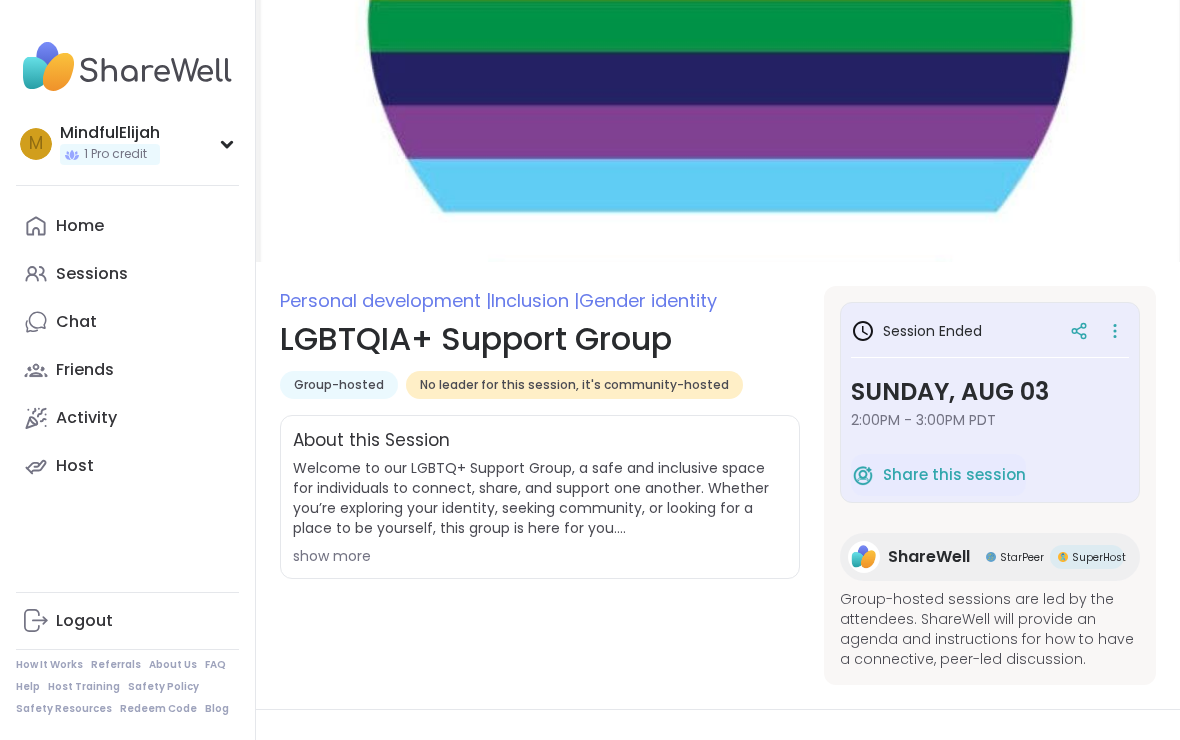 click on "Home" at bounding box center (127, 226) 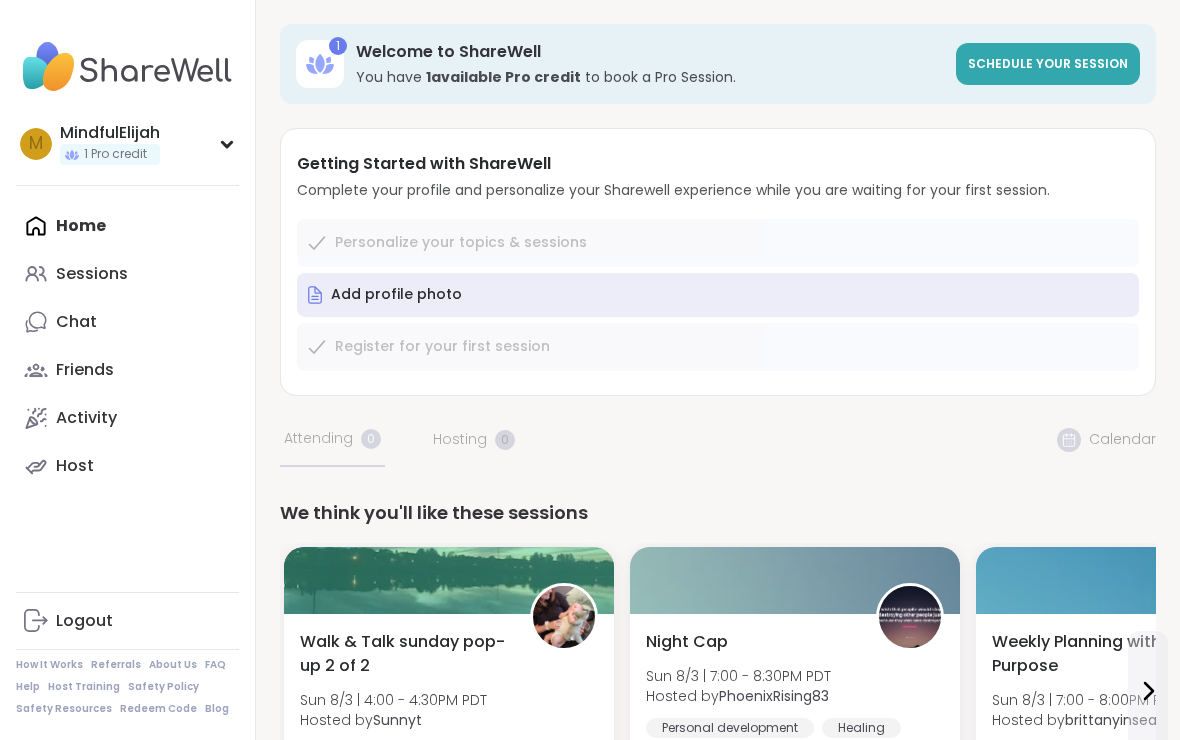 click on "M MindfulElijah 1 Pro credit" at bounding box center (127, 143) 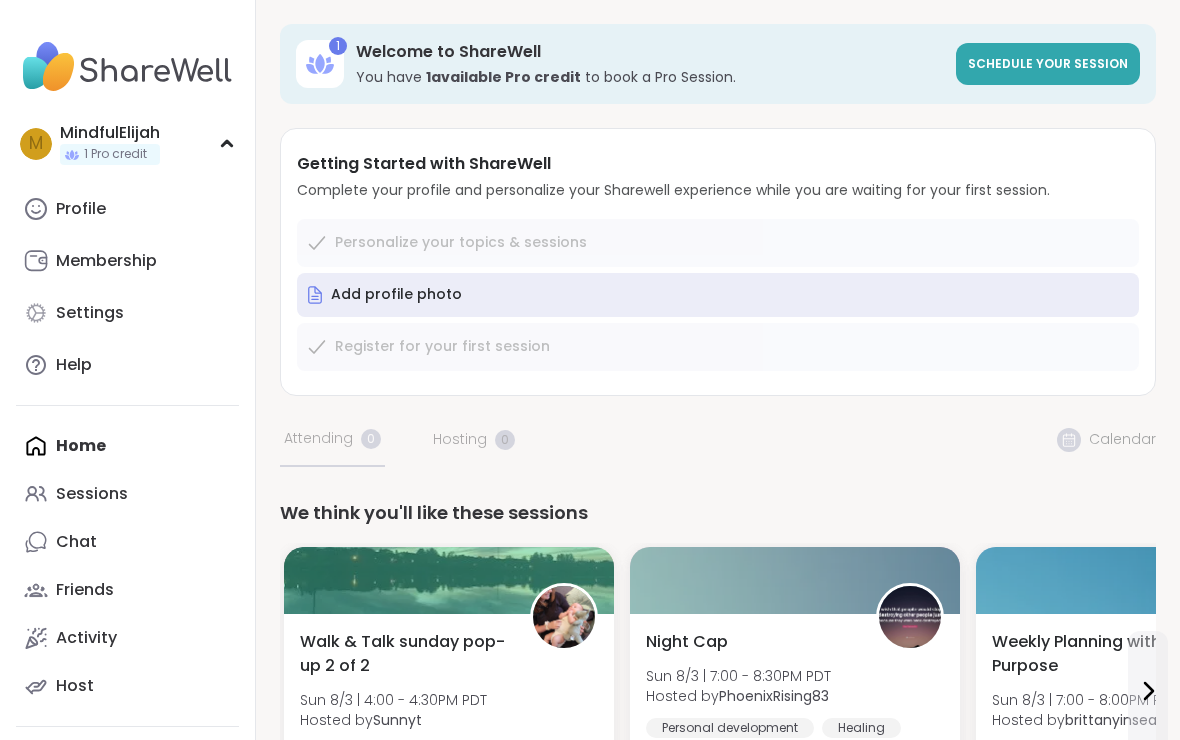 click on "M MindfulElijah 1 Pro credit" at bounding box center (127, 143) 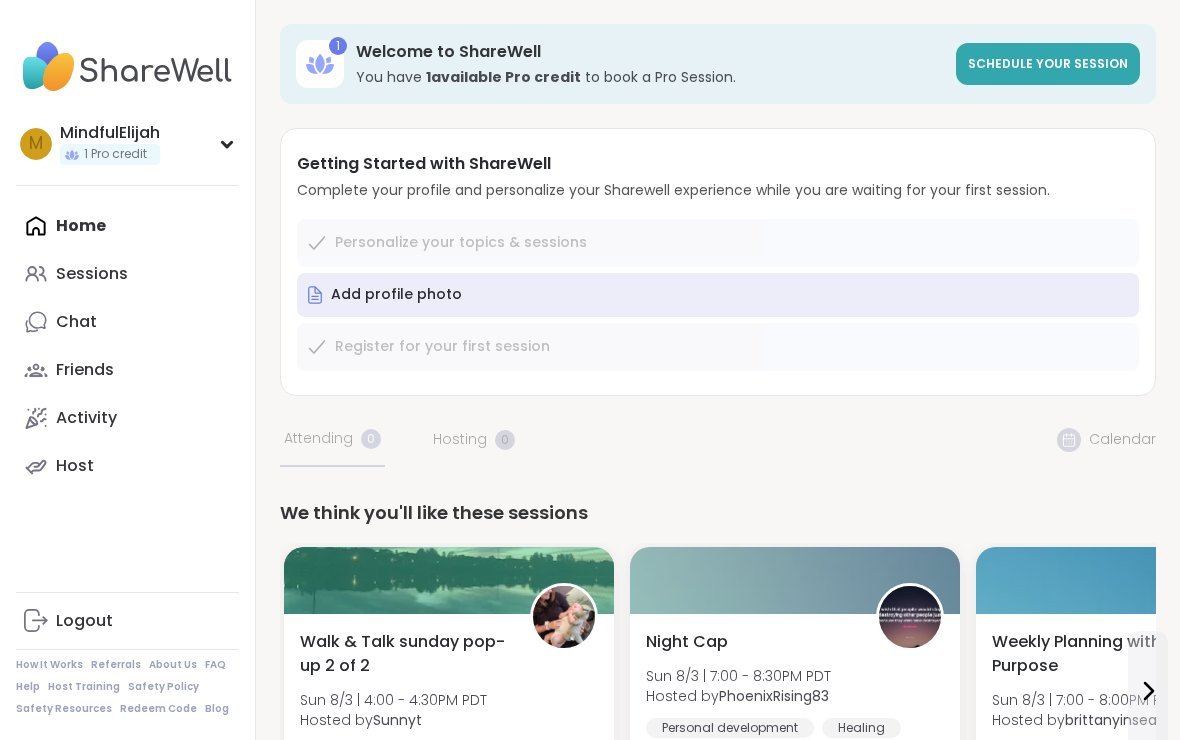 click on "Sessions" at bounding box center (127, 274) 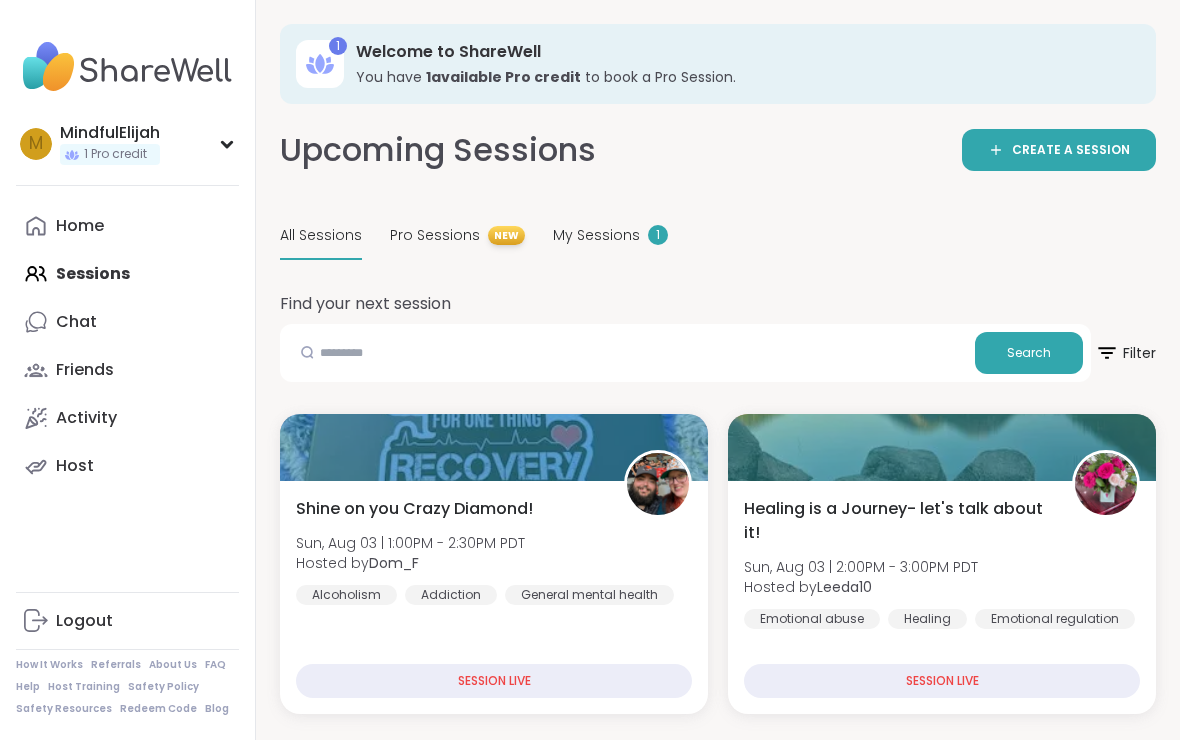click on "Pro Sessions" at bounding box center (435, 235) 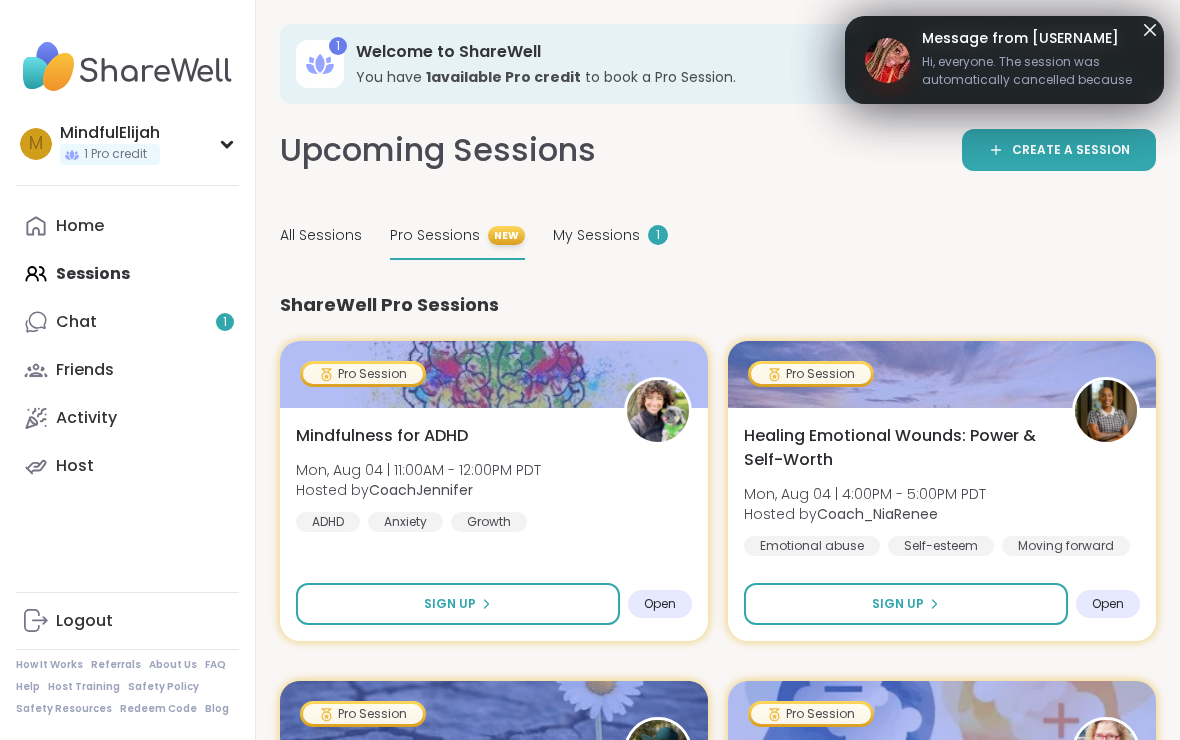 click on "Welcome to ShareWell" at bounding box center (742, 52) 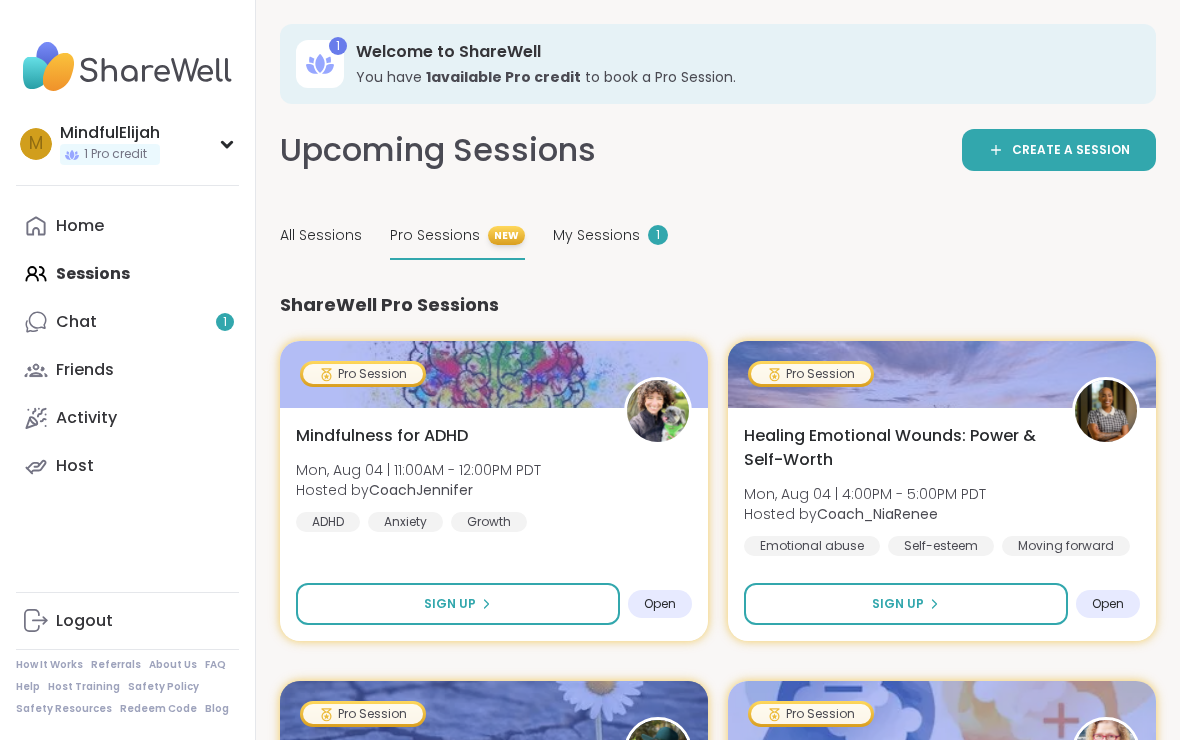 click on "Chat 1" at bounding box center [127, 322] 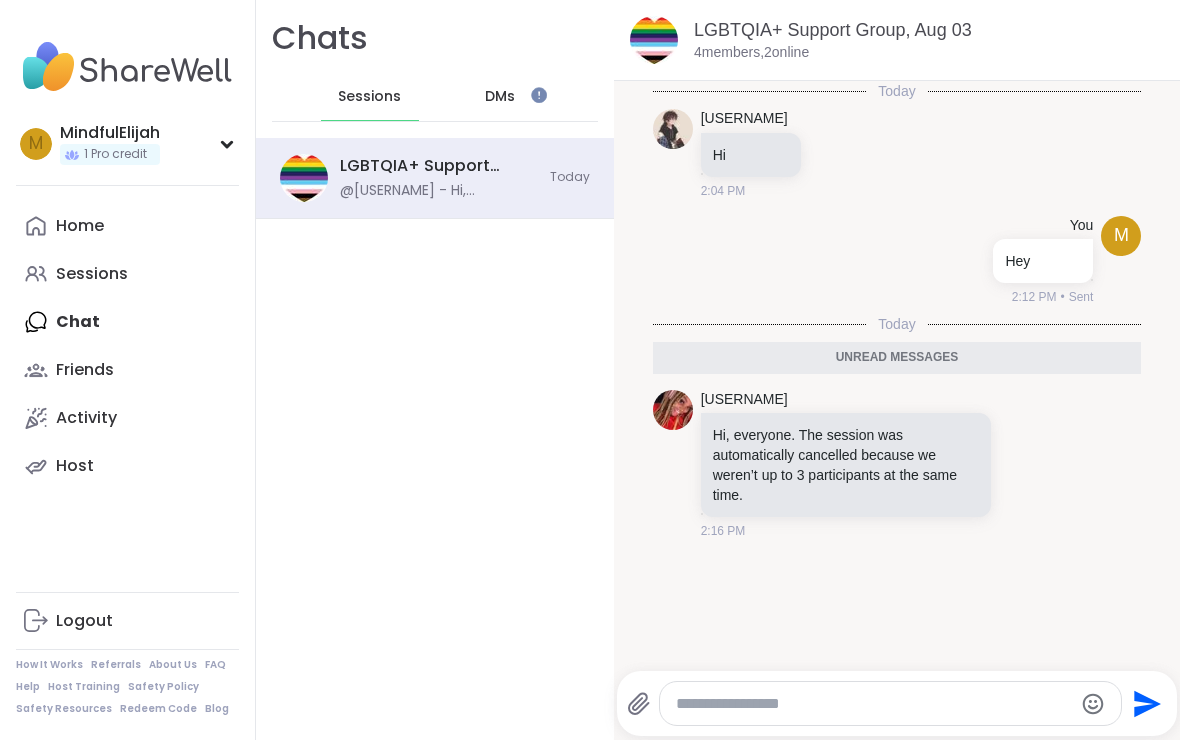 scroll, scrollTop: 0, scrollLeft: 0, axis: both 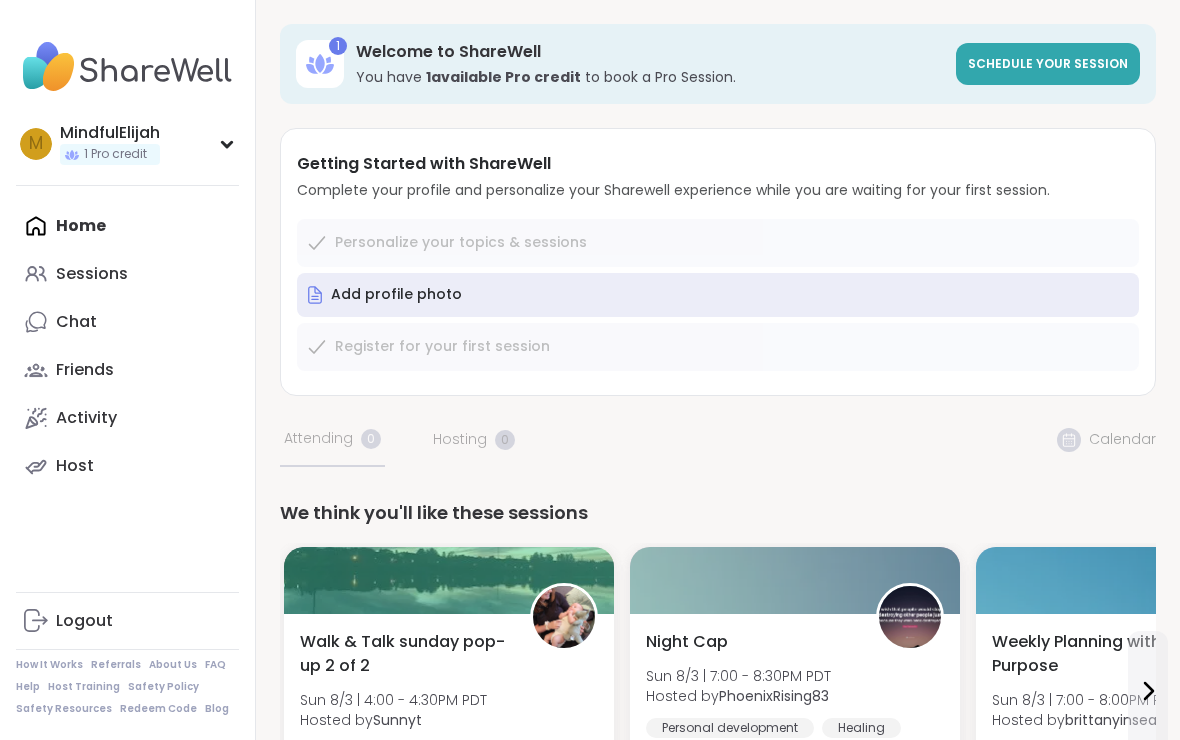 click on "Sessions" at bounding box center (127, 274) 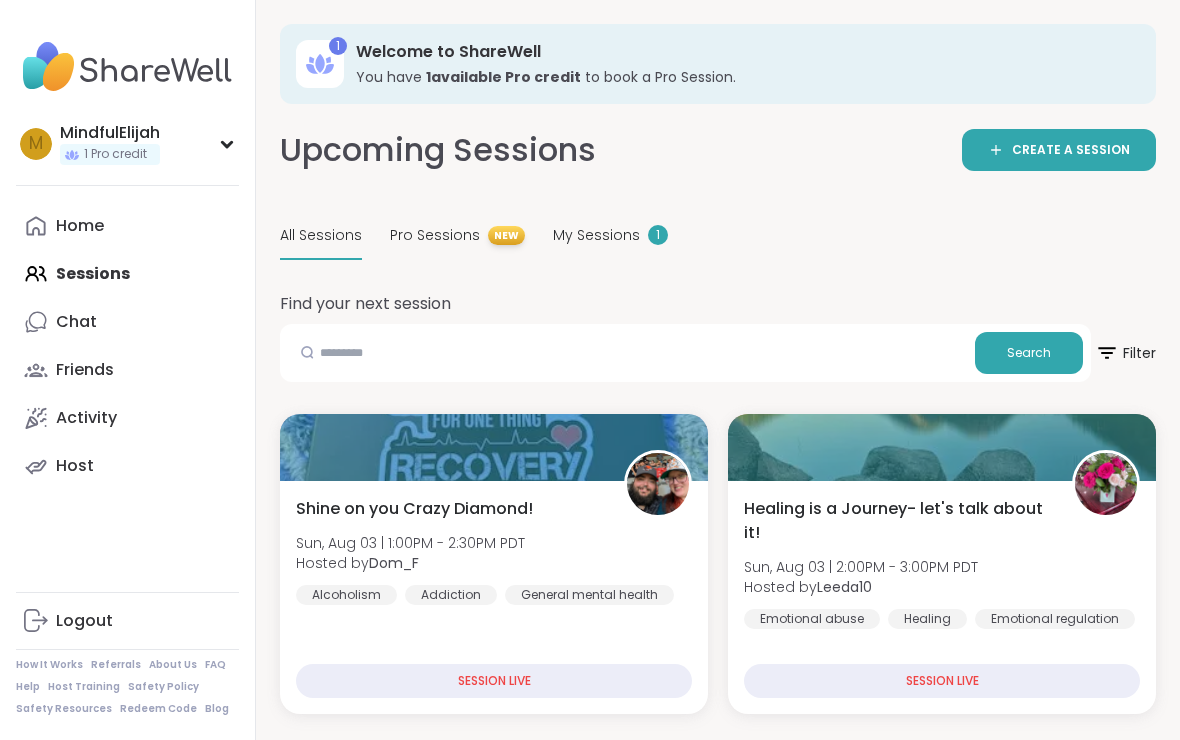 click on "Pro Sessions" at bounding box center (435, 235) 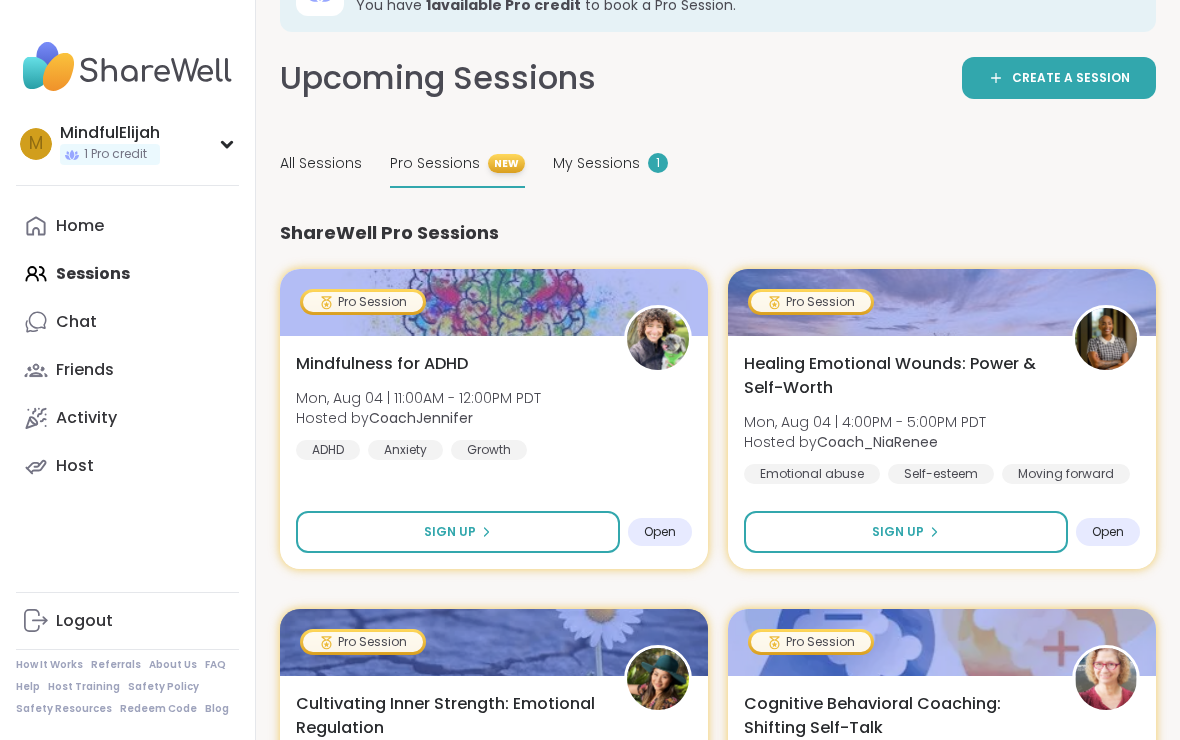 scroll, scrollTop: 0, scrollLeft: 0, axis: both 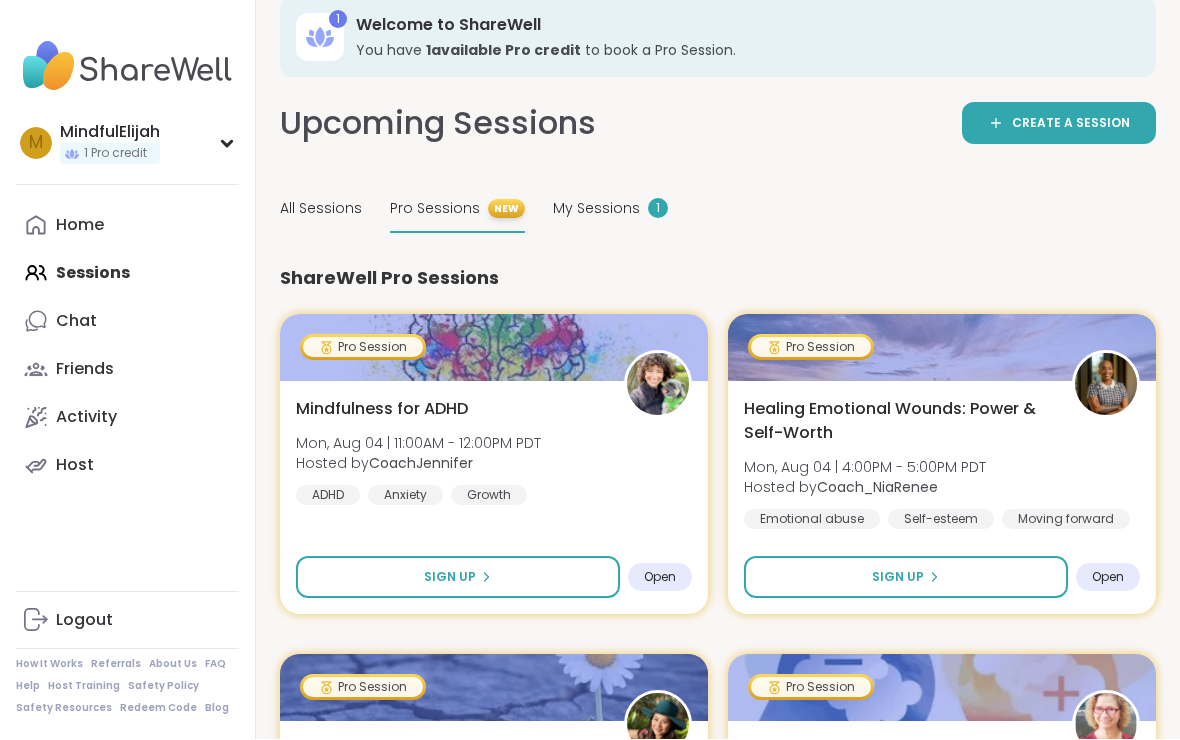 click on "All Sessions" at bounding box center (321, 209) 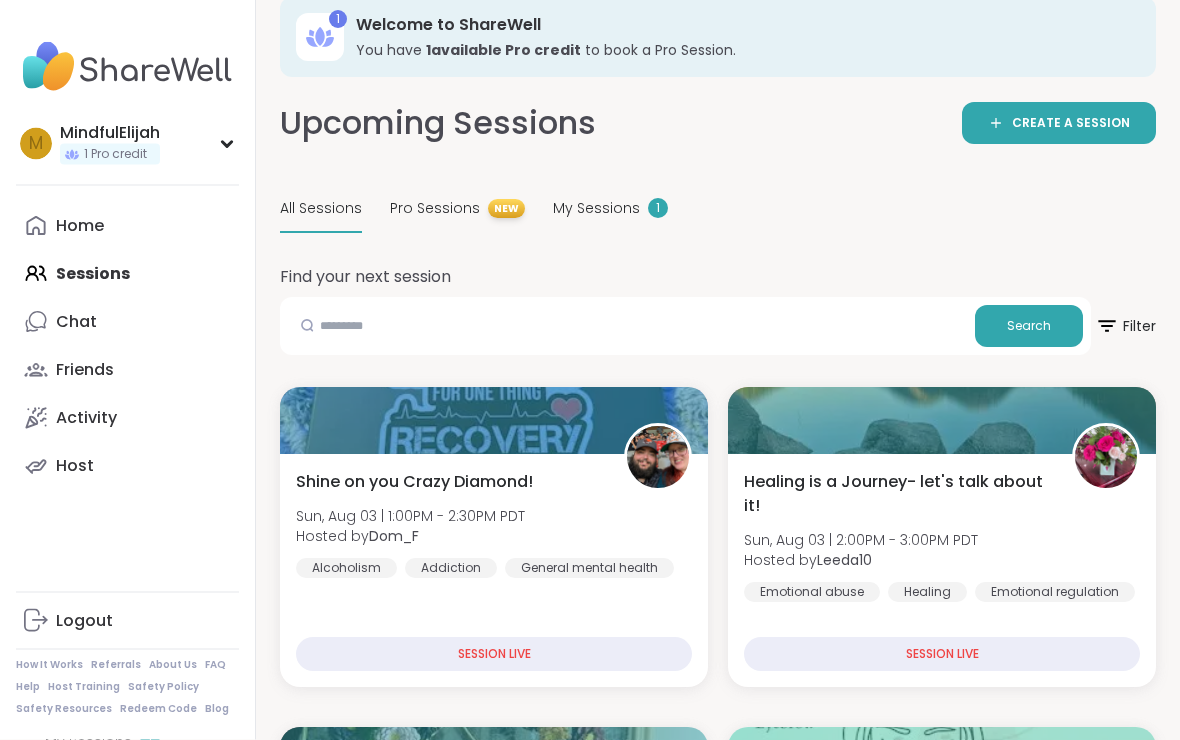 click on "Filter" at bounding box center (1125, 327) 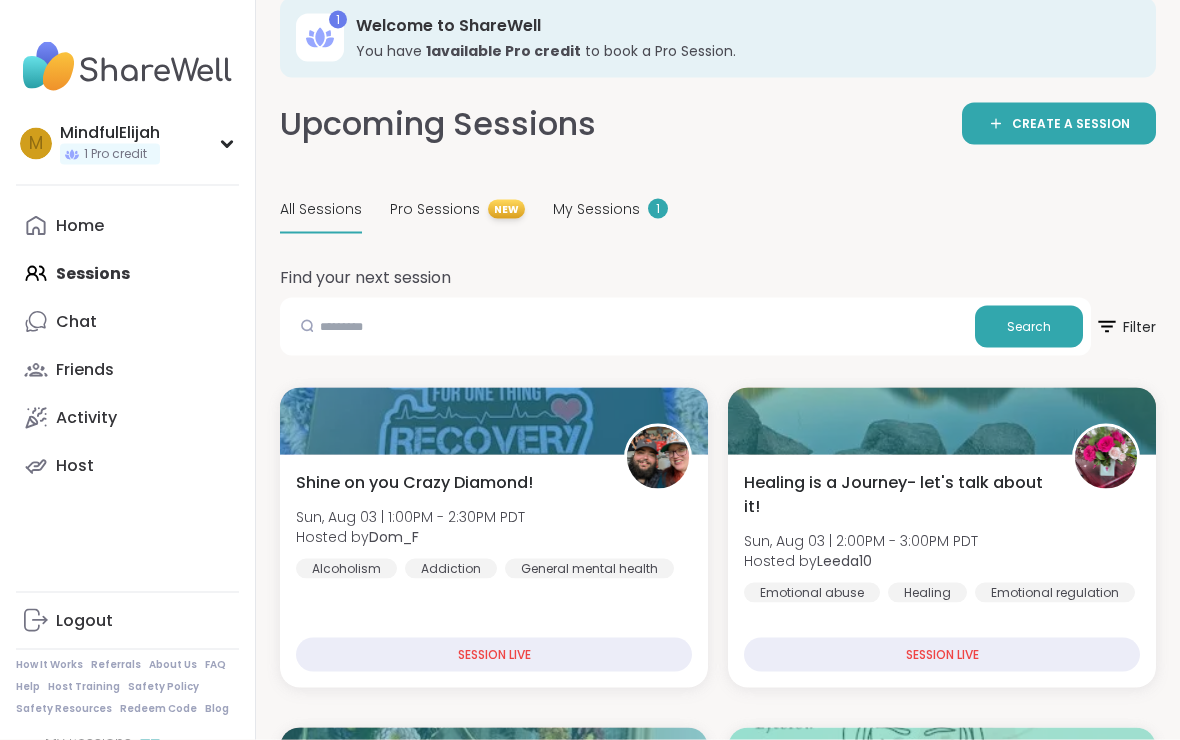 scroll, scrollTop: 27, scrollLeft: 0, axis: vertical 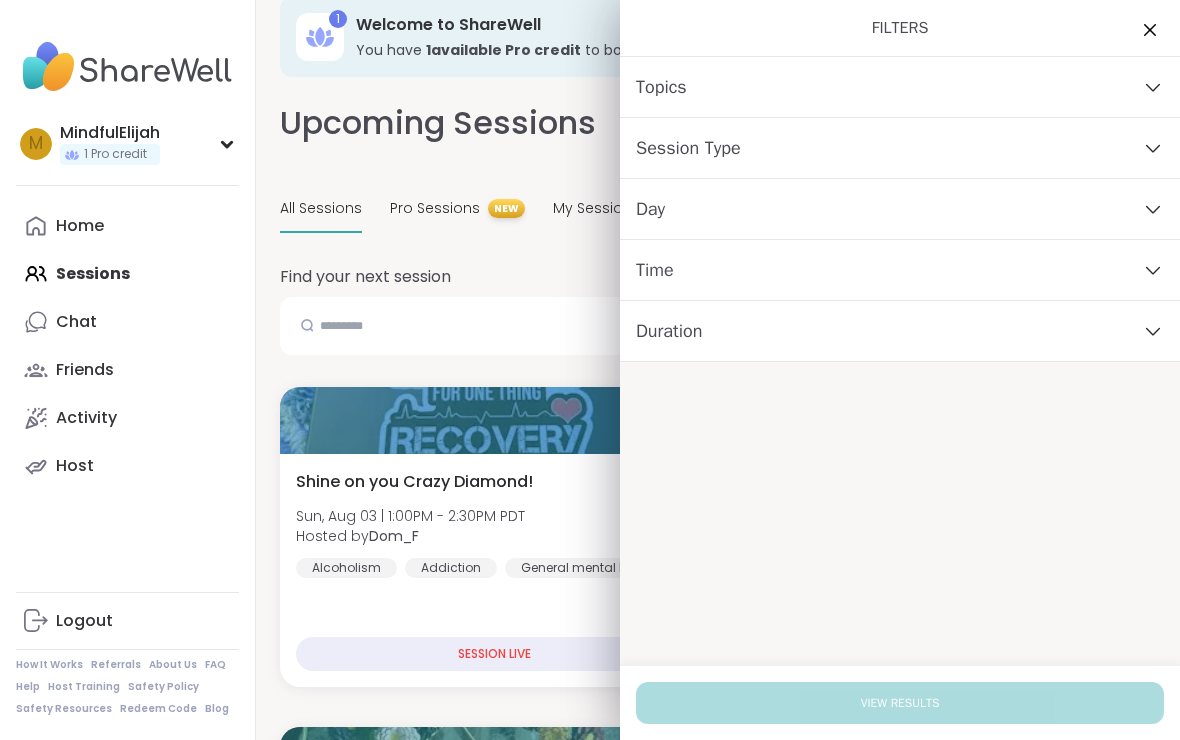click on "Time" at bounding box center (900, 270) 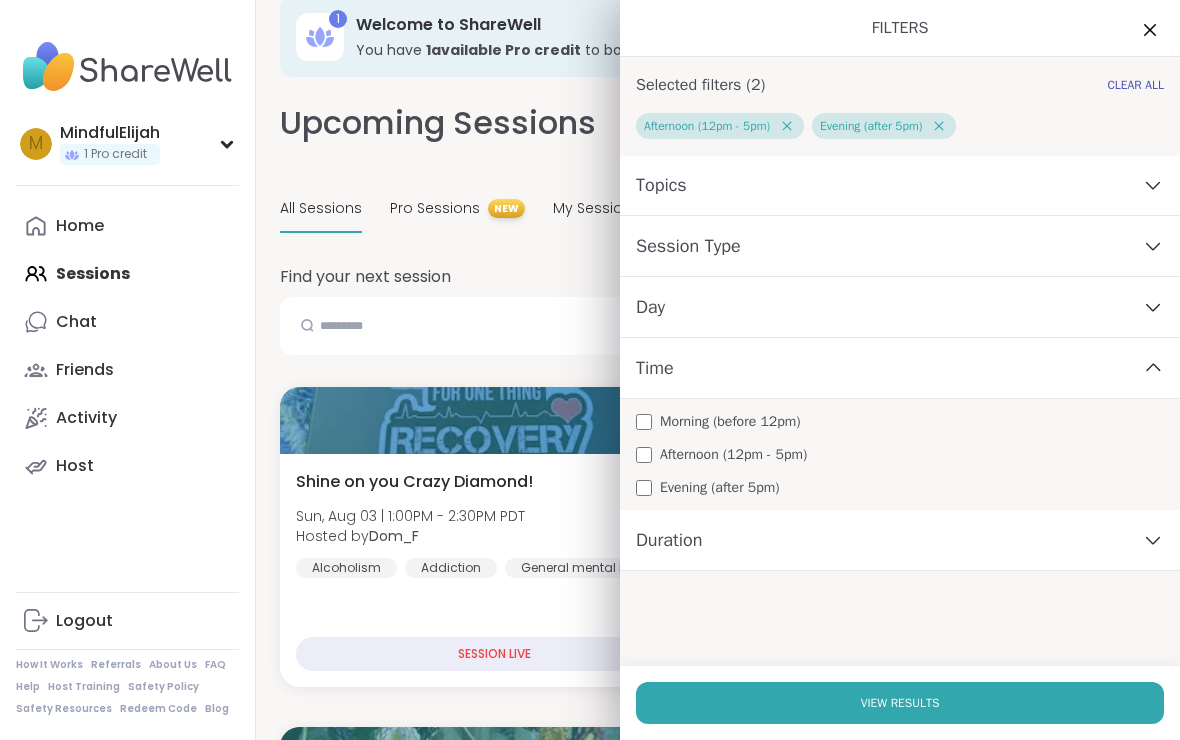 click on "Day" at bounding box center [900, 307] 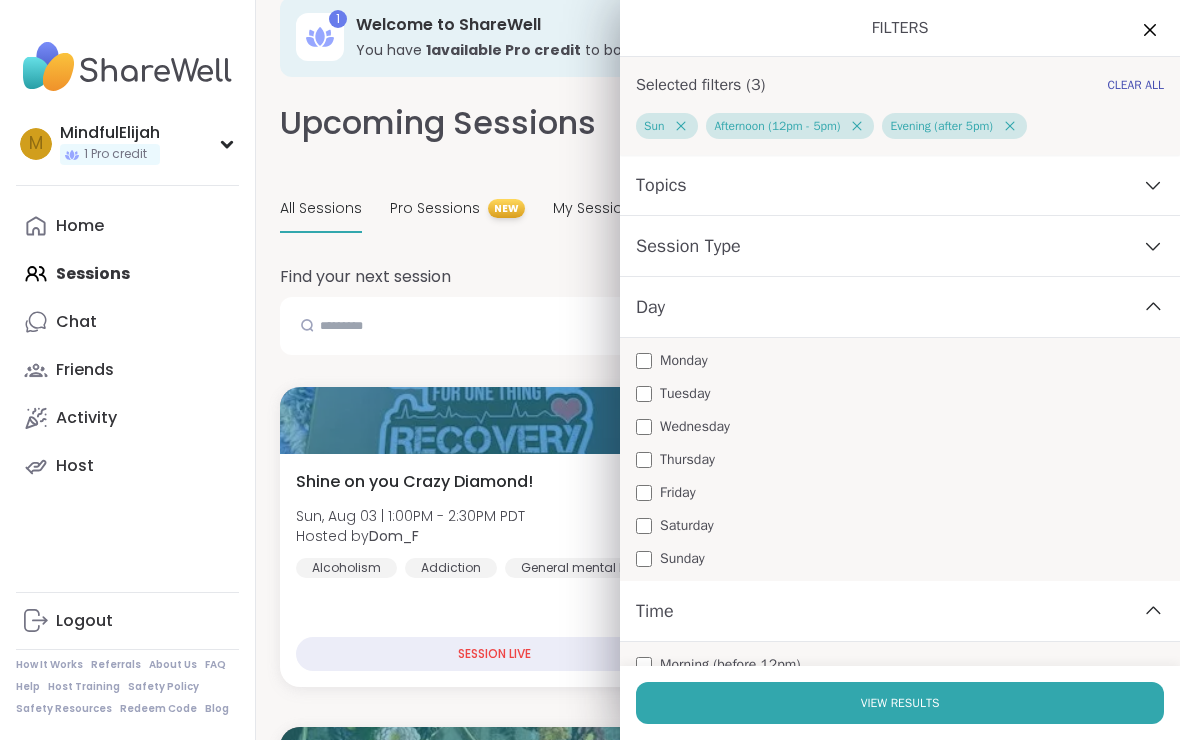 click on "Day" at bounding box center (900, 307) 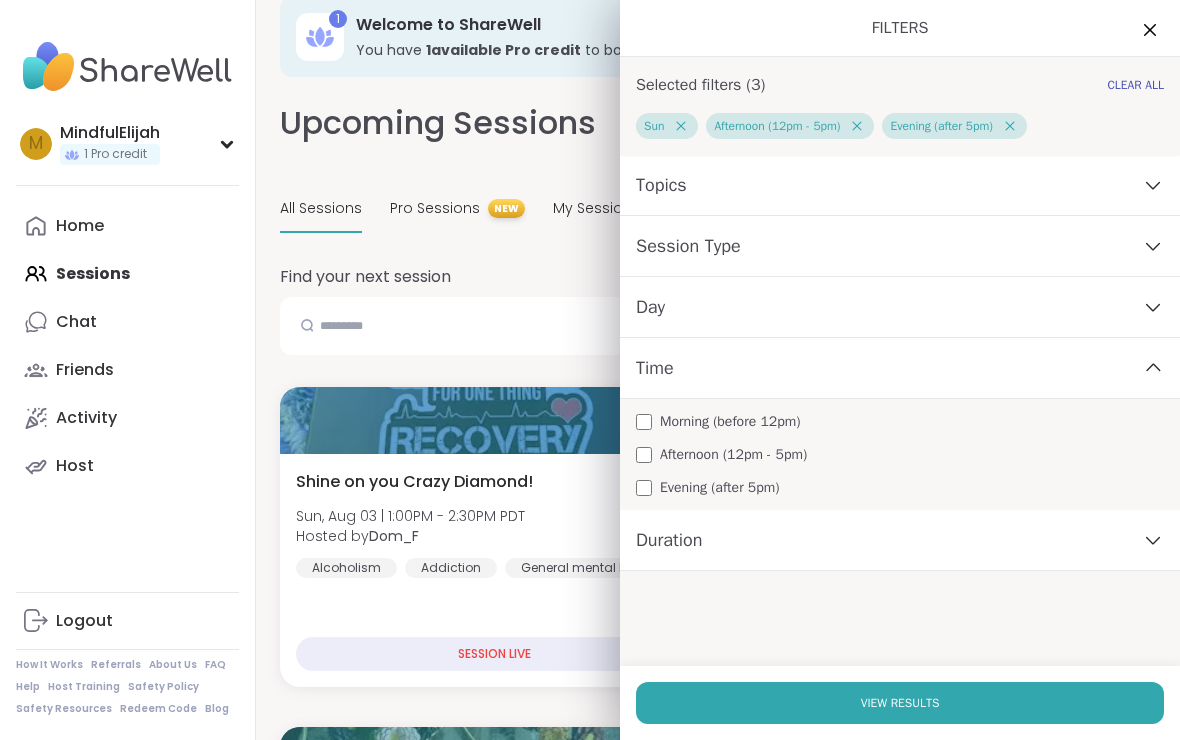 click on "Time" at bounding box center (900, 368) 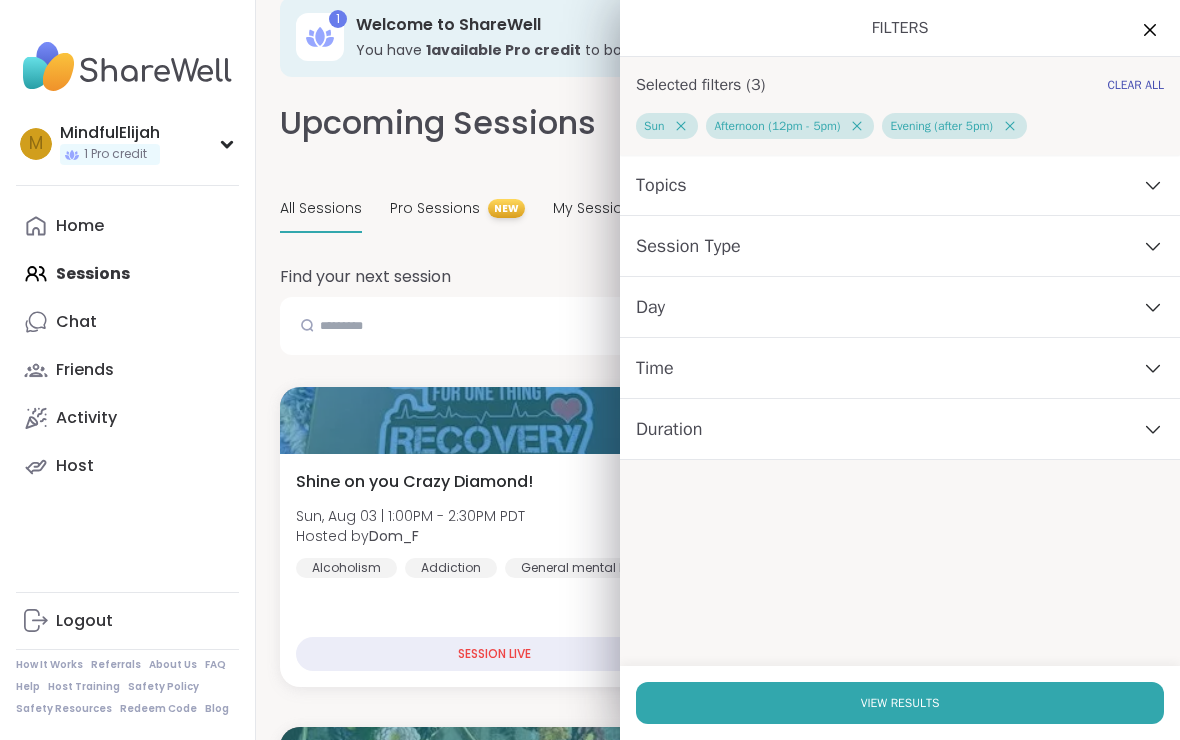 click on "Topics" at bounding box center (900, 185) 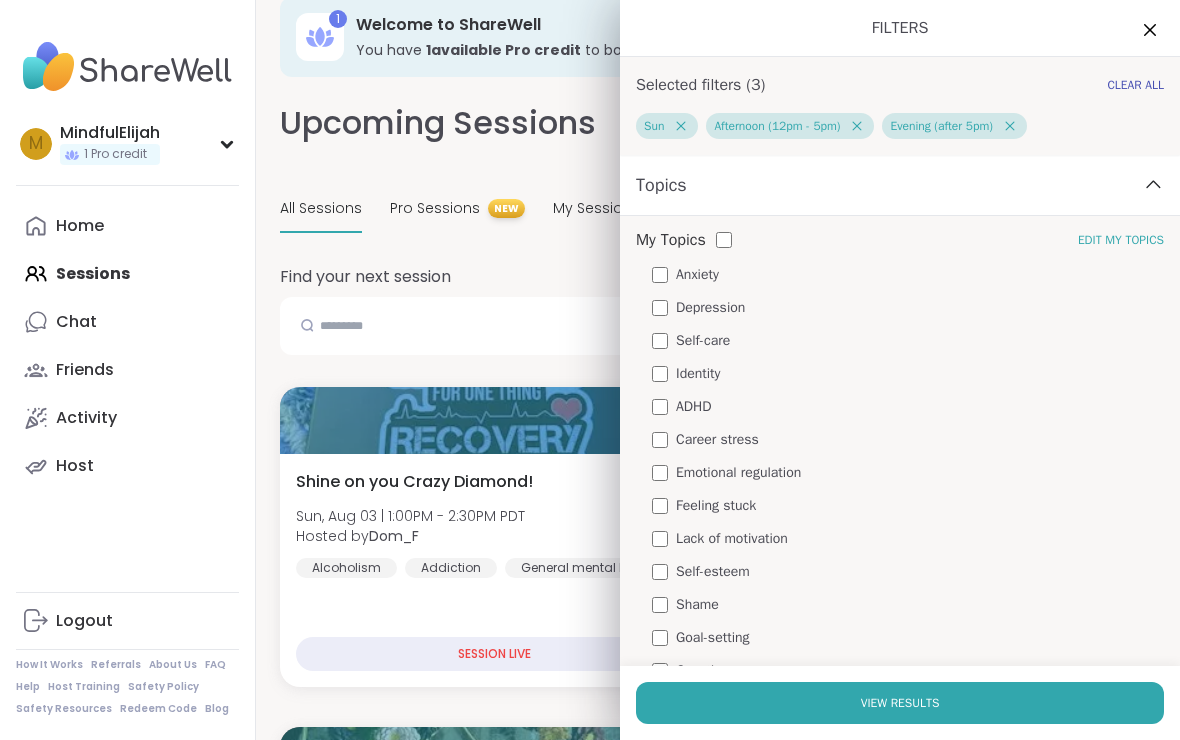 click on "Topics" at bounding box center [900, 185] 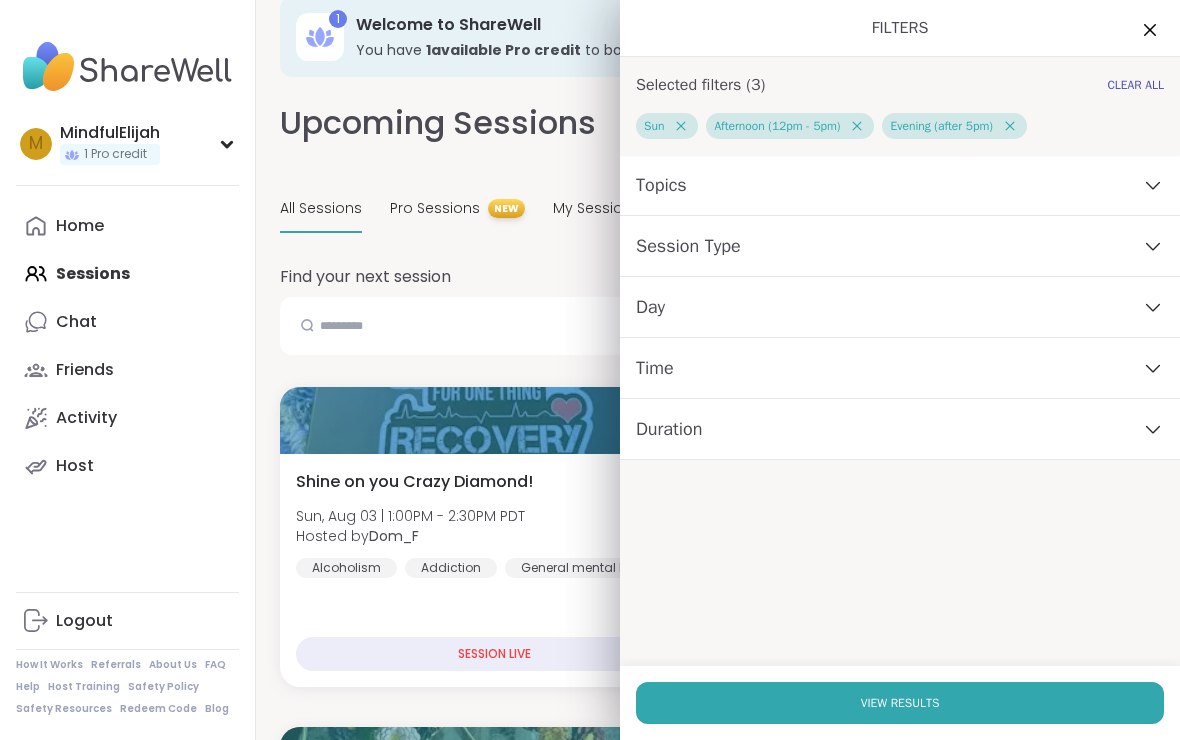 click on "View Results" at bounding box center [900, 703] 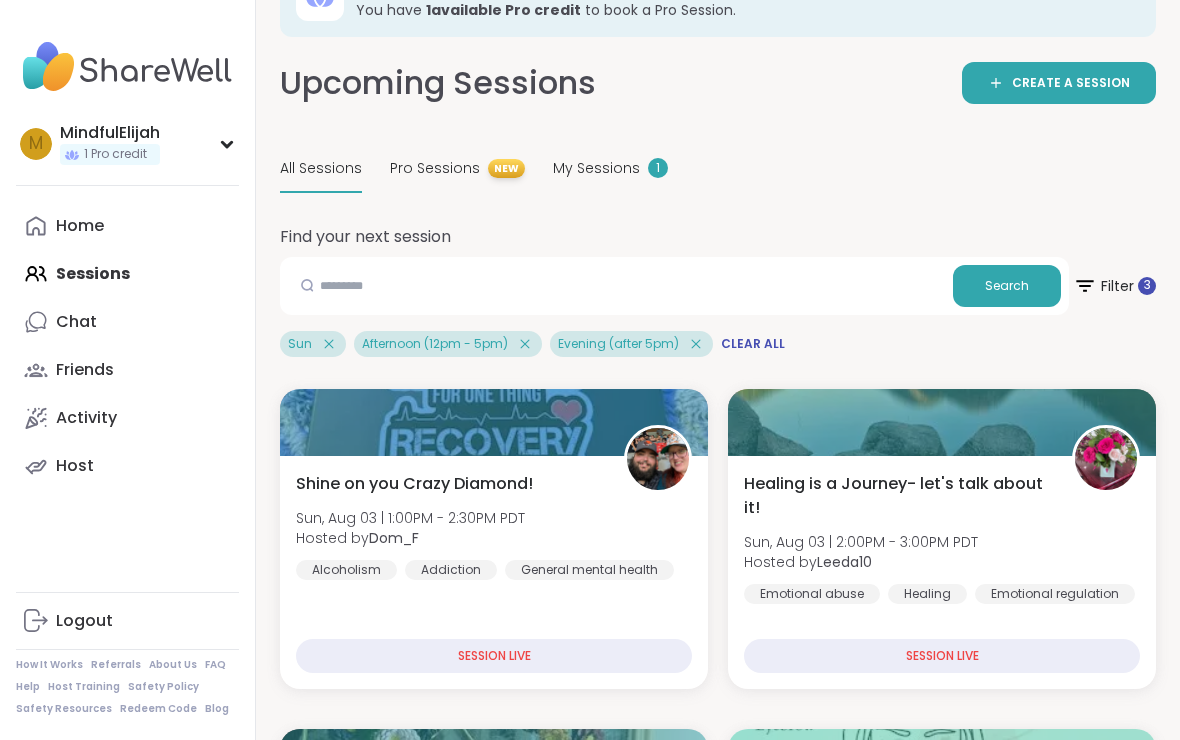 scroll, scrollTop: 0, scrollLeft: 0, axis: both 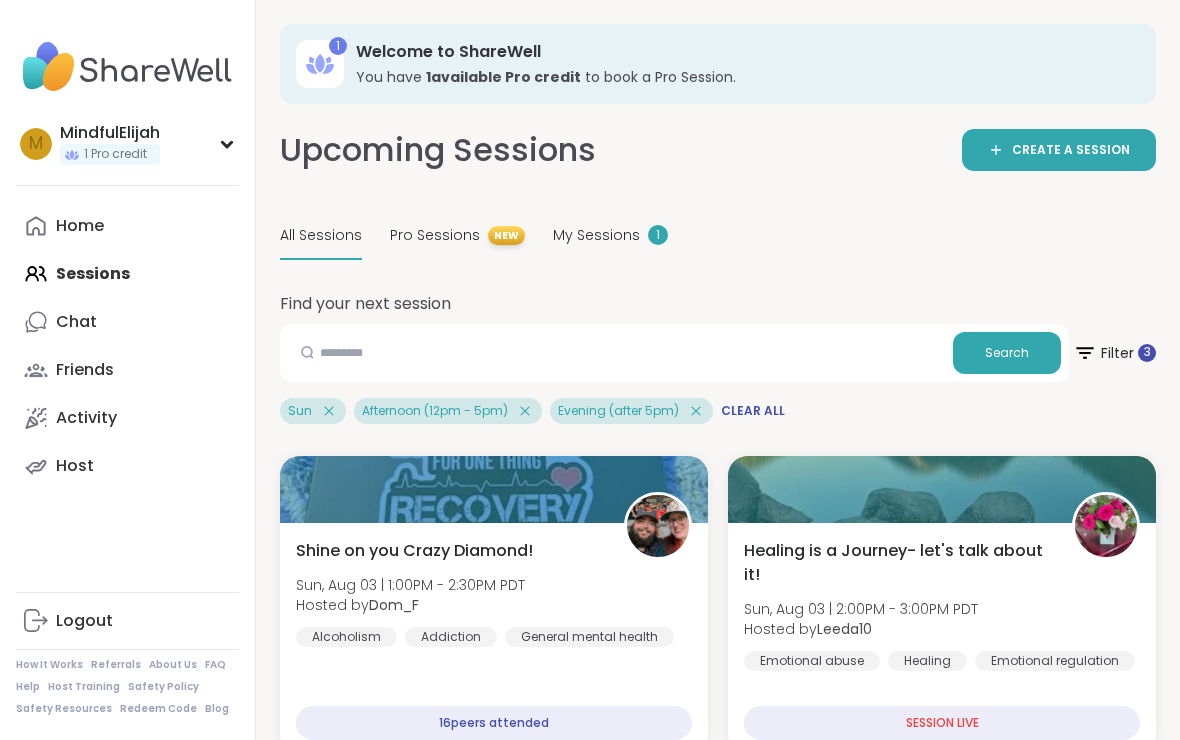 click on "Chat" at bounding box center (127, 322) 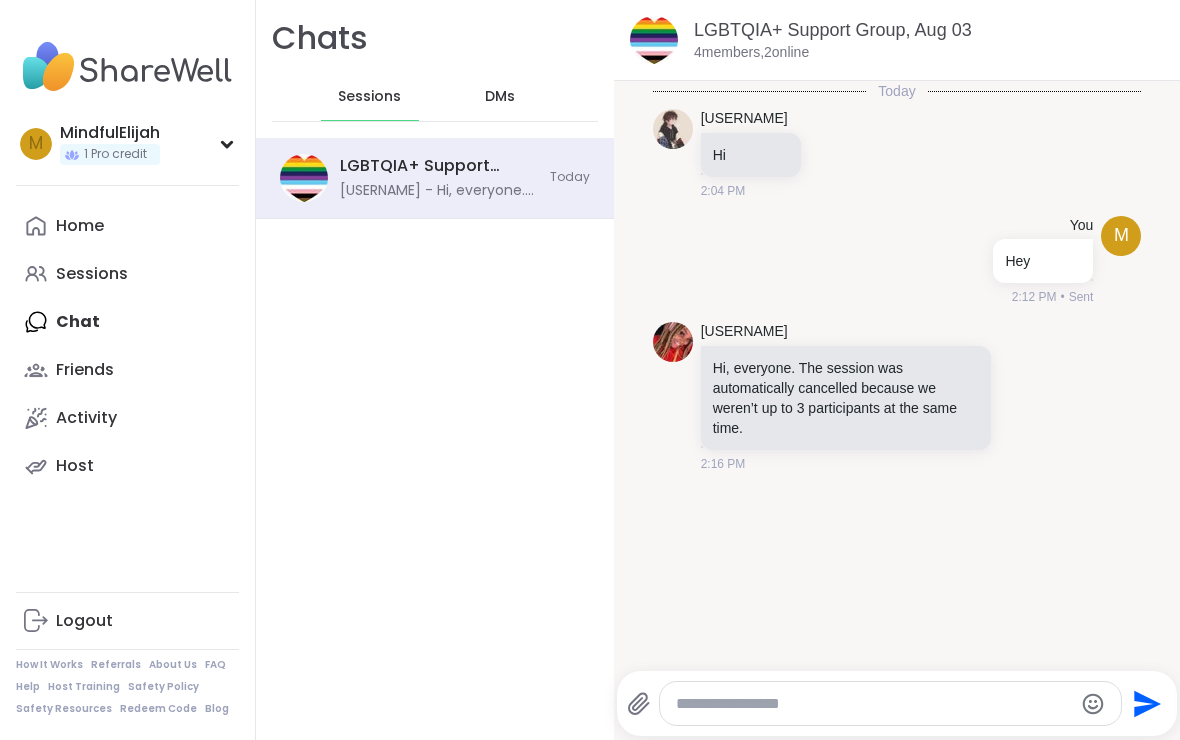 scroll, scrollTop: 0, scrollLeft: 0, axis: both 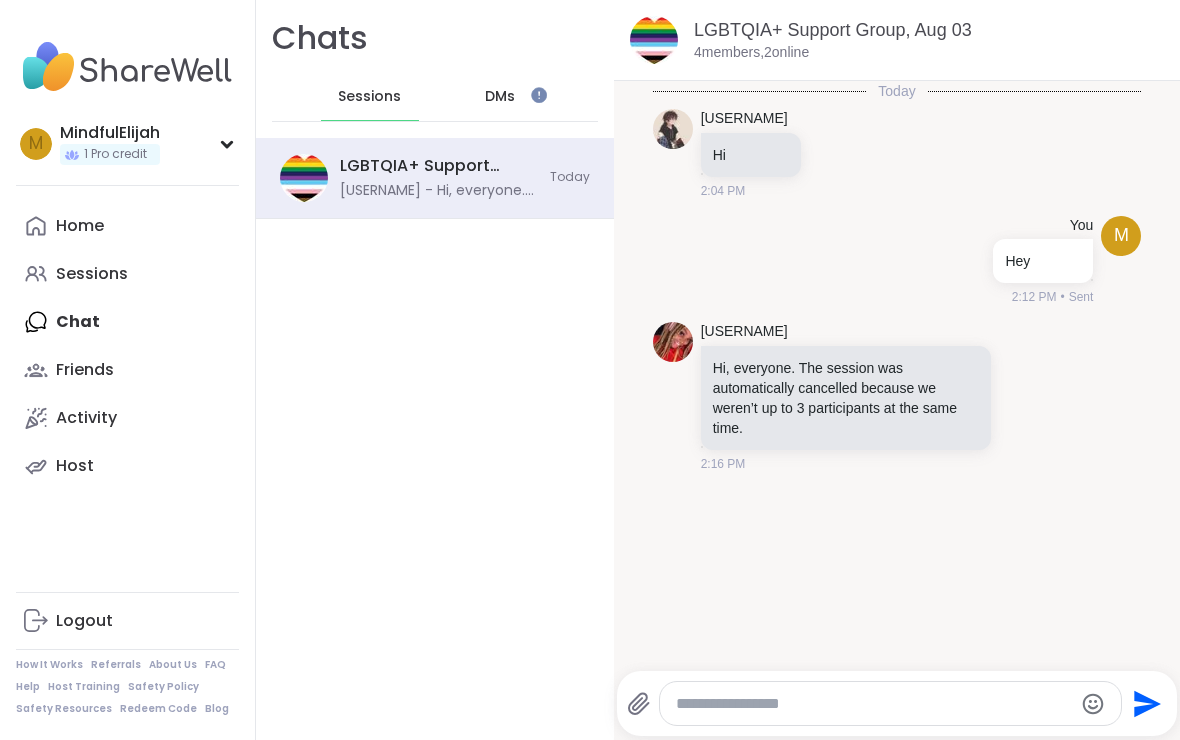 click on "Sessions" at bounding box center (127, 274) 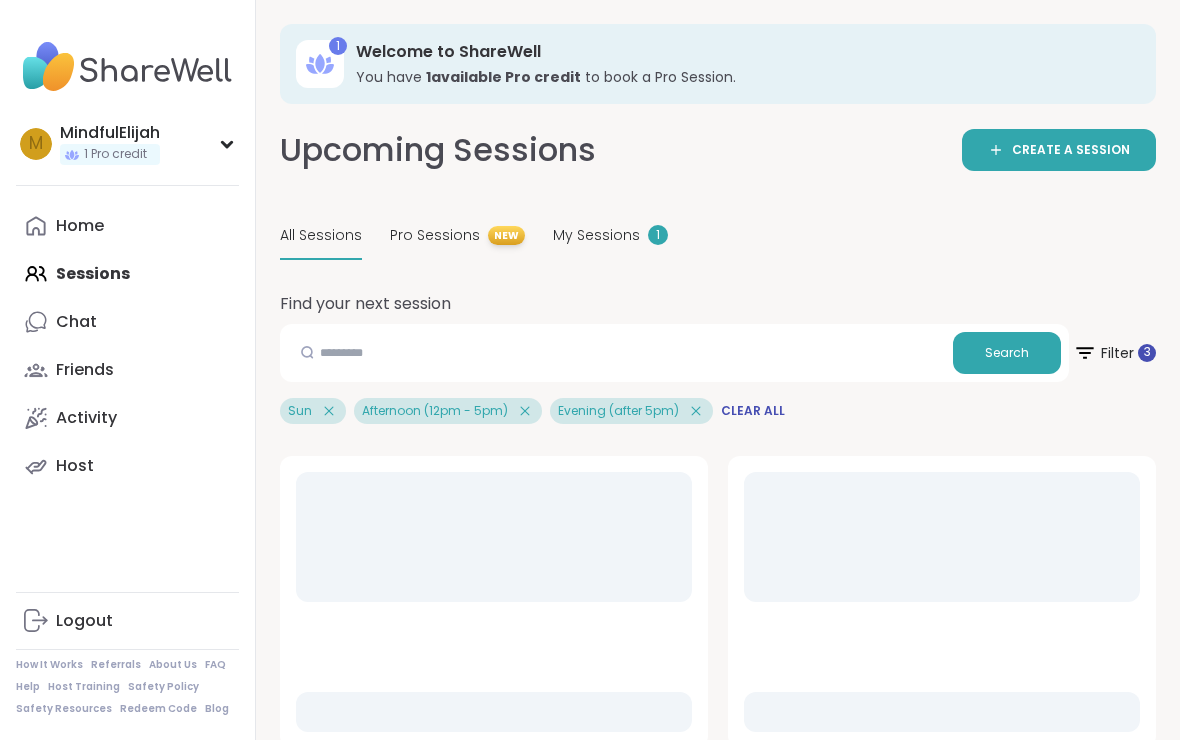 scroll, scrollTop: 0, scrollLeft: 0, axis: both 